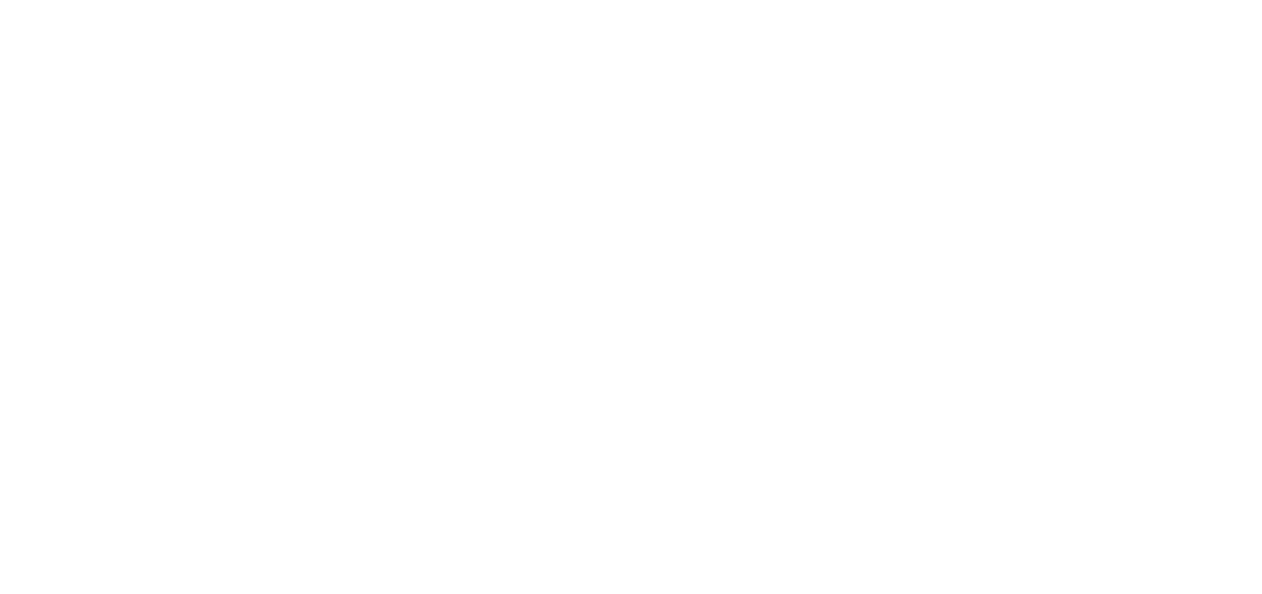 scroll, scrollTop: 0, scrollLeft: 0, axis: both 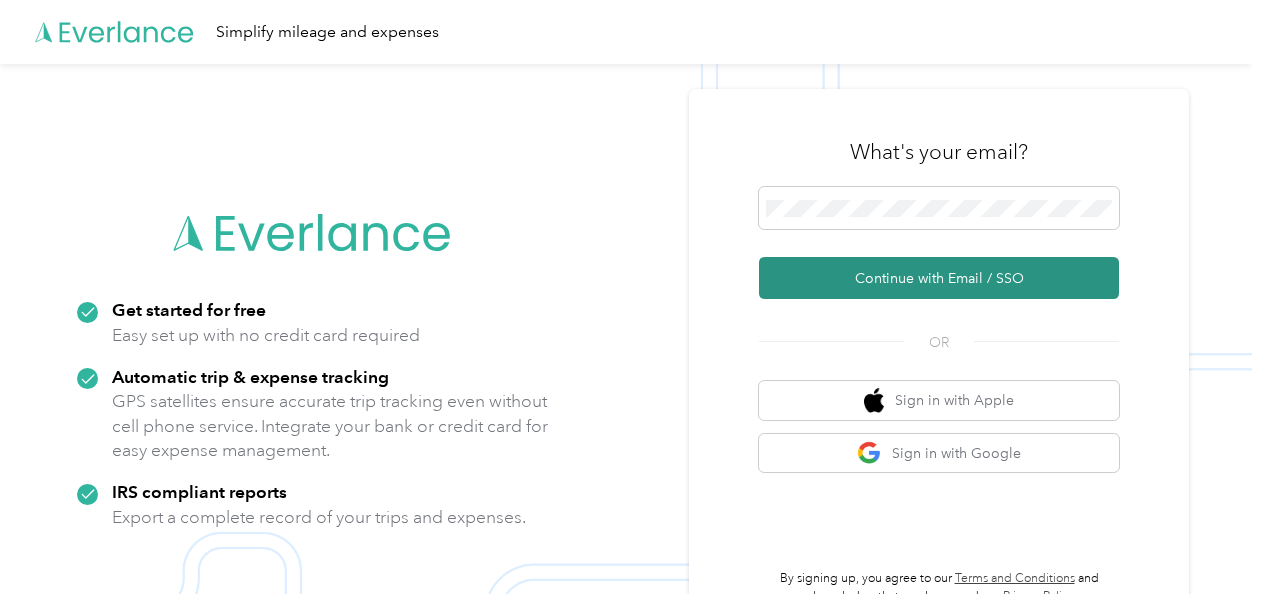 click on "Continue with Email / SSO" at bounding box center [939, 278] 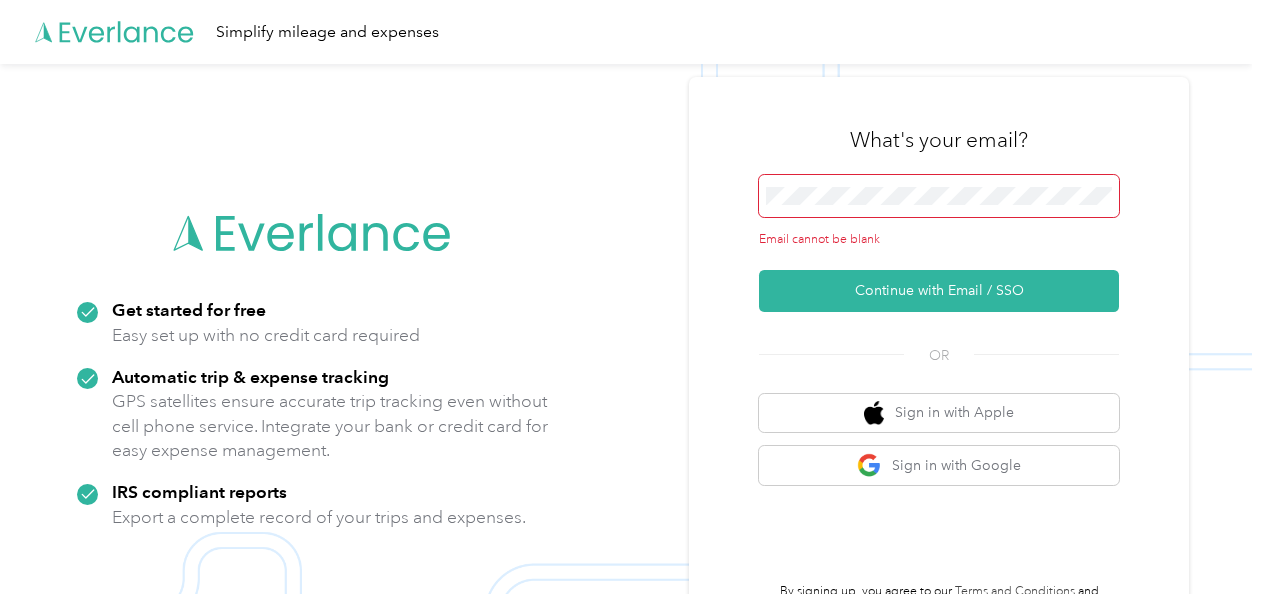 click at bounding box center [939, 196] 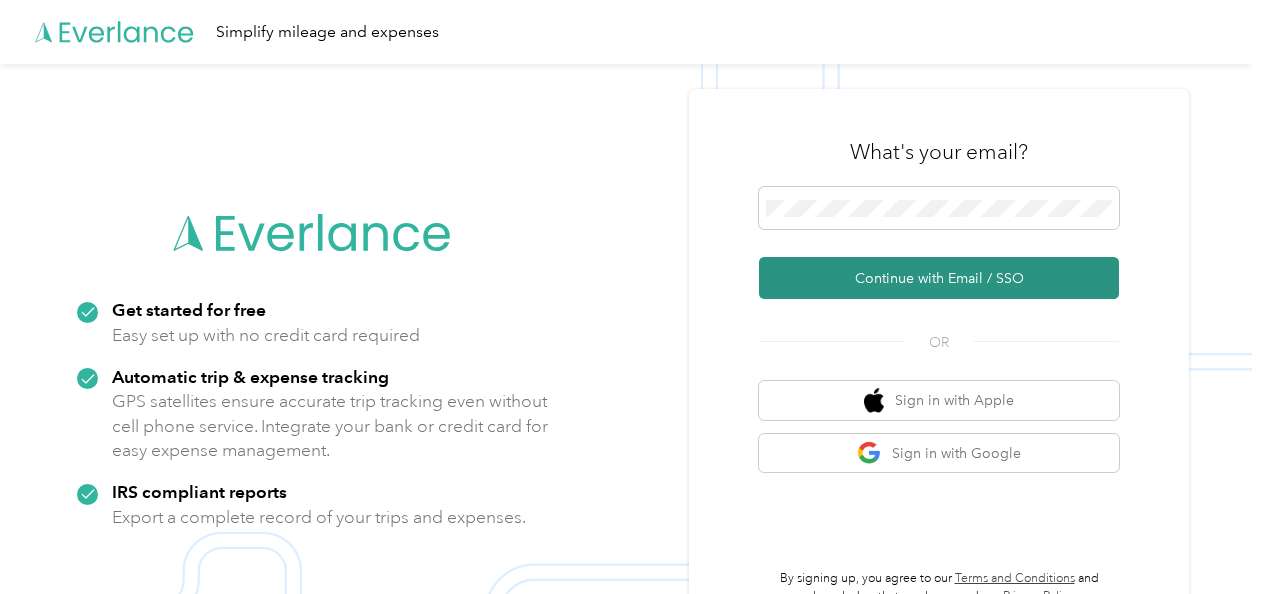 click on "Continue with Email / SSO" at bounding box center [939, 278] 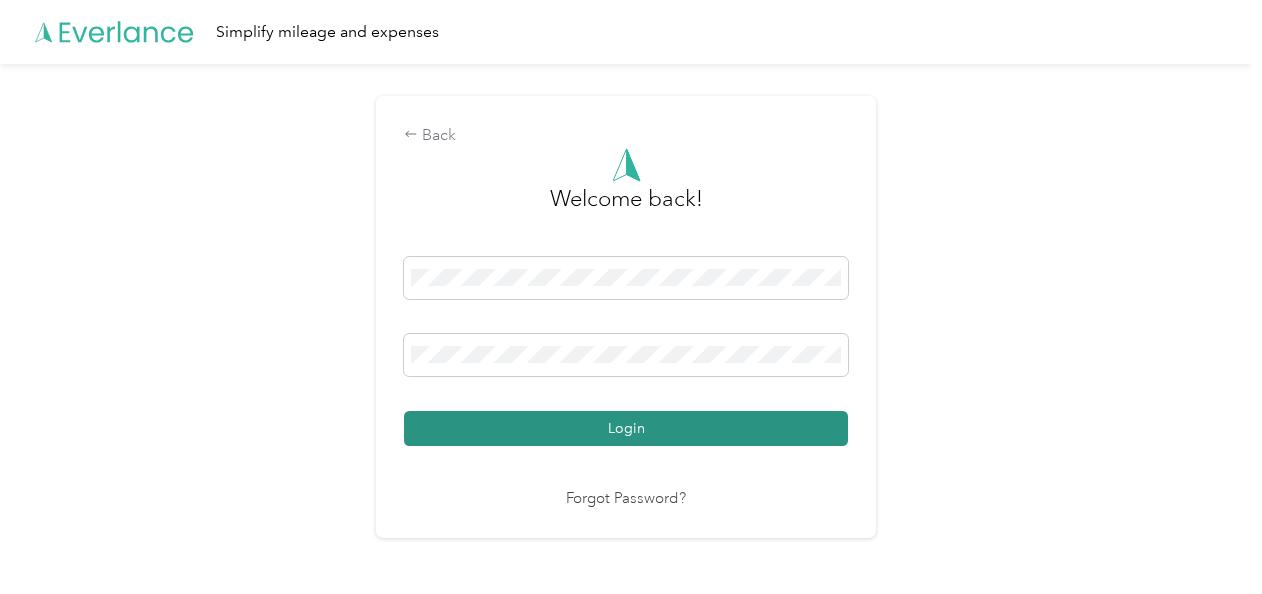 click on "Login" at bounding box center (626, 428) 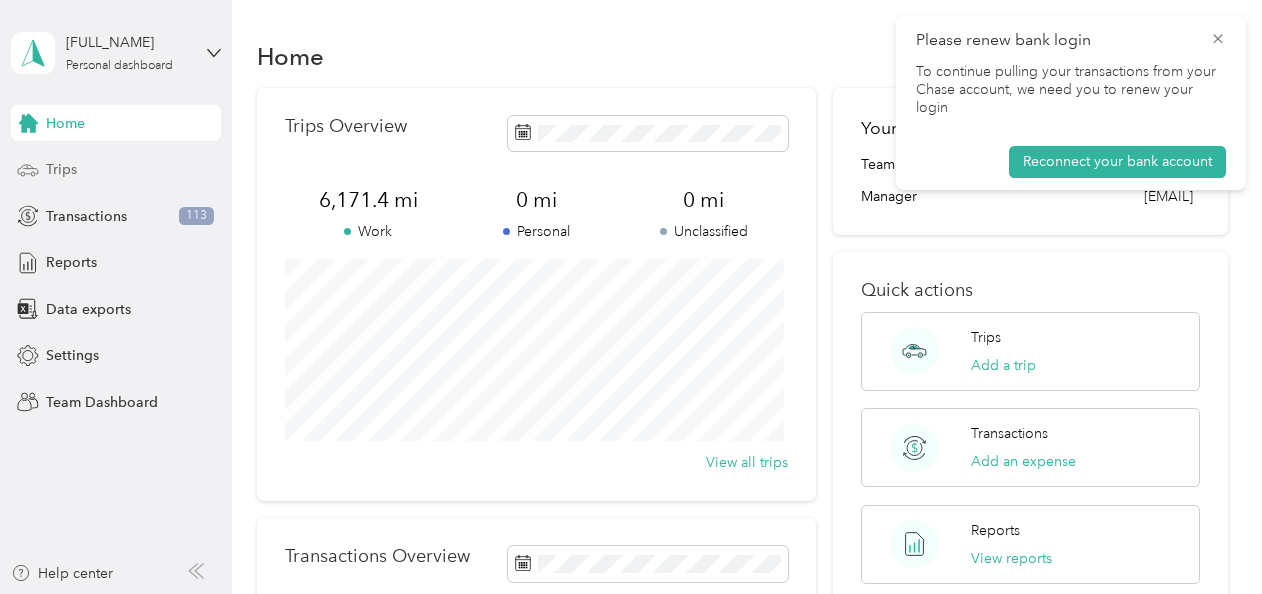 click on "Trips" at bounding box center (61, 169) 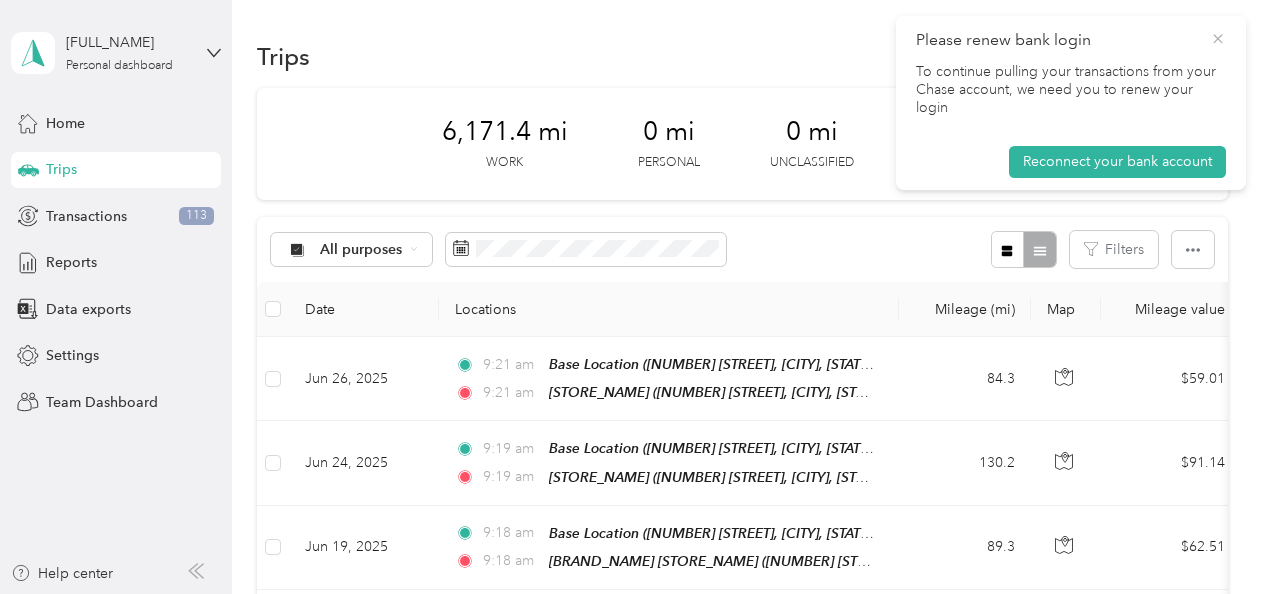 click 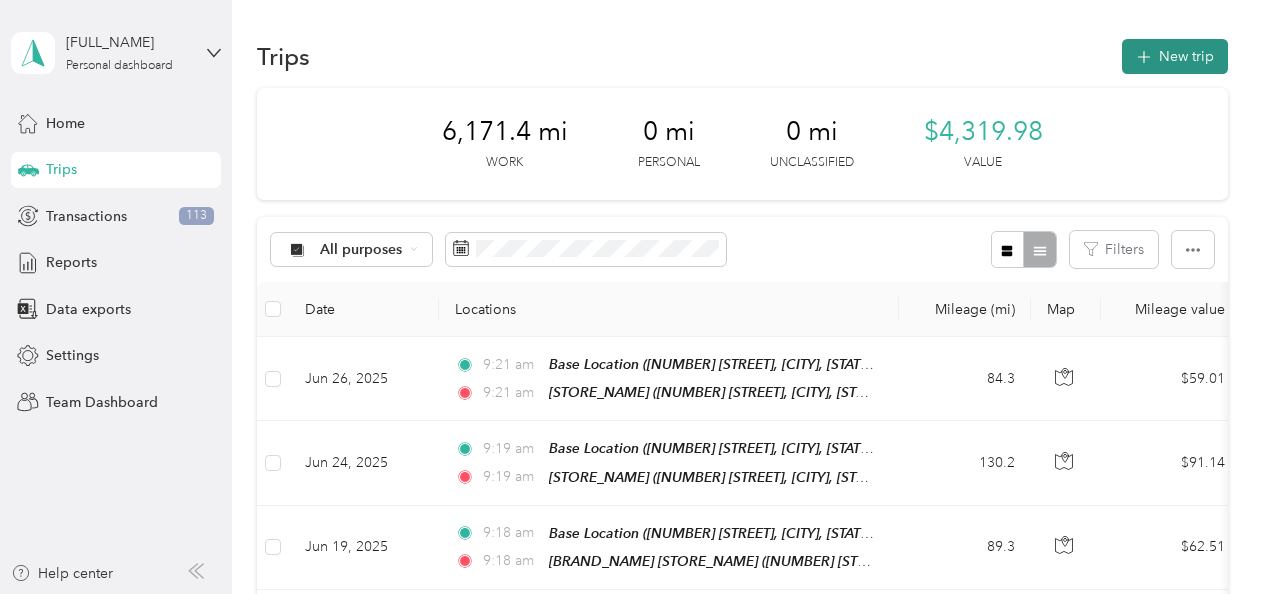 click on "New trip" at bounding box center [1175, 56] 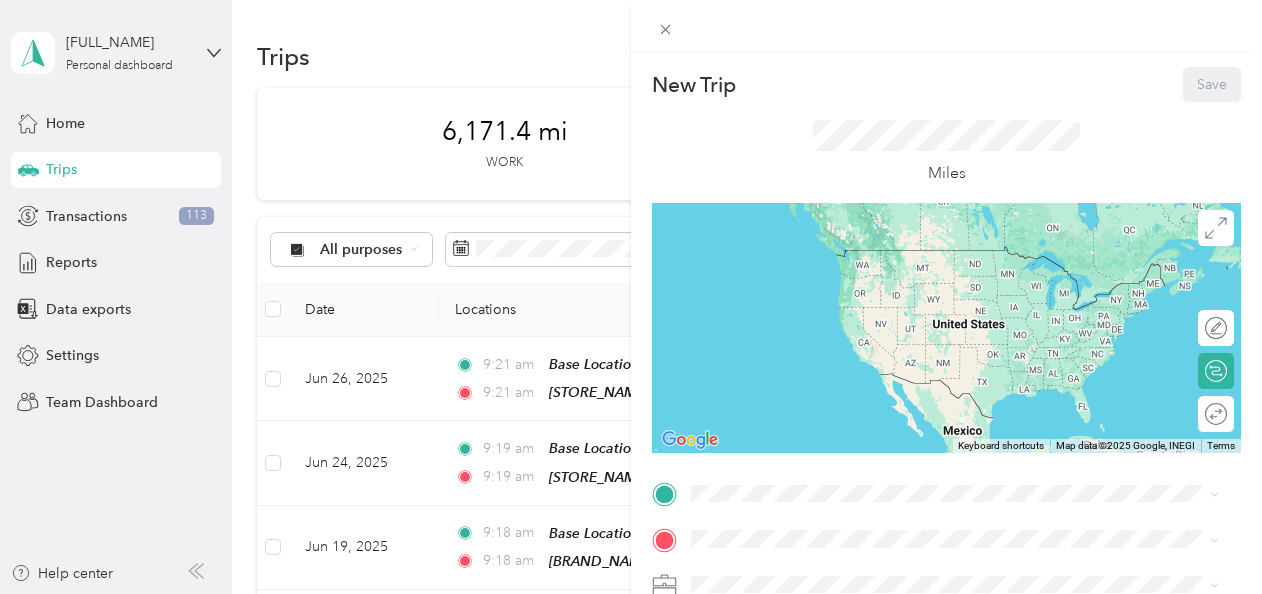 click on "[PLACE_NAME] [NUMBER] [STREET], [POSTAL_CODE], [CITY], [STATE], [COUNTRY]" at bounding box center (942, 264) 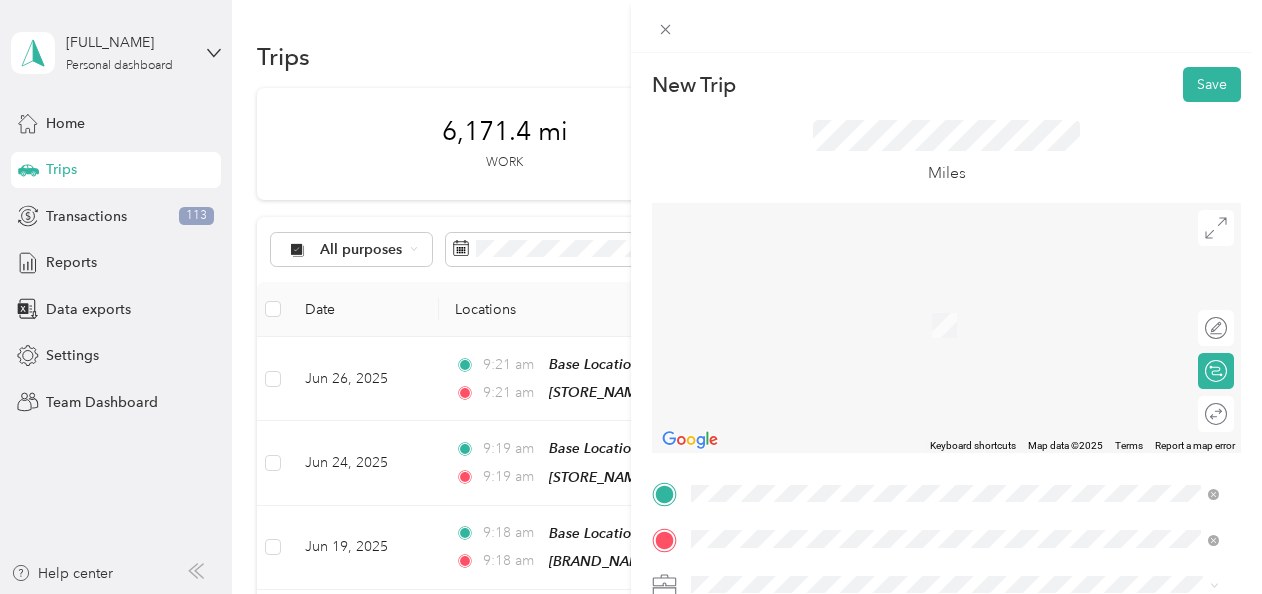 click on "TEAM [STORE_NAME] [NUMBER] [STREET], [NUMBER], [CITY], [STATE], [COUNTRY]" at bounding box center [947, 318] 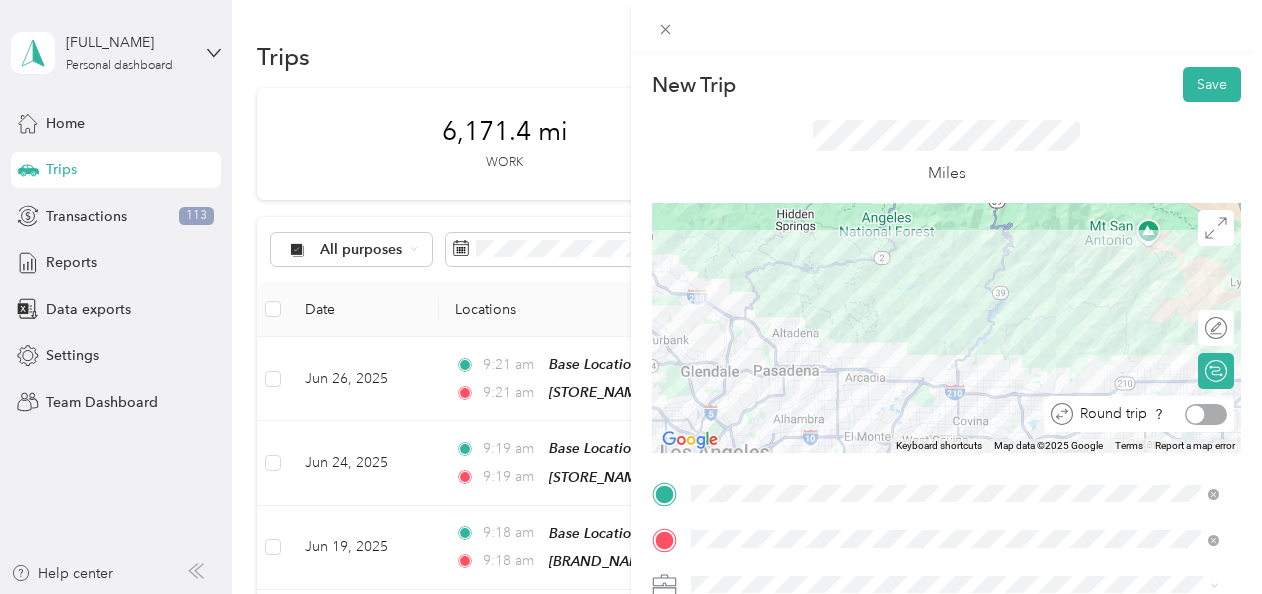 click at bounding box center (1206, 414) 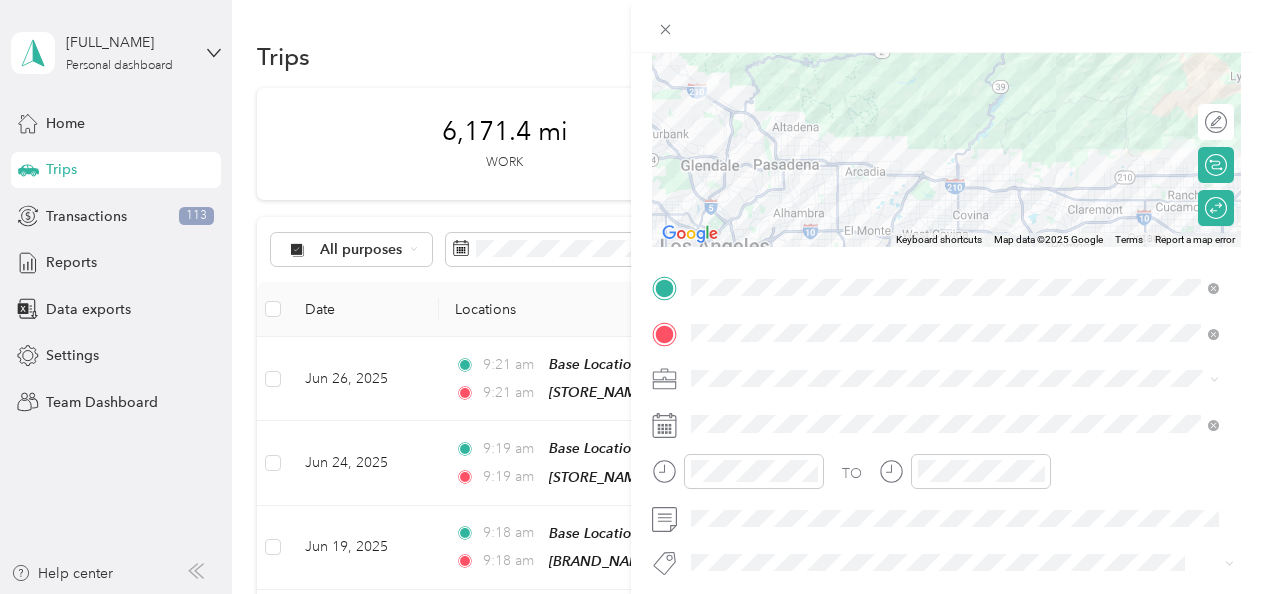 scroll, scrollTop: 210, scrollLeft: 0, axis: vertical 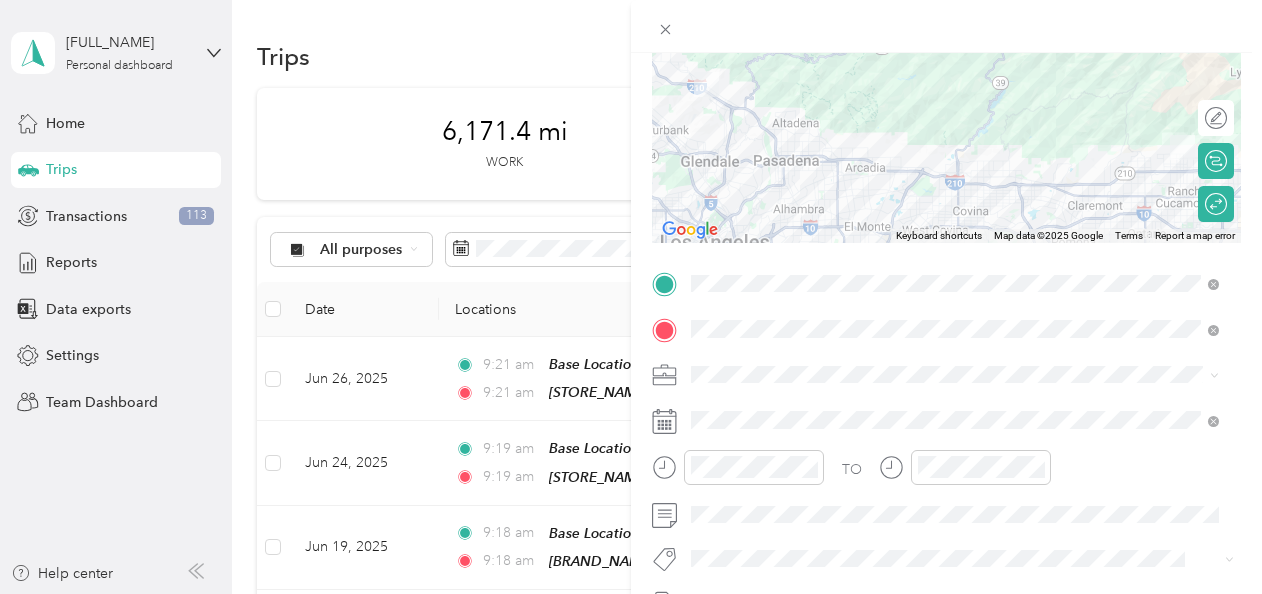 click 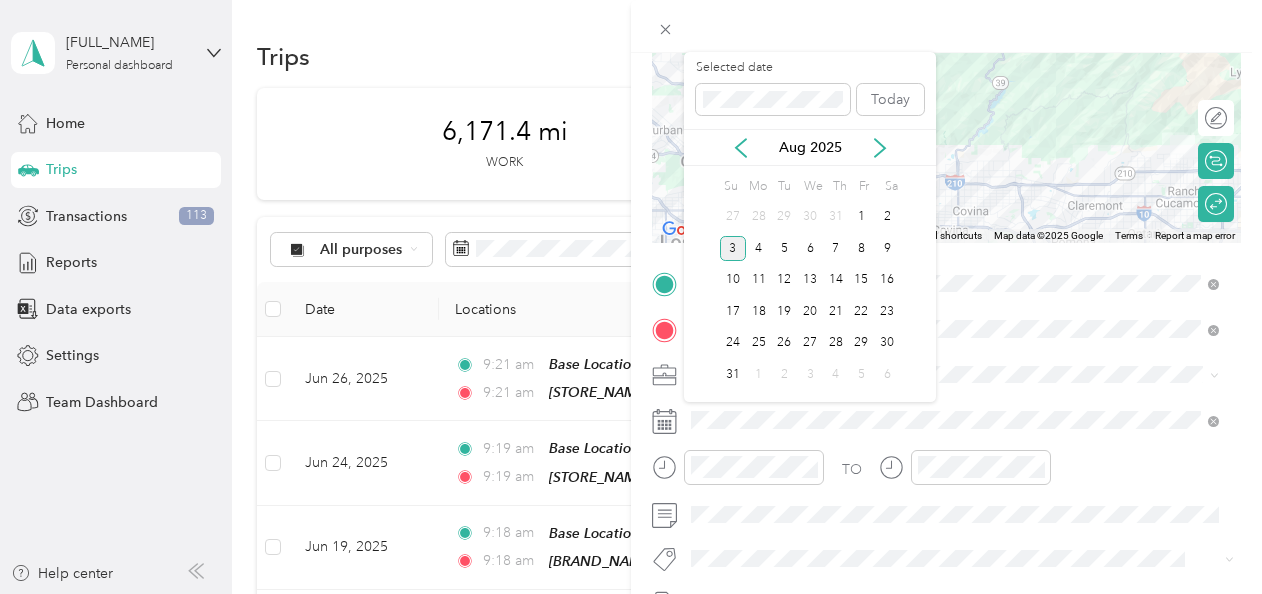 click on "Aug 2025" at bounding box center (810, 147) 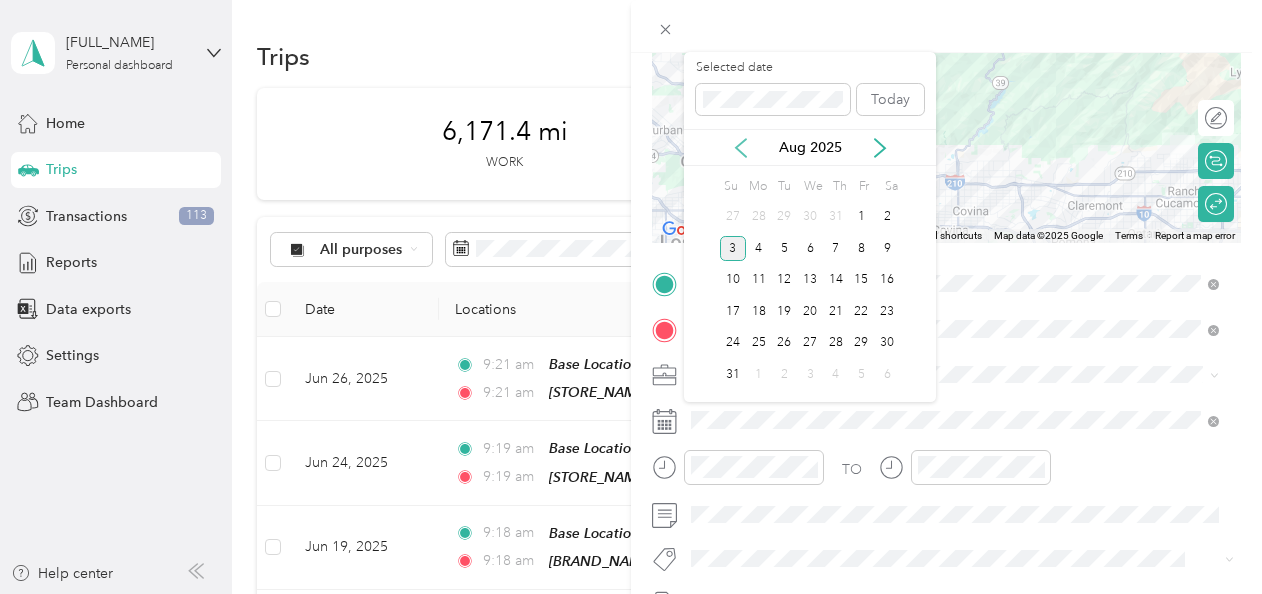 click 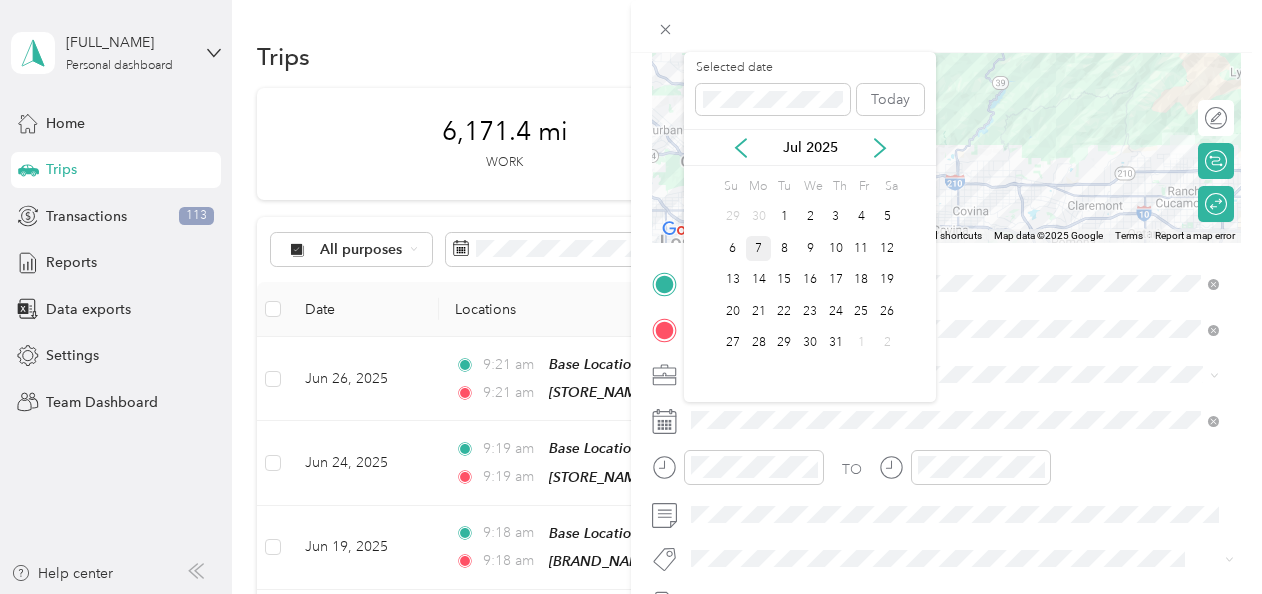 click on "7" at bounding box center (759, 248) 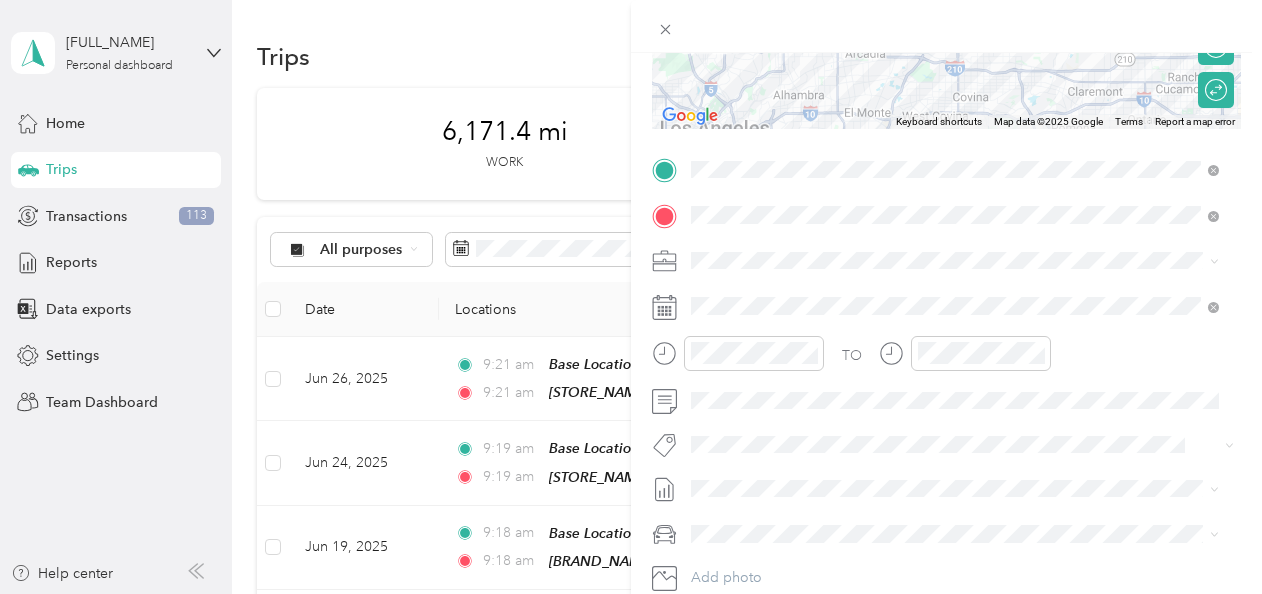 scroll, scrollTop: 323, scrollLeft: 0, axis: vertical 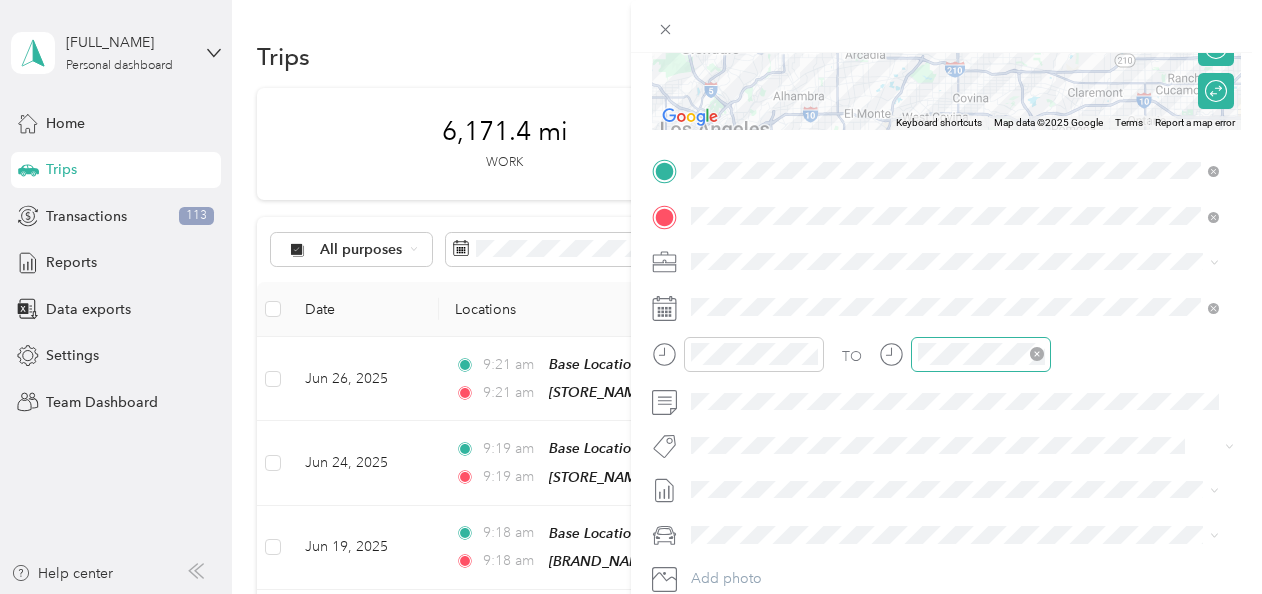 click 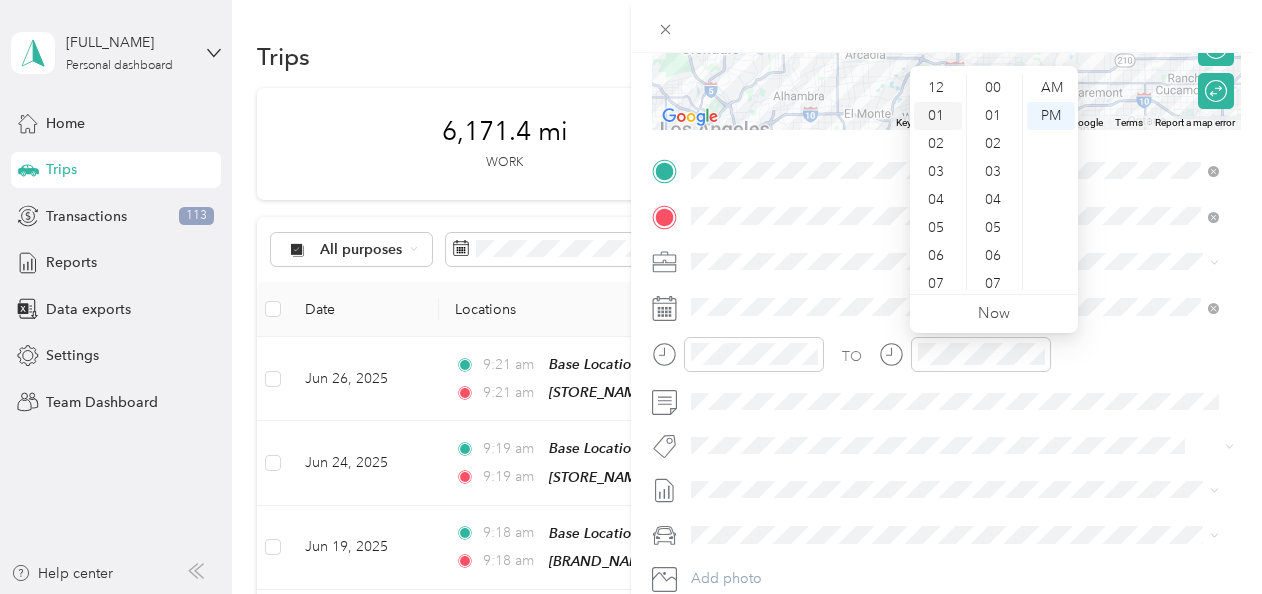 click on "01" at bounding box center [938, 116] 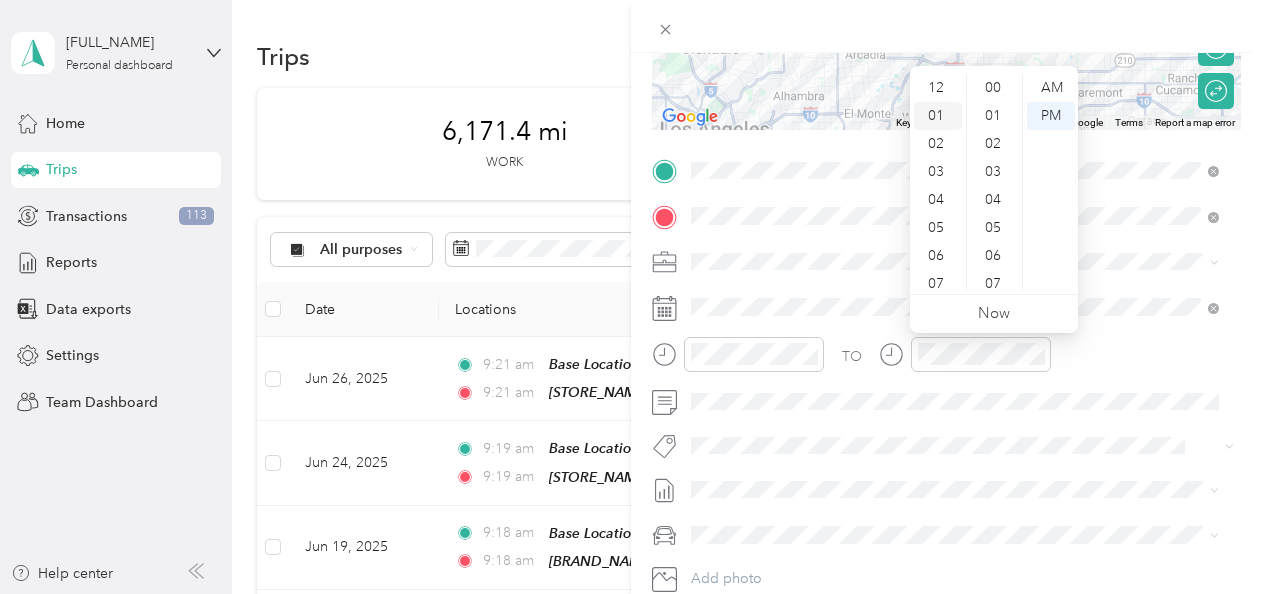 click on "01" at bounding box center [938, 116] 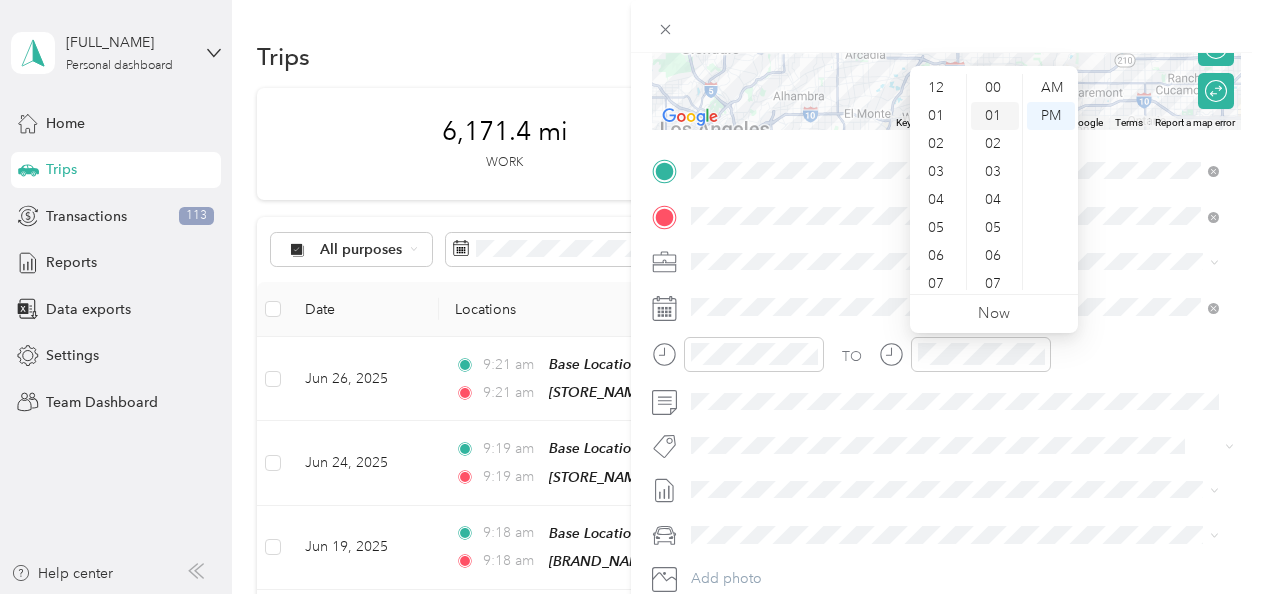 click on "01" at bounding box center [995, 116] 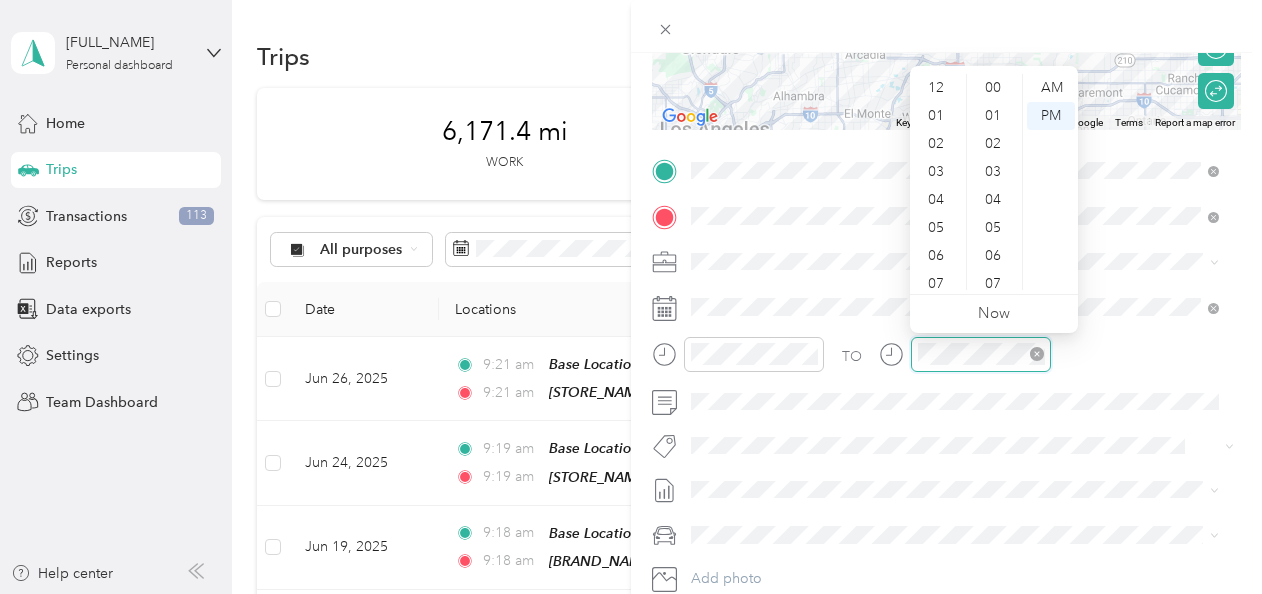 click 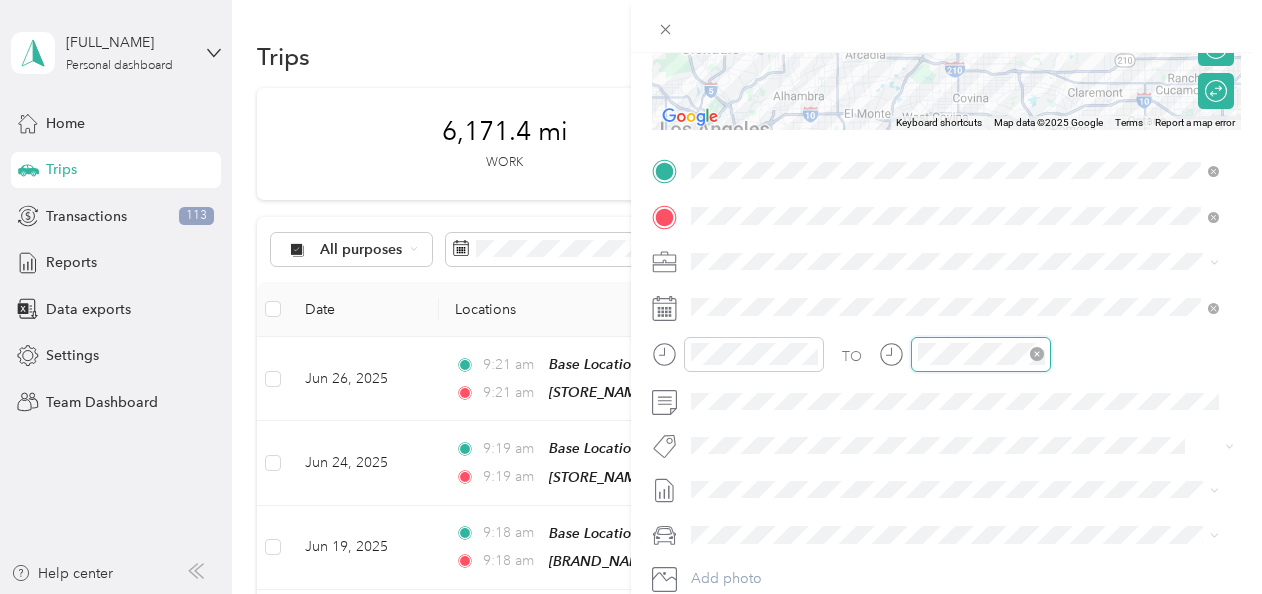 scroll, scrollTop: 120, scrollLeft: 0, axis: vertical 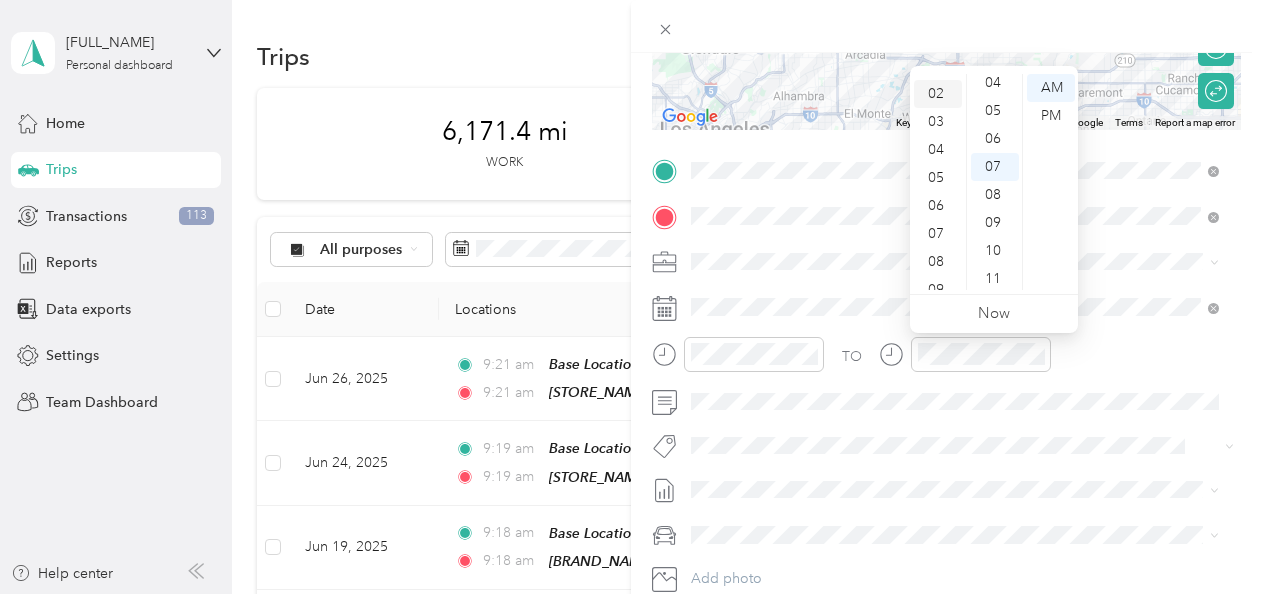 click on "02" at bounding box center [938, 94] 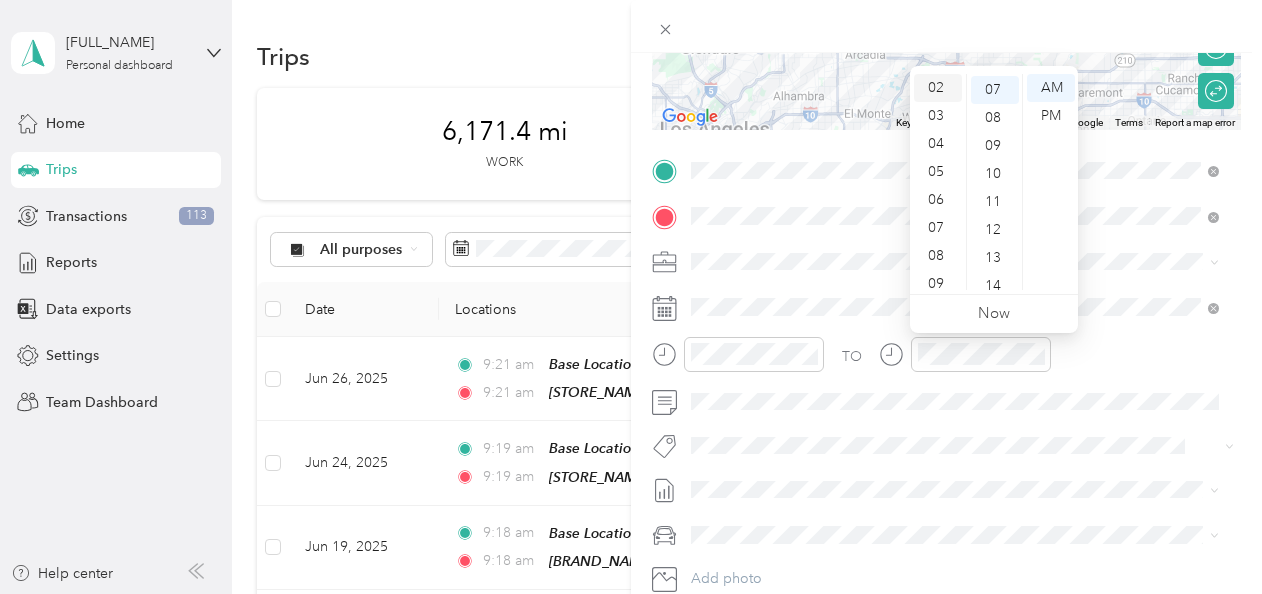 scroll, scrollTop: 196, scrollLeft: 0, axis: vertical 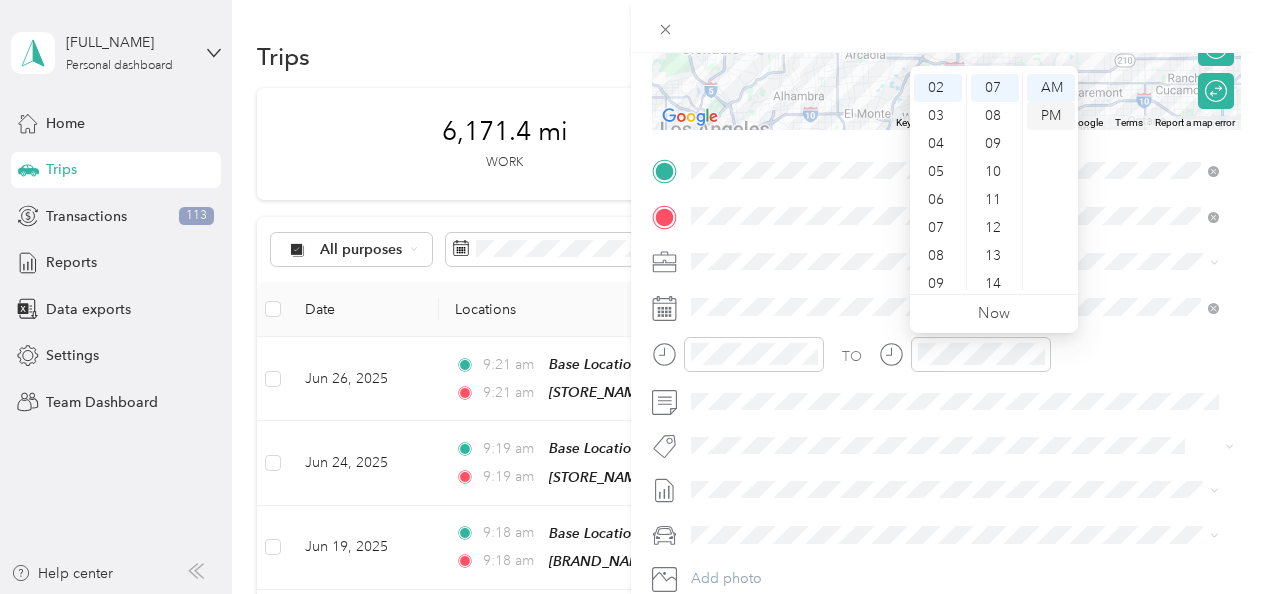 click on "PM" at bounding box center [1051, 116] 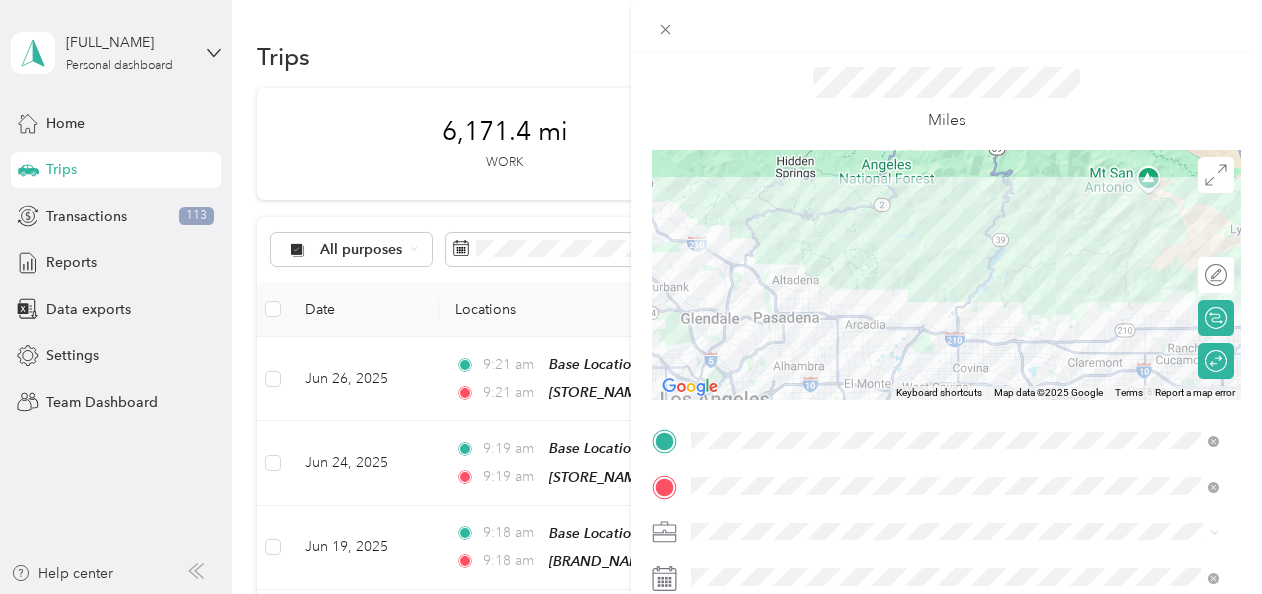 scroll, scrollTop: 0, scrollLeft: 0, axis: both 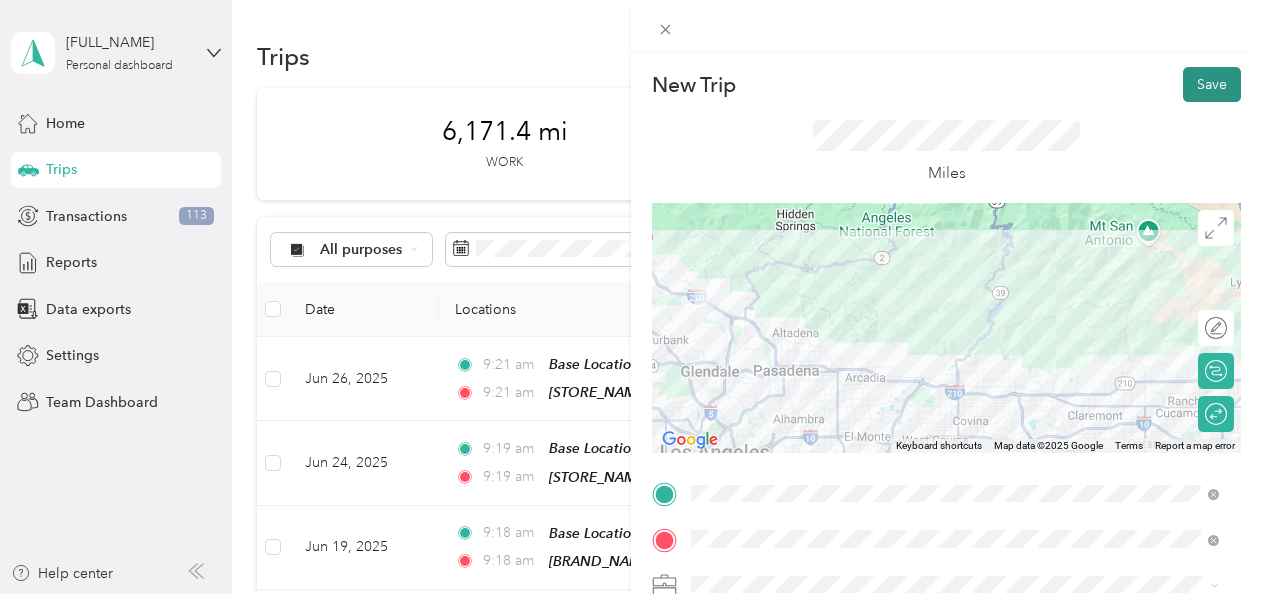 click on "Save" at bounding box center [1212, 84] 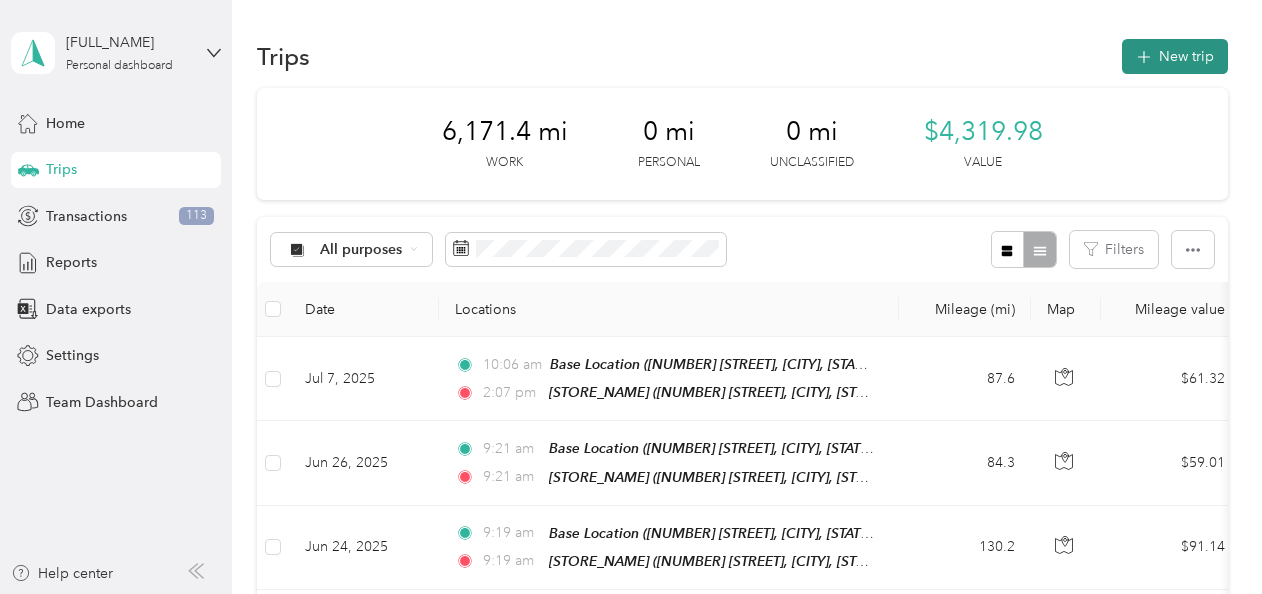 click on "New trip" at bounding box center [1175, 56] 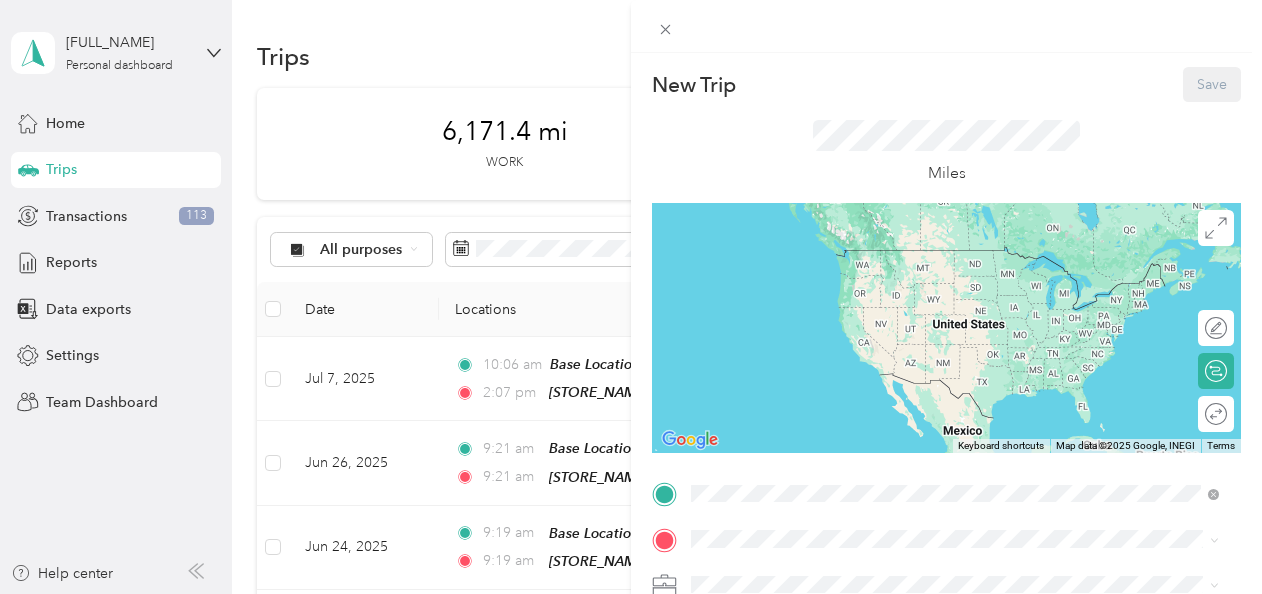 click on "[PLACE_NAME] [NUMBER] [STREET], [POSTAL_CODE], [CITY], [STATE], [COUNTRY]" at bounding box center [942, 269] 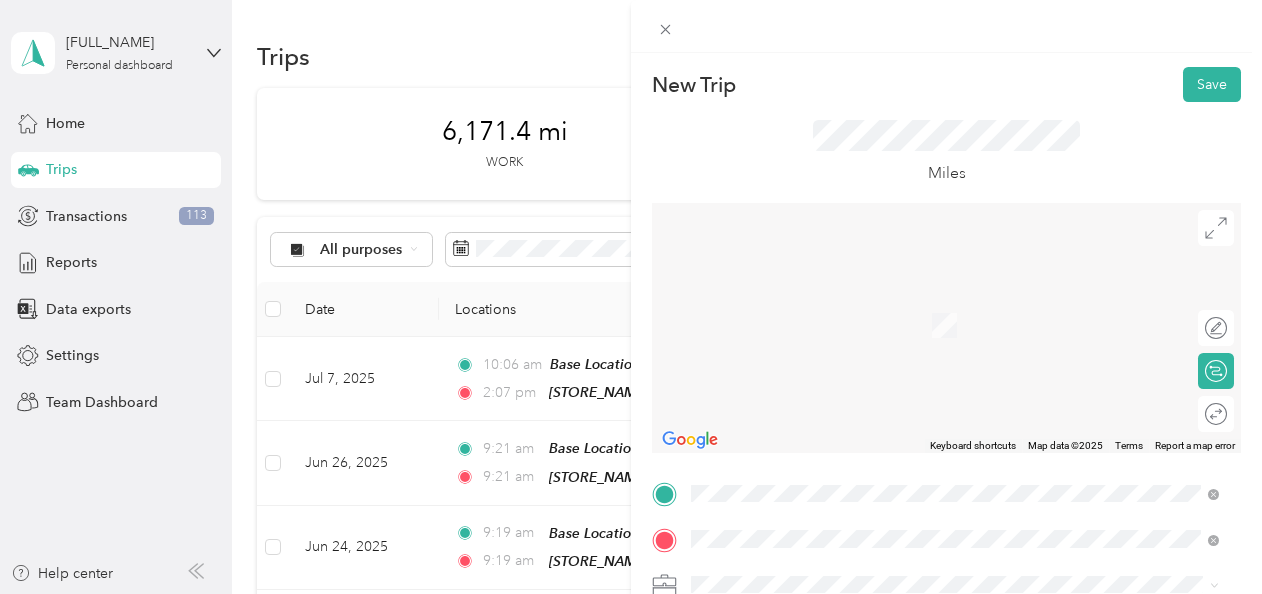 click on "TEAM [BRAND_NAME] [NUMBER] [STREET], [NUMBER], [CITY], [STATE], [COUNTRY]" at bounding box center (921, 458) 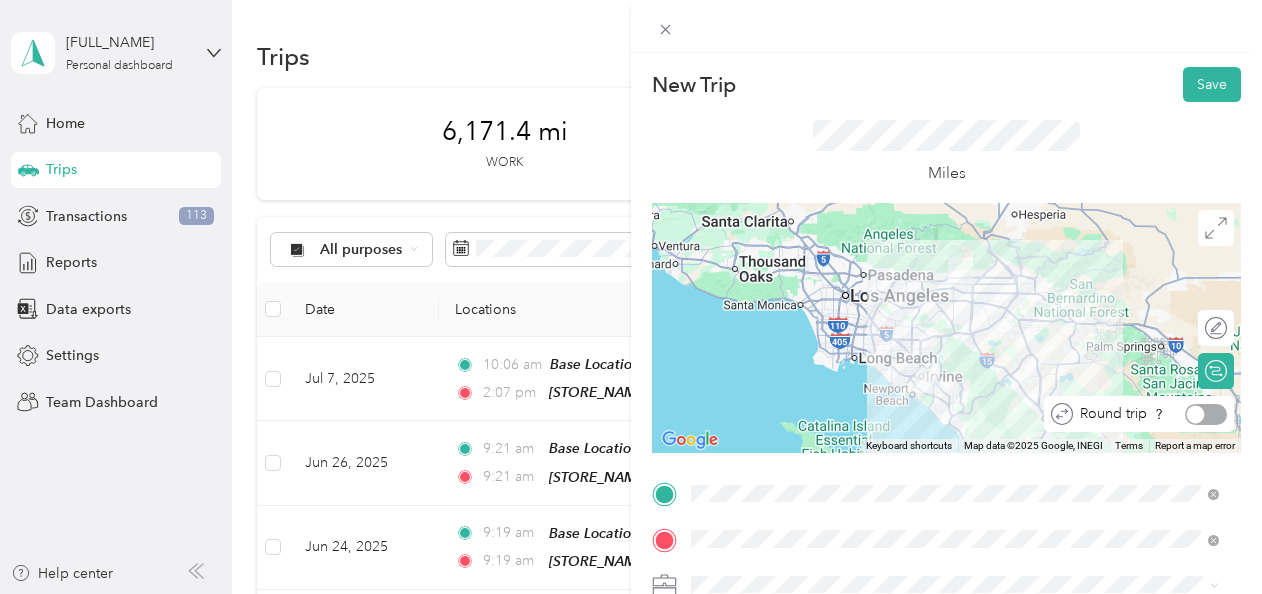 click at bounding box center [1206, 414] 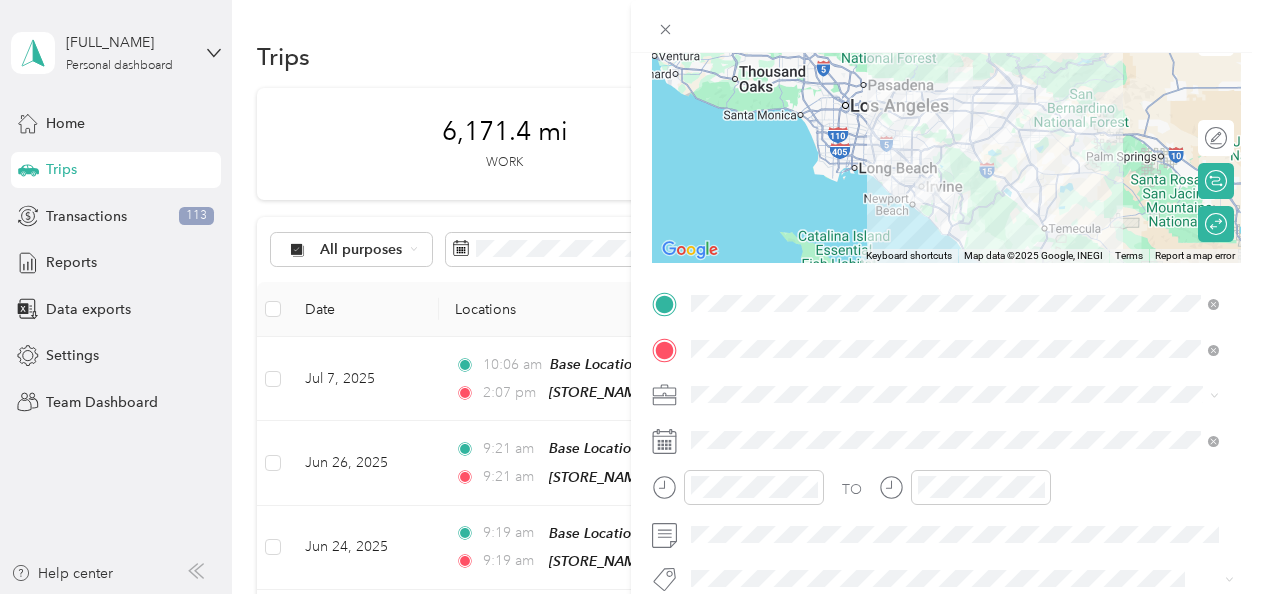 scroll, scrollTop: 202, scrollLeft: 0, axis: vertical 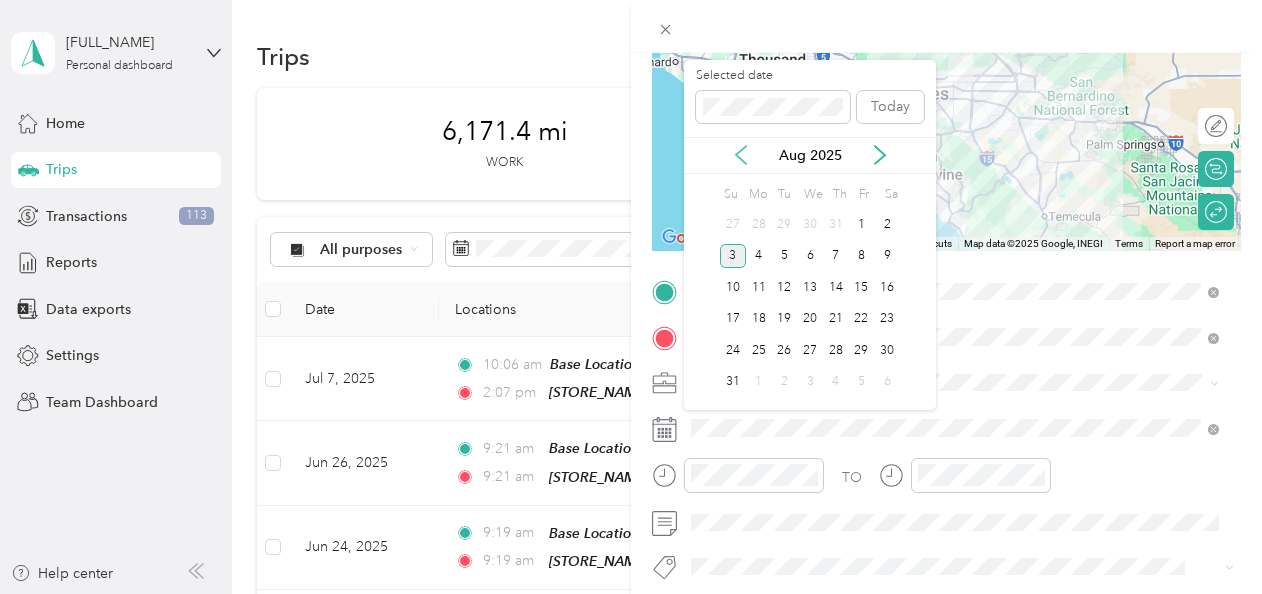click 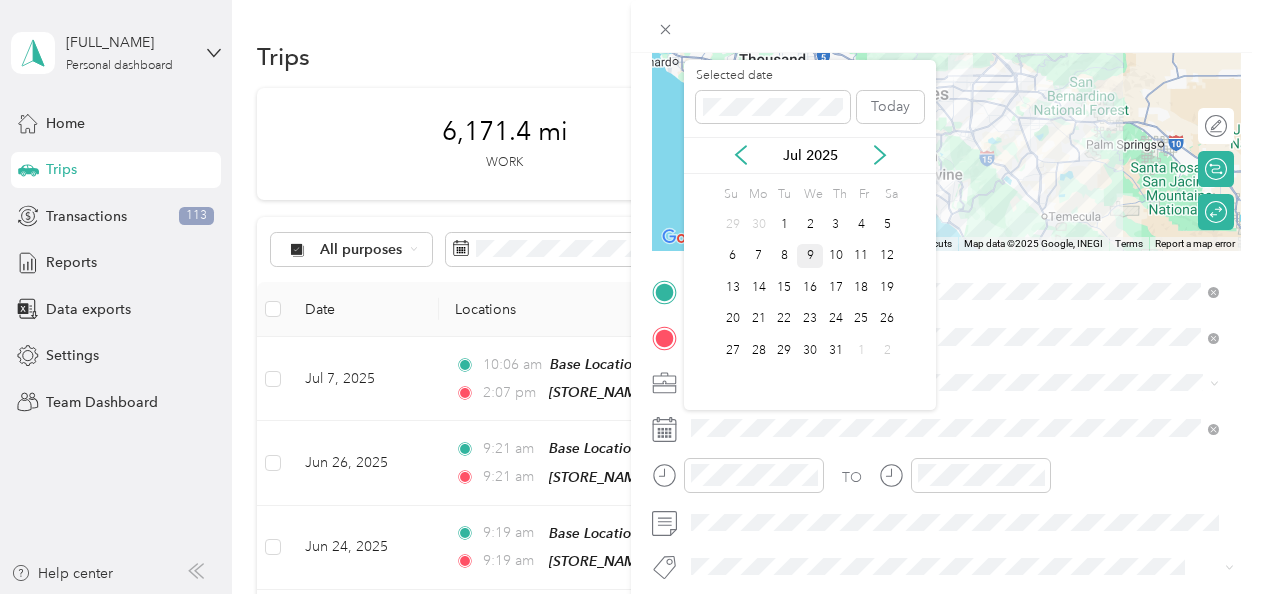 click on "9" at bounding box center [810, 256] 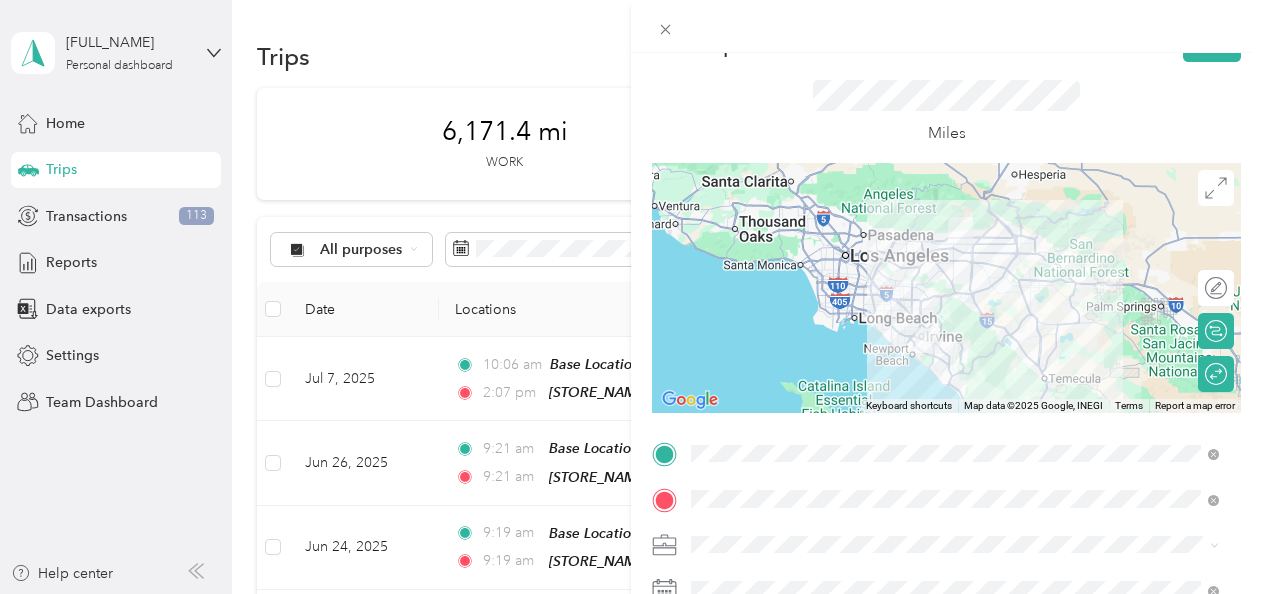 scroll, scrollTop: 0, scrollLeft: 0, axis: both 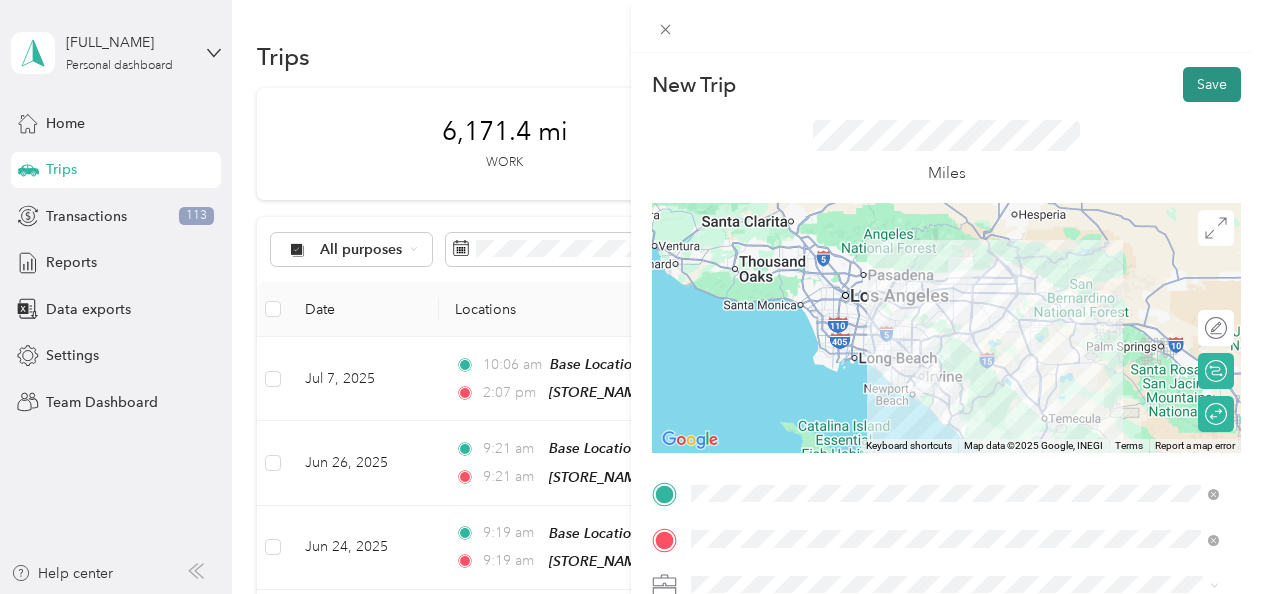 click on "Save" at bounding box center [1212, 84] 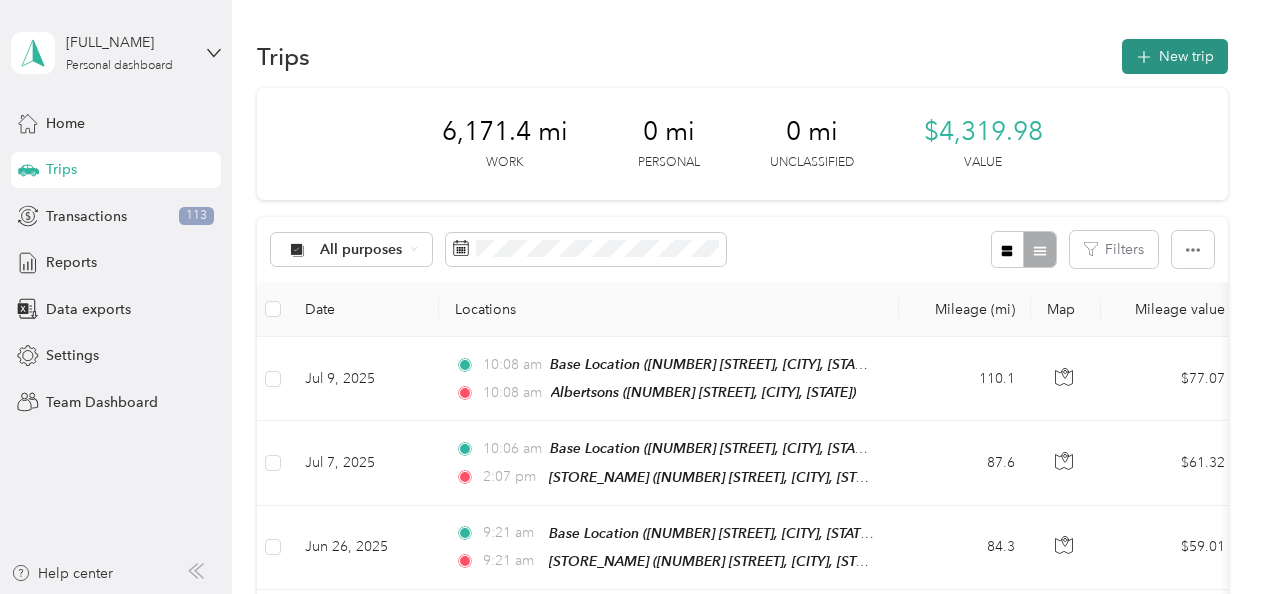 click on "New trip" at bounding box center [1175, 56] 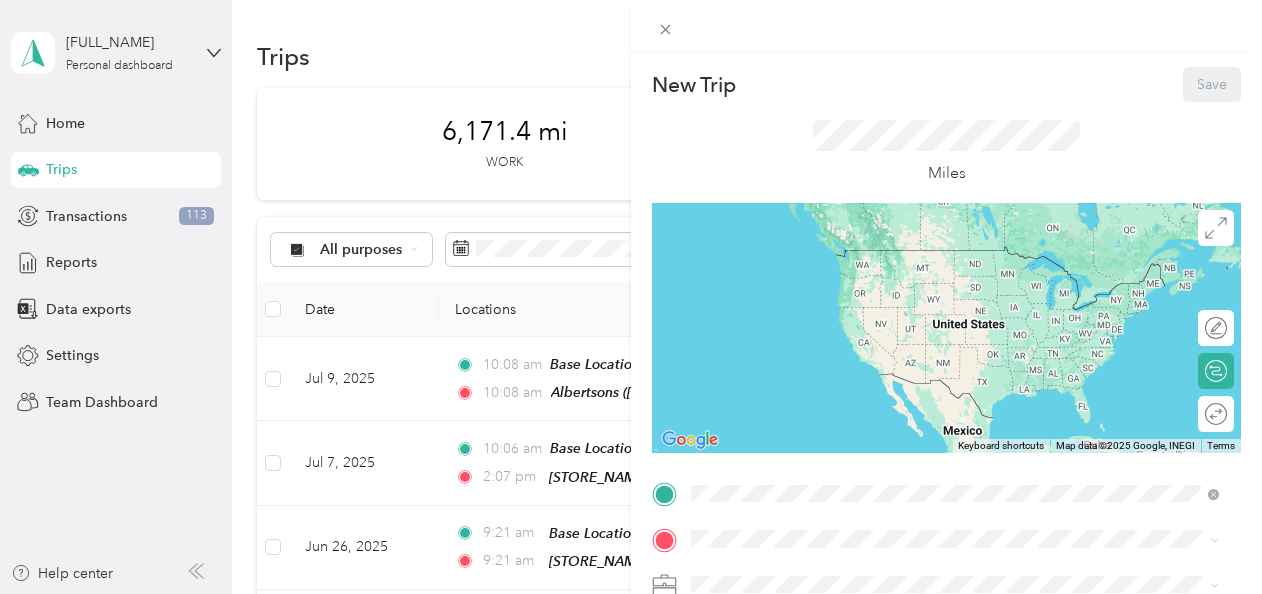 click on "[PLACE_NAME] [NUMBER] [STREET], [POSTAL_CODE], [CITY], [STATE], [COUNTRY]" at bounding box center [942, 269] 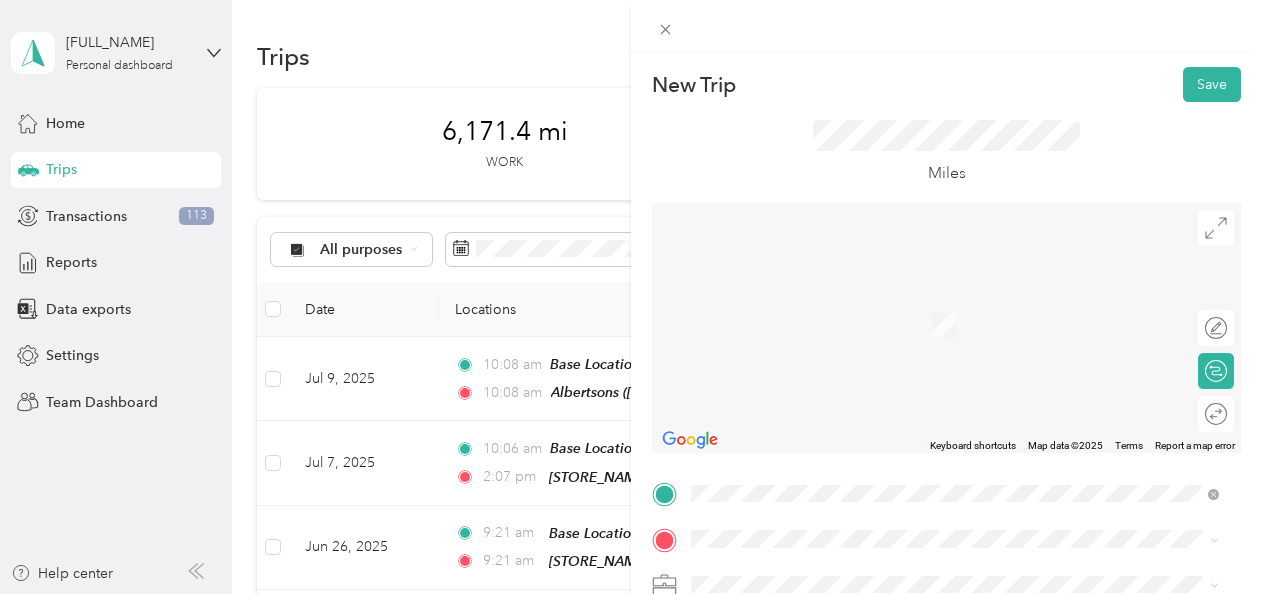 click on "TEAM [STORE_NAME] [NUMBER] [STREET], [NUMBER], [CITY], [STATE], [COUNTRY]" at bounding box center (921, 310) 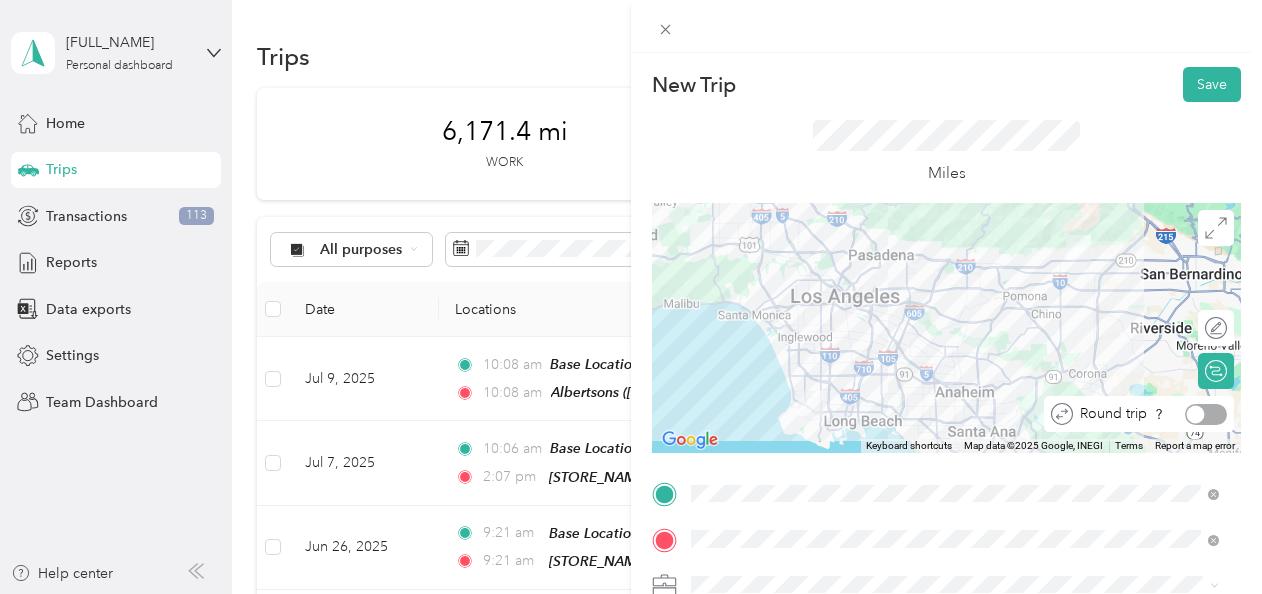 click at bounding box center (1206, 414) 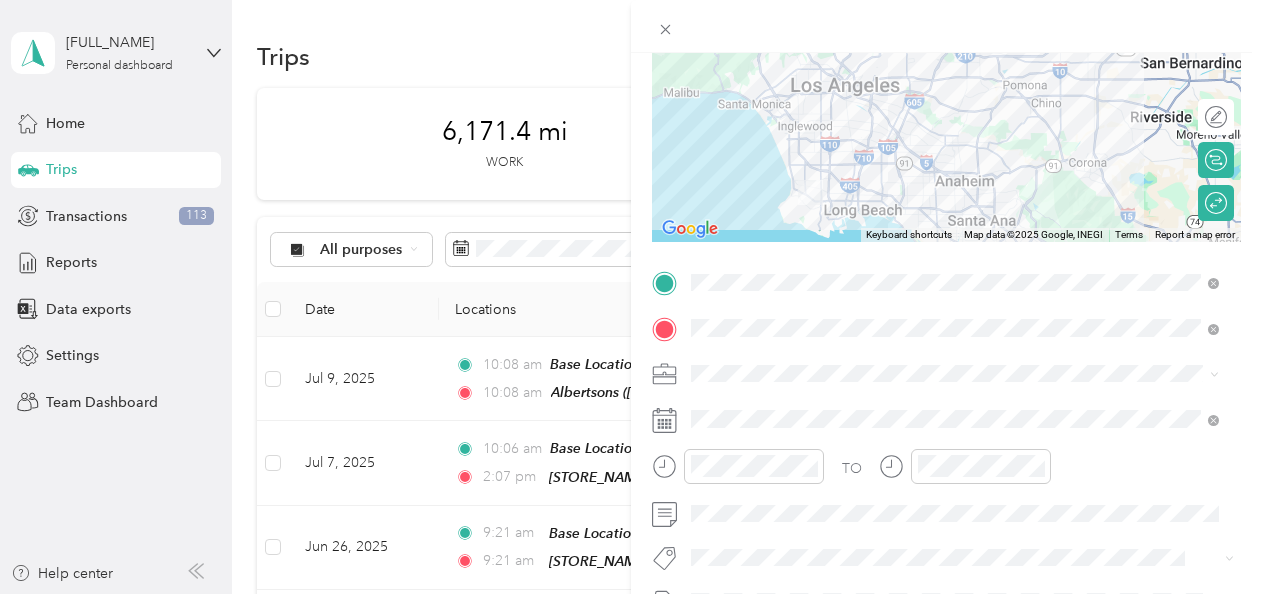 scroll, scrollTop: 214, scrollLeft: 0, axis: vertical 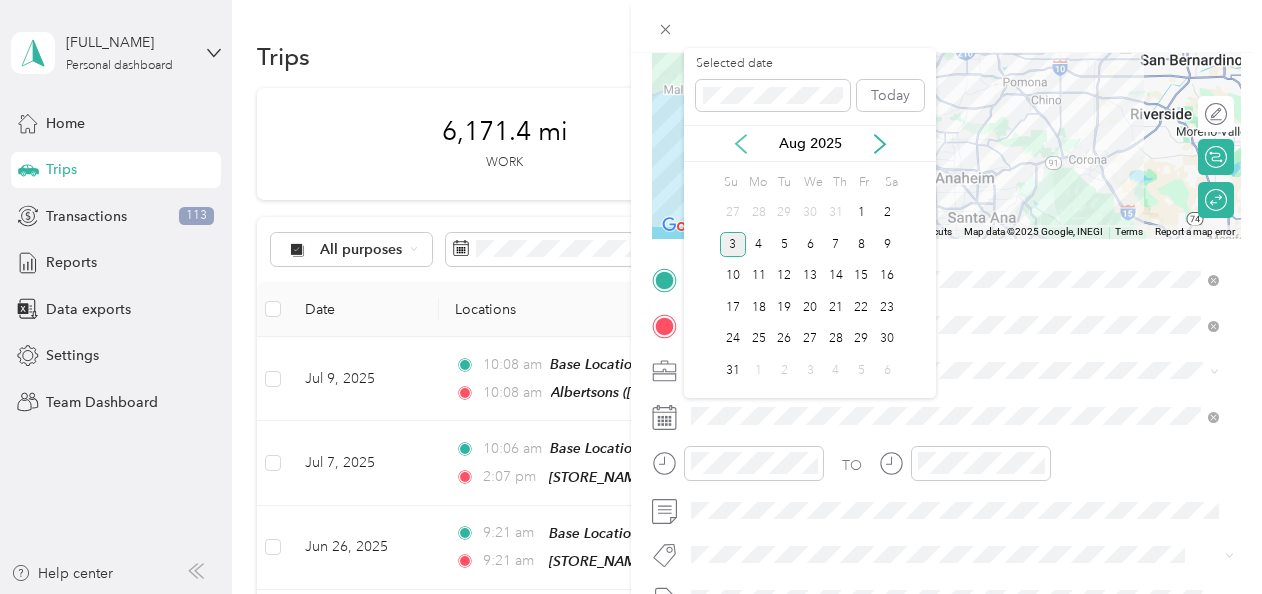 click 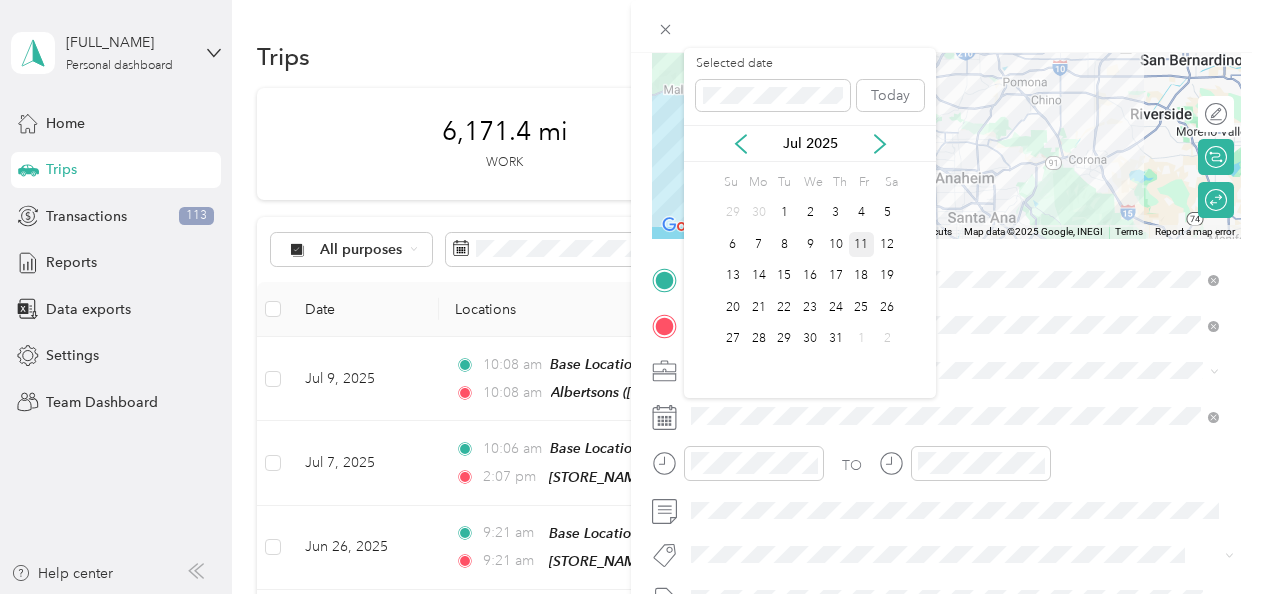 click on "11" at bounding box center (862, 244) 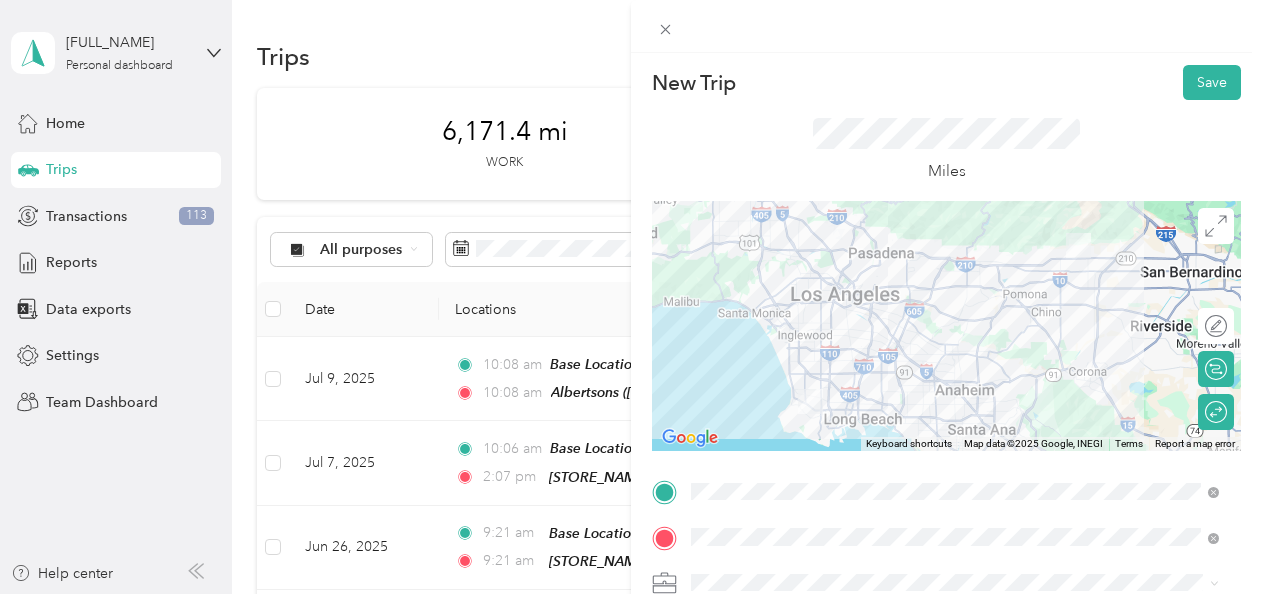 scroll, scrollTop: 0, scrollLeft: 0, axis: both 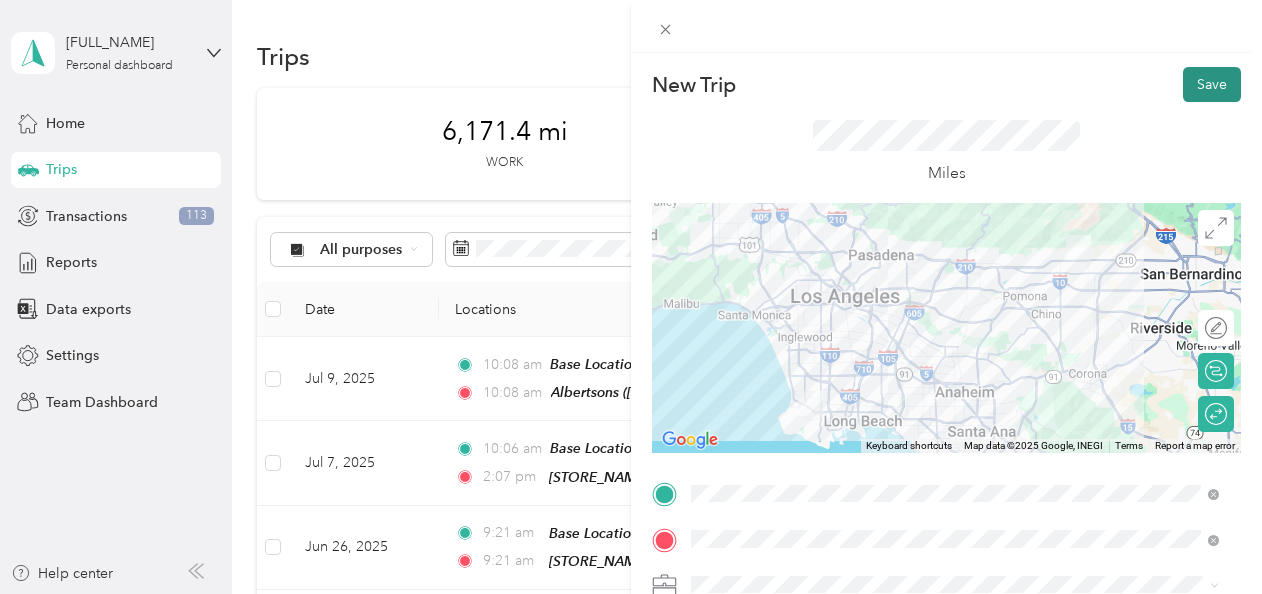 click on "Save" at bounding box center [1212, 84] 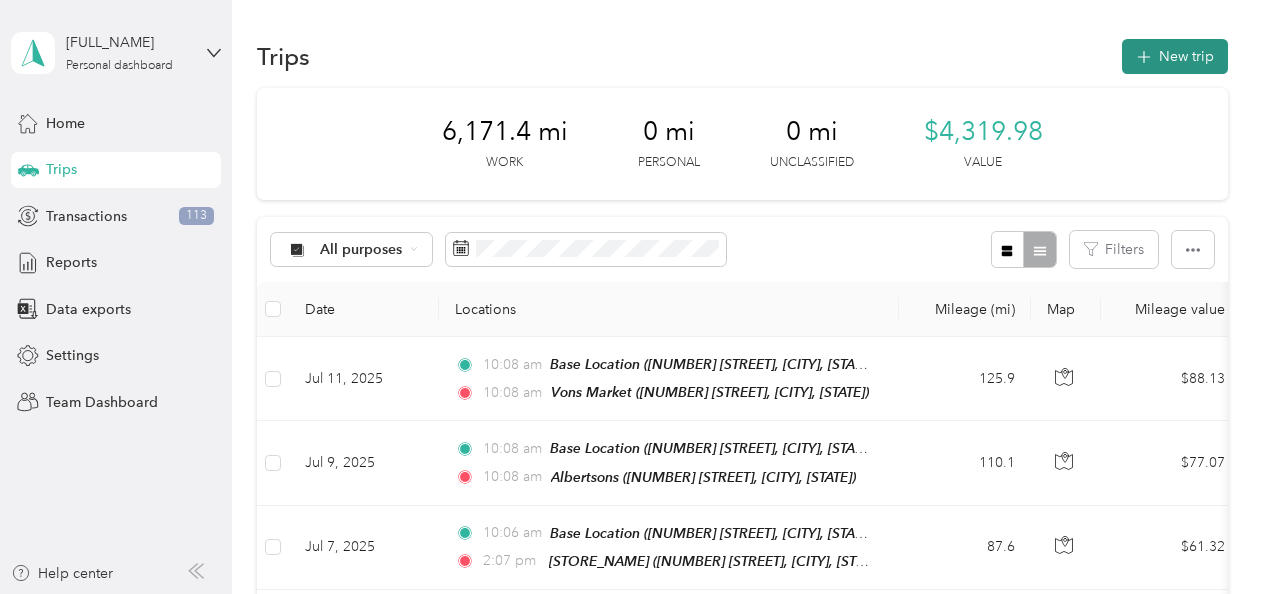 click on "New trip" at bounding box center (1175, 56) 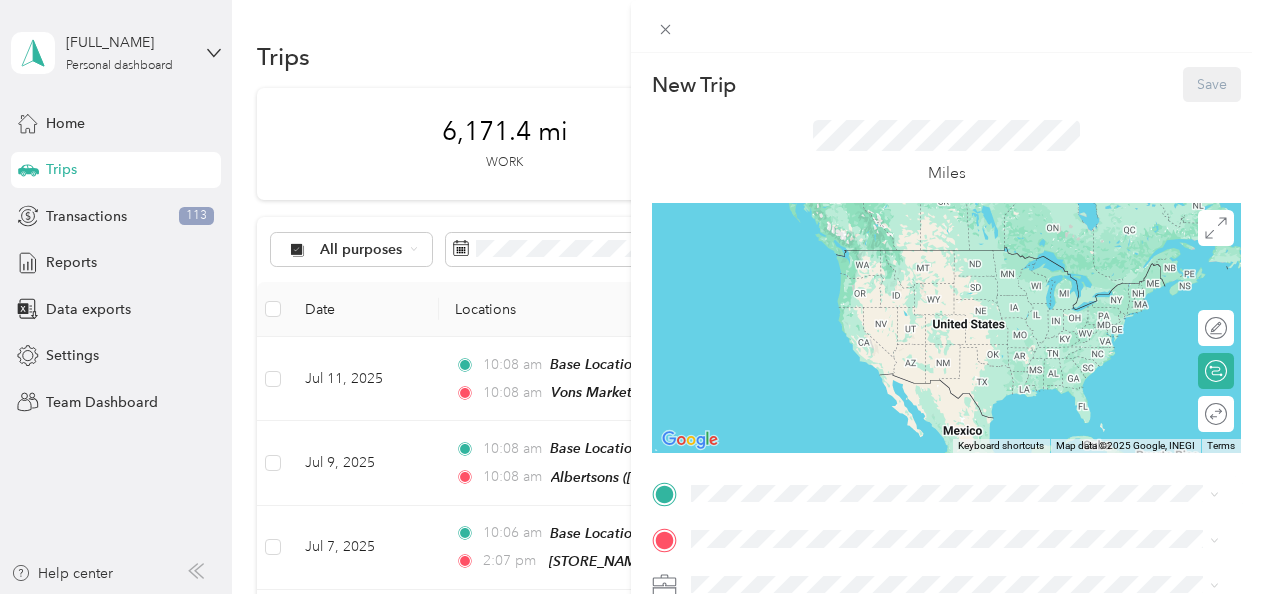 click on "[NUMBER] [STREET], [POSTAL_CODE], [CITY], [STATE], [COUNTRY]" at bounding box center [942, 274] 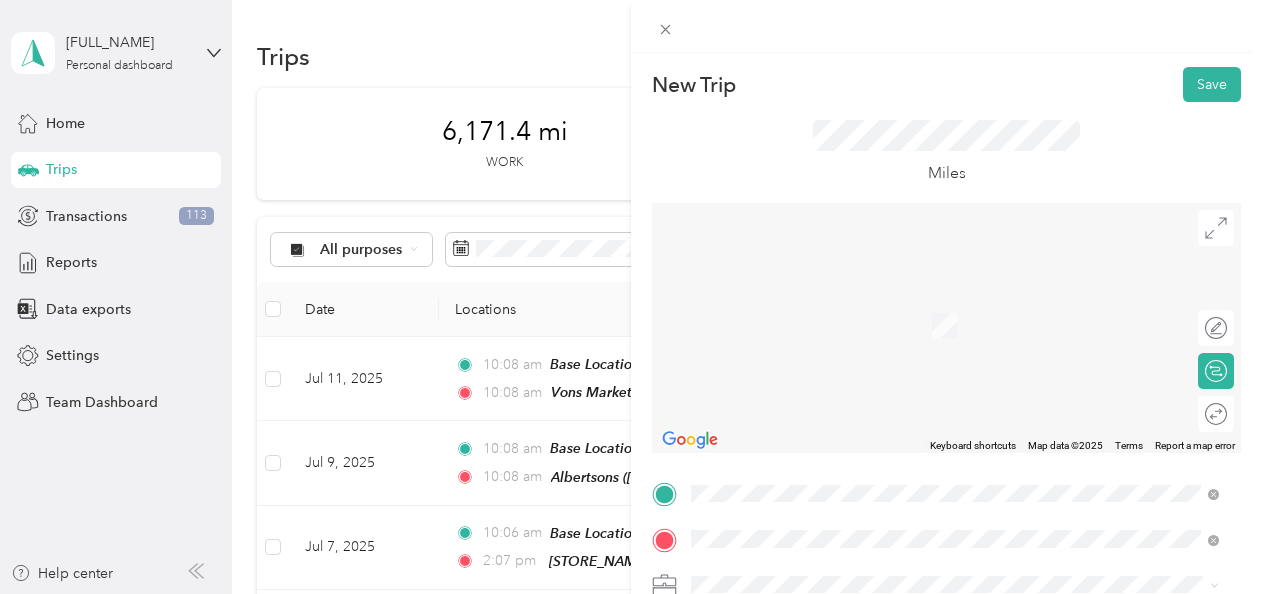 click on "TEAM Vons Food & Drug [NUMBER] [STREET], [POSTAL_CODE][PHONE], [CITY], [STATE], USA" at bounding box center (921, 318) 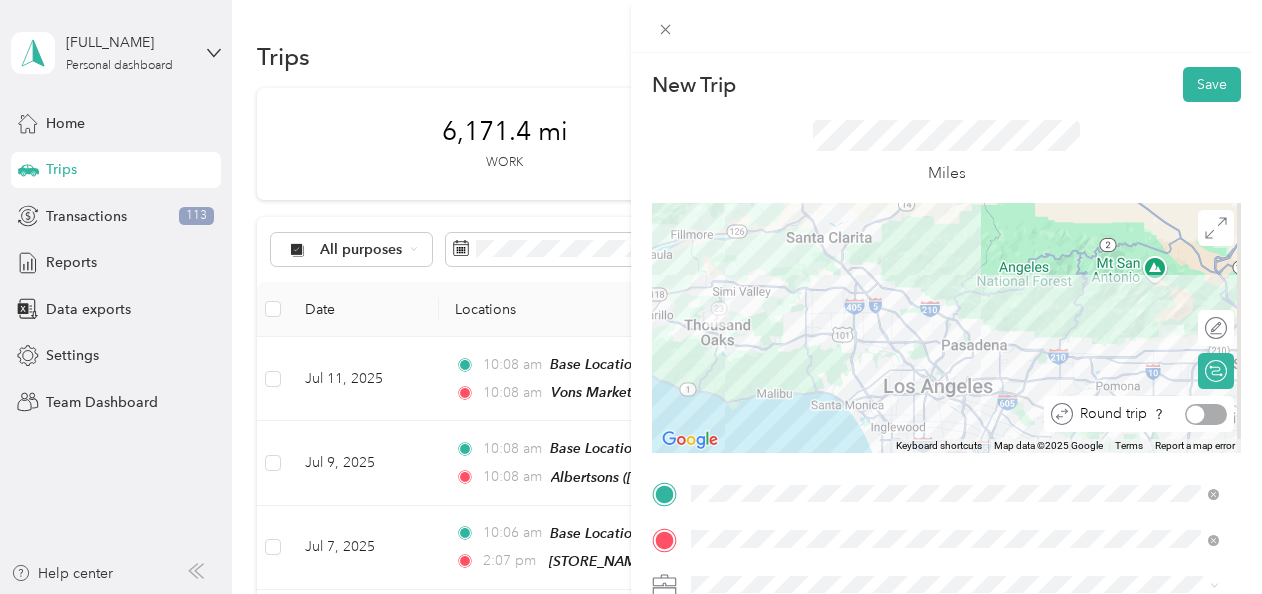 click at bounding box center [1206, 414] 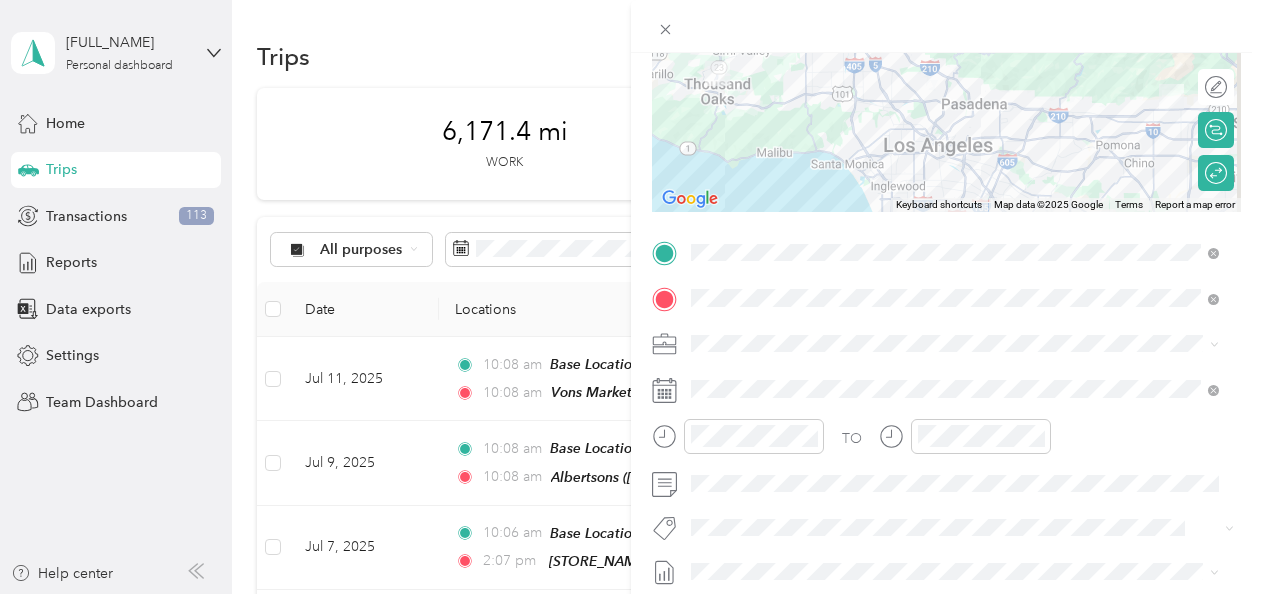 scroll, scrollTop: 234, scrollLeft: 0, axis: vertical 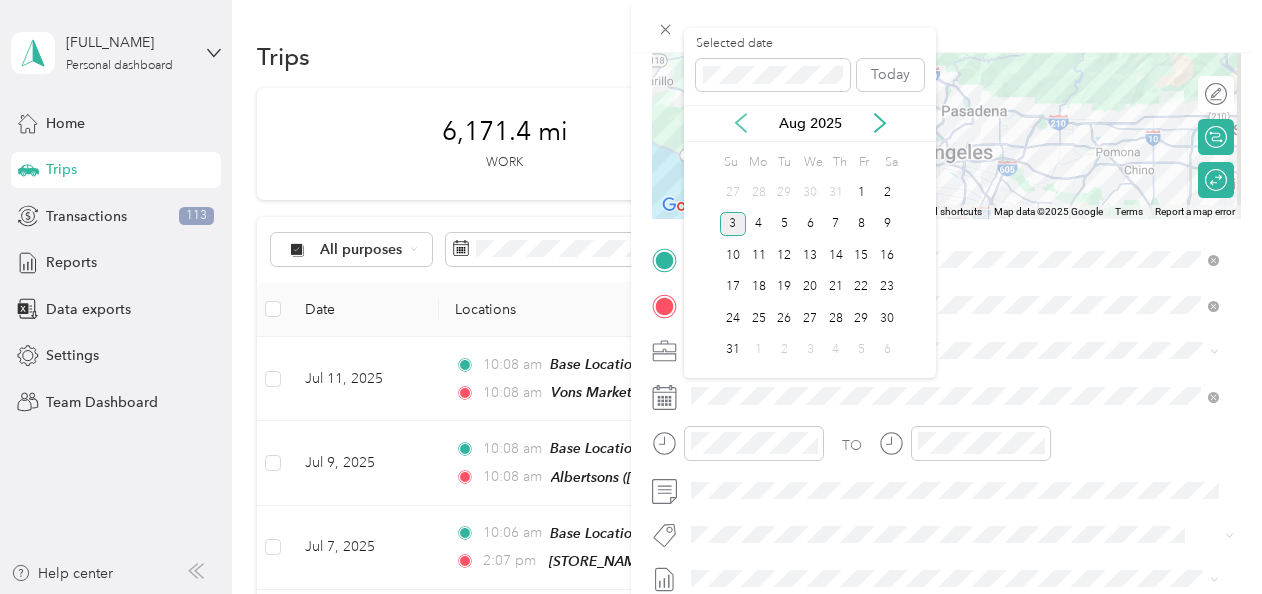 click 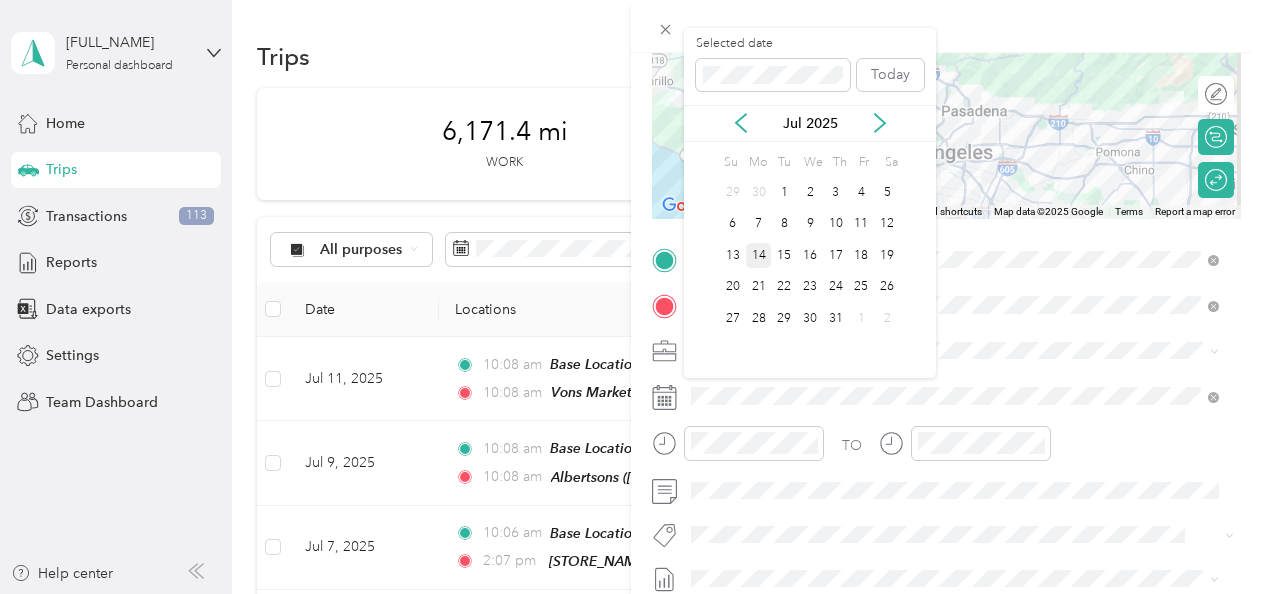 click on "14" at bounding box center (759, 255) 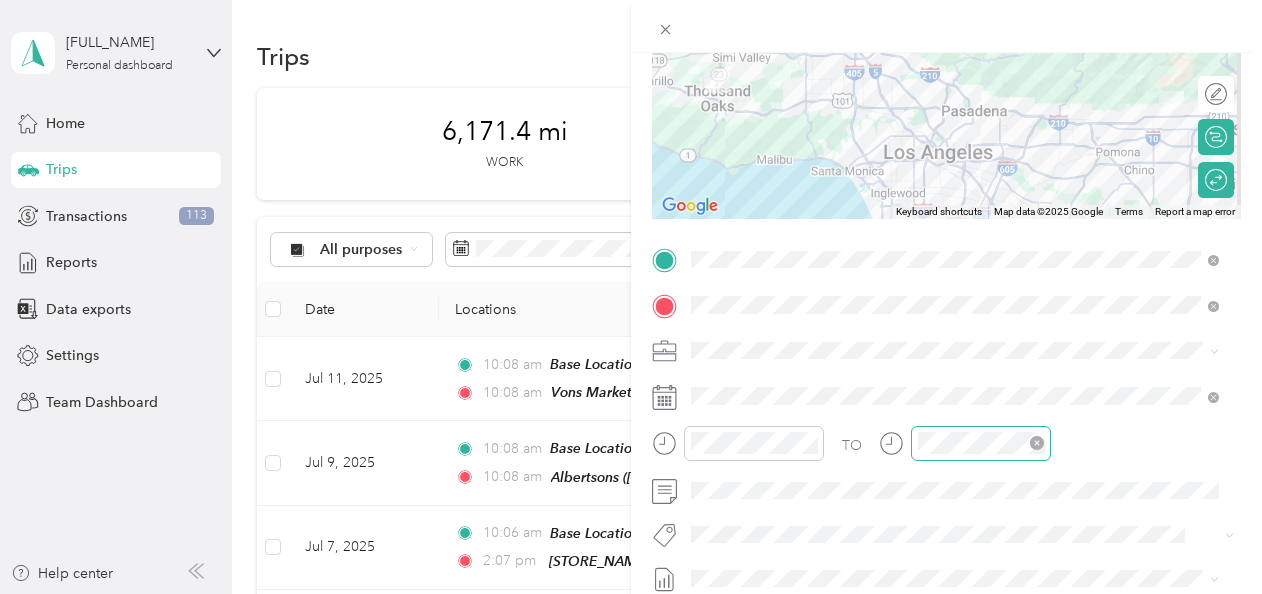 click 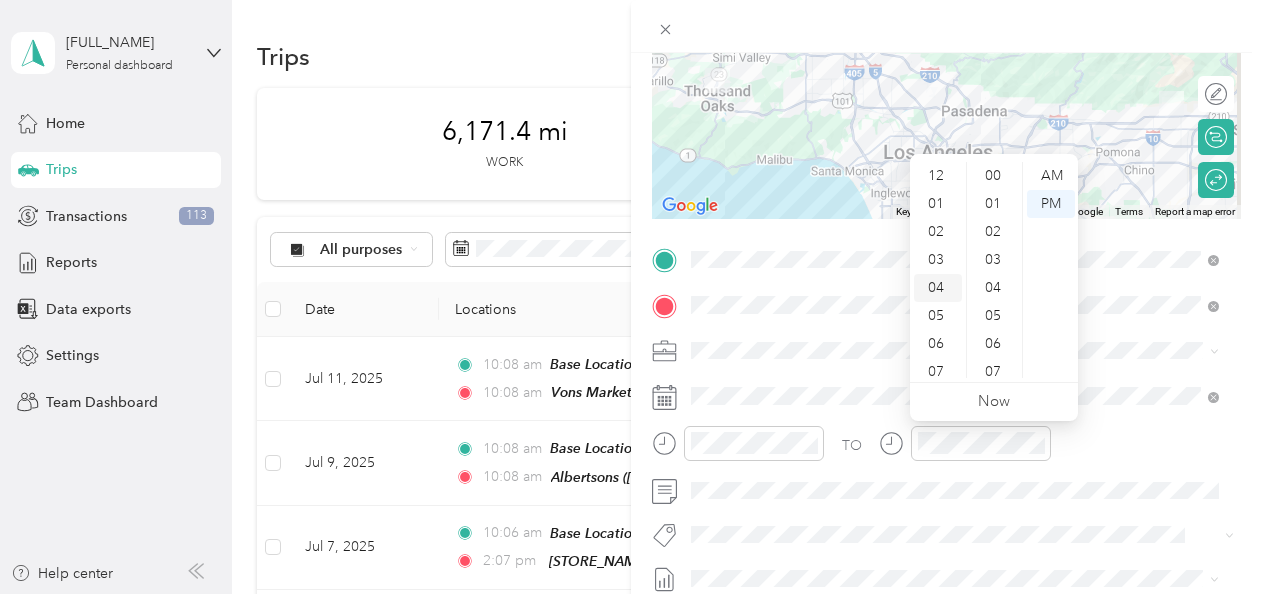 click on "04" at bounding box center [938, 288] 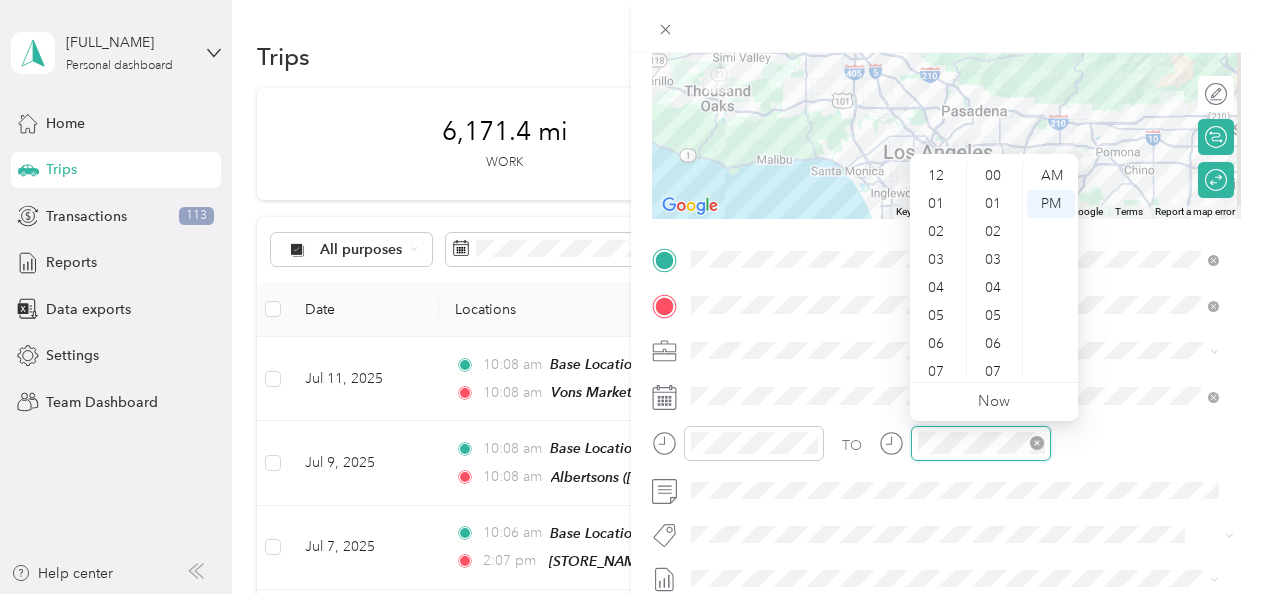click 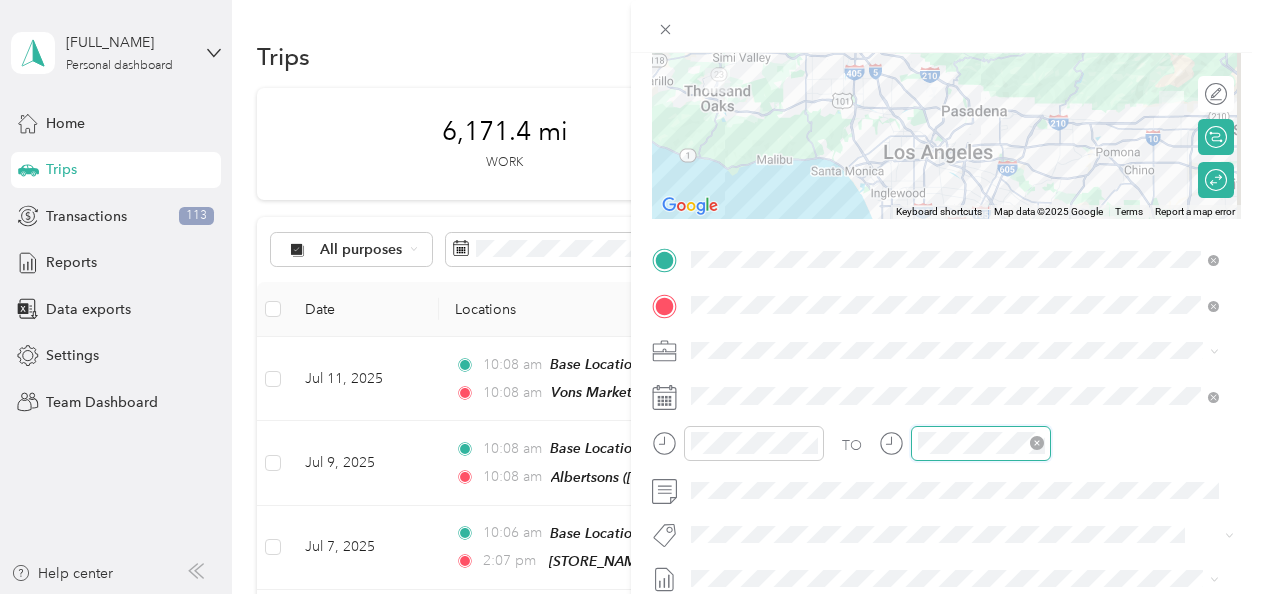scroll, scrollTop: 120, scrollLeft: 0, axis: vertical 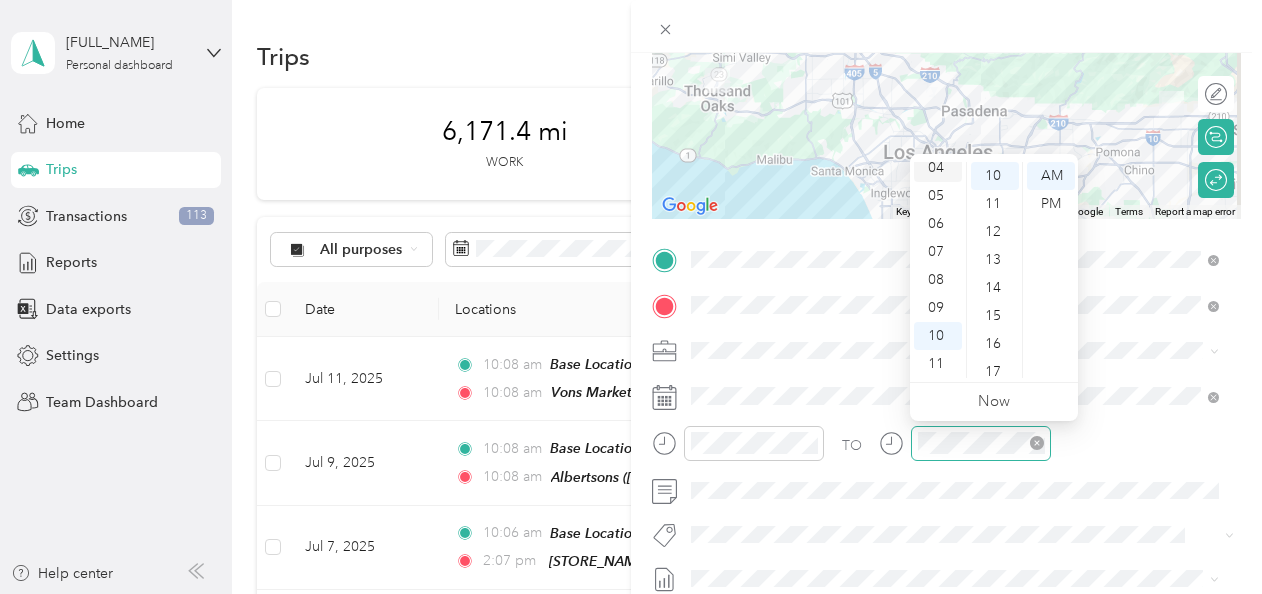 click on "04" at bounding box center (938, 168) 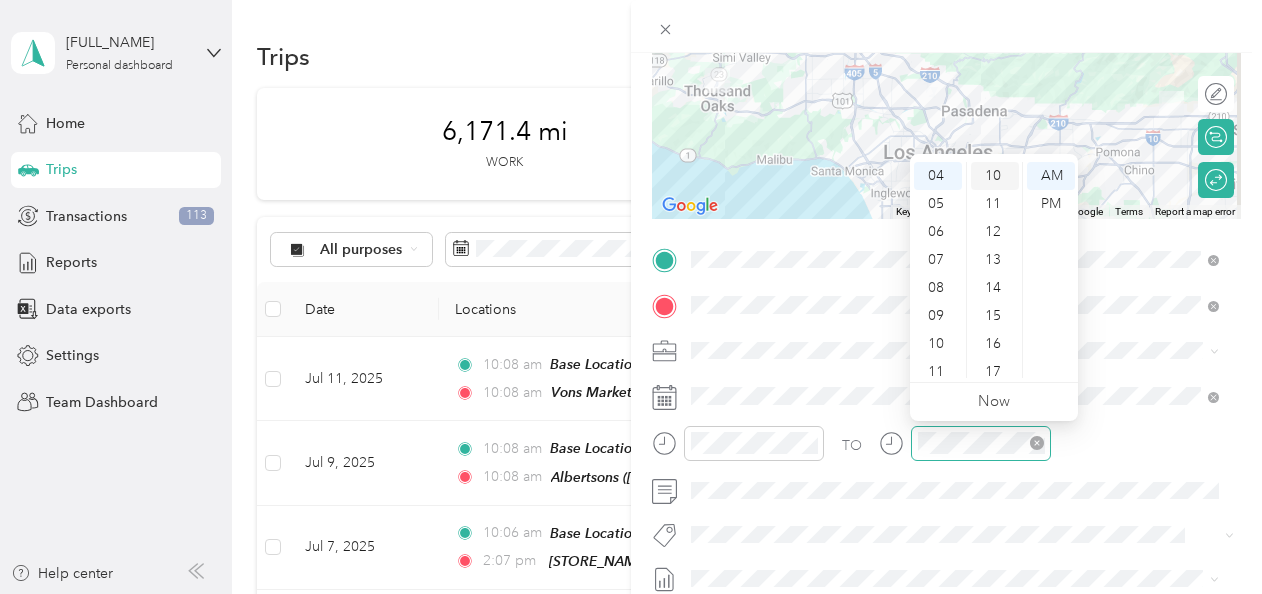 click on "10" at bounding box center [995, 176] 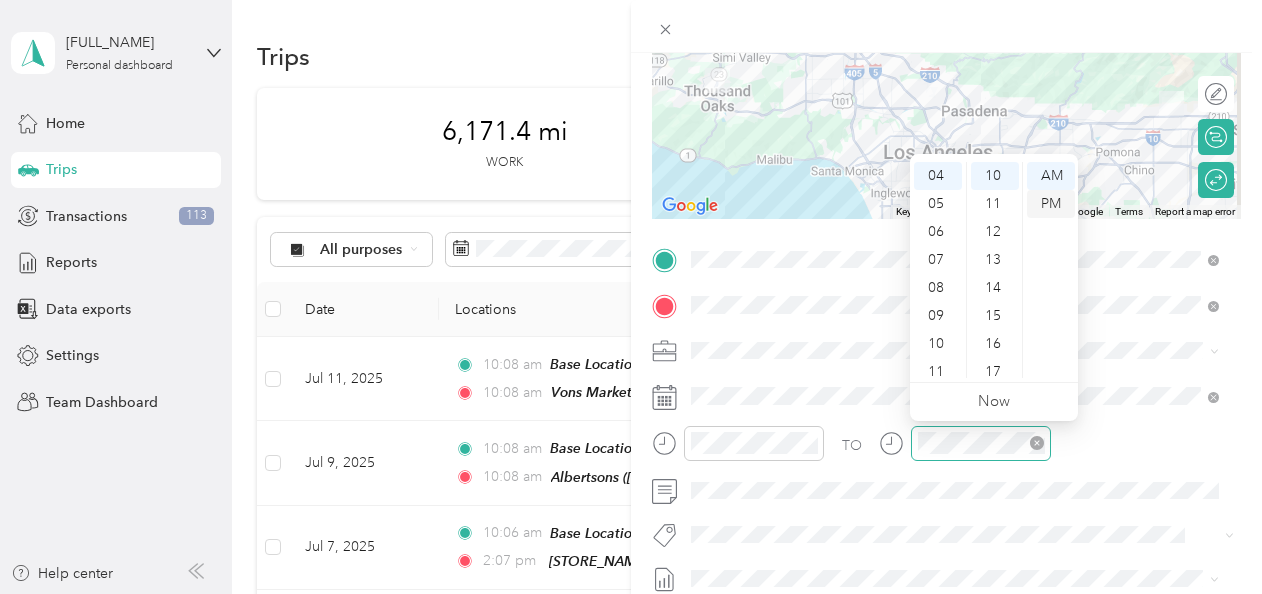 click on "PM" at bounding box center [1051, 204] 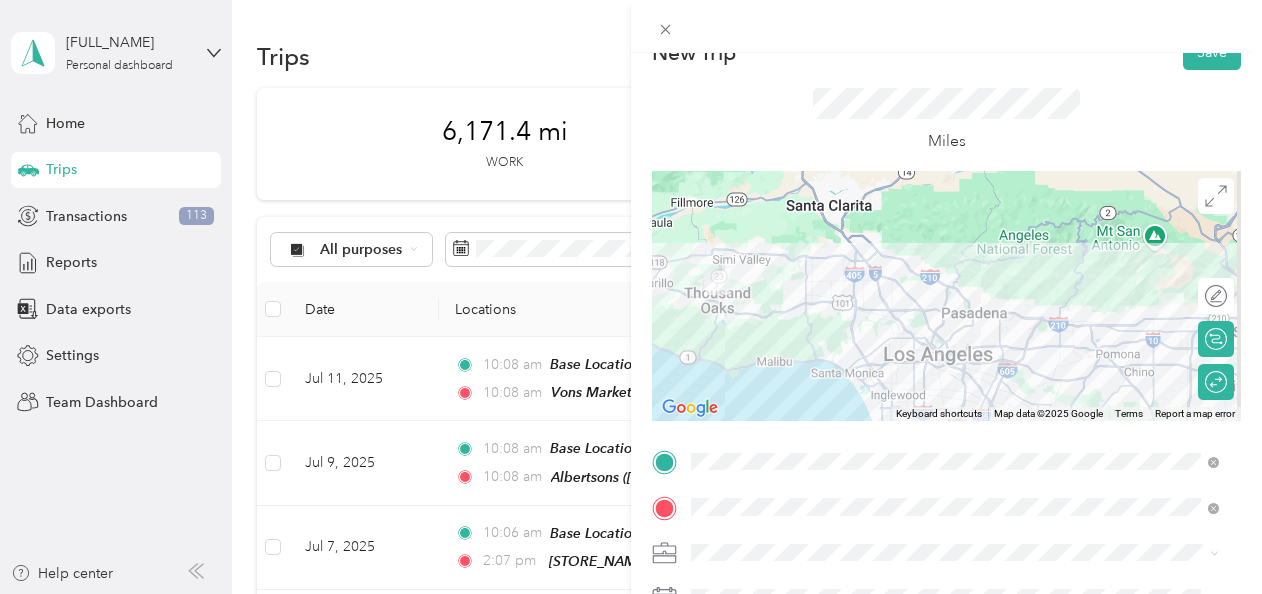 scroll, scrollTop: 0, scrollLeft: 0, axis: both 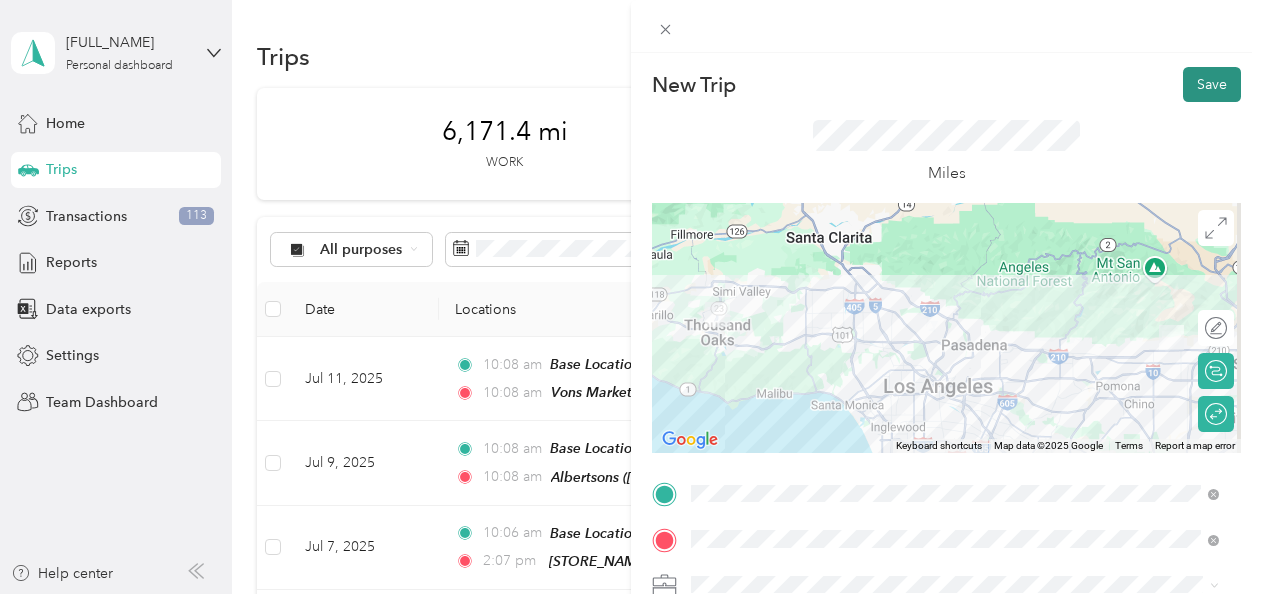 click on "Save" at bounding box center [1212, 84] 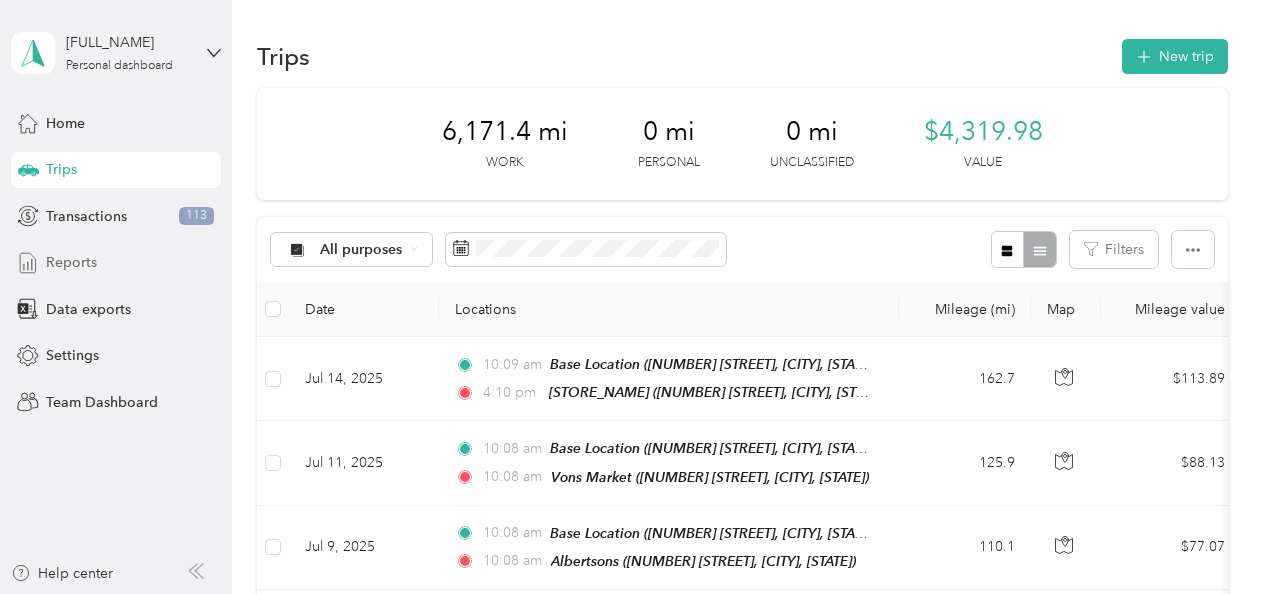 click on "Reports" at bounding box center [71, 262] 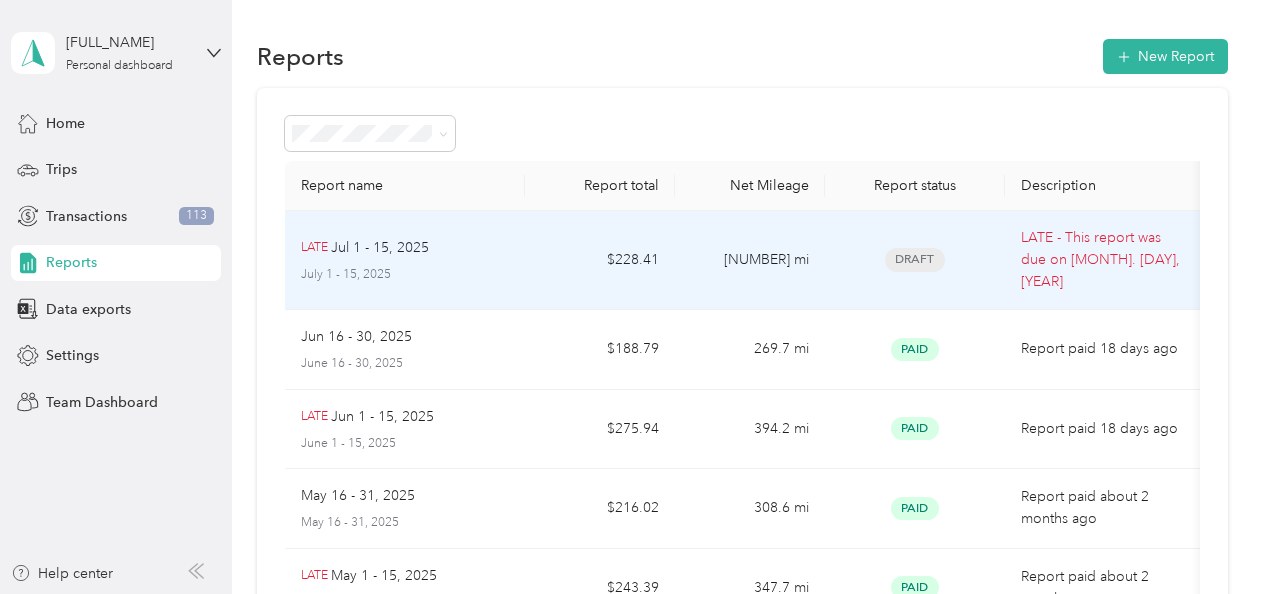 click on "Draft" at bounding box center [915, 260] 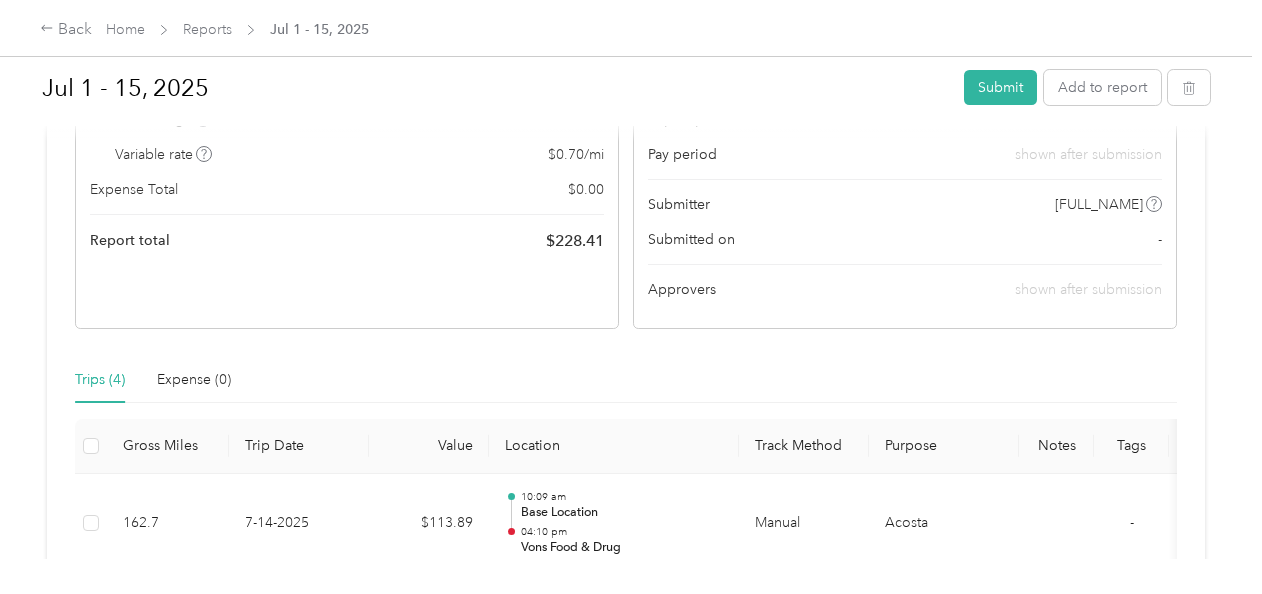 scroll, scrollTop: 75, scrollLeft: 0, axis: vertical 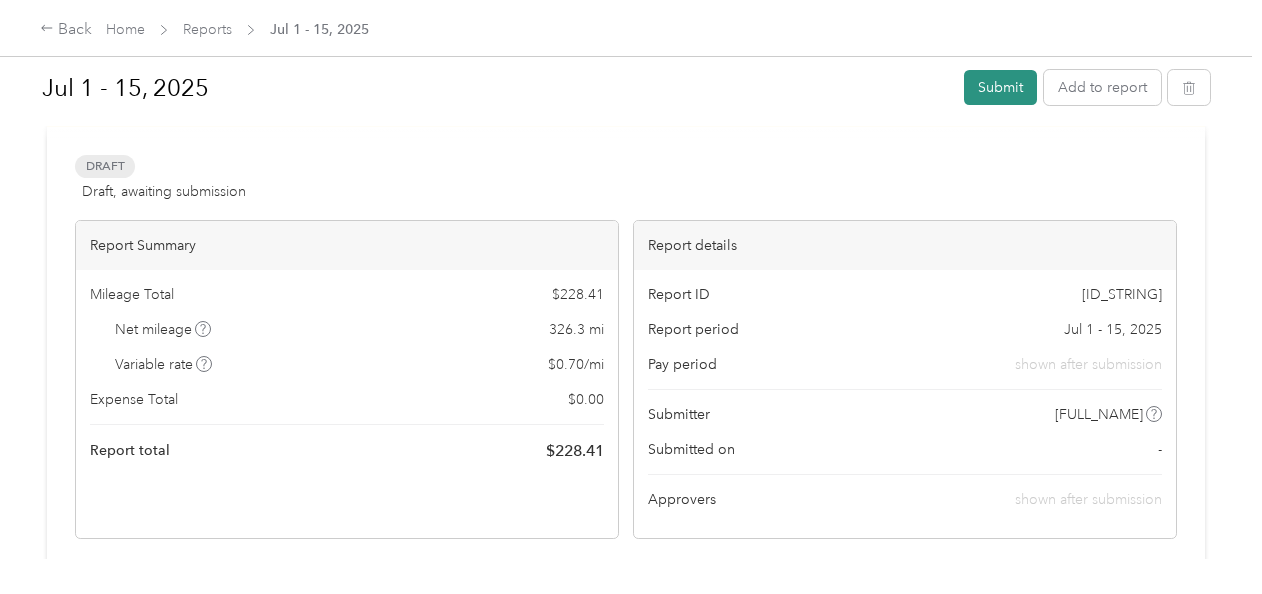 click on "Submit" at bounding box center (1000, 87) 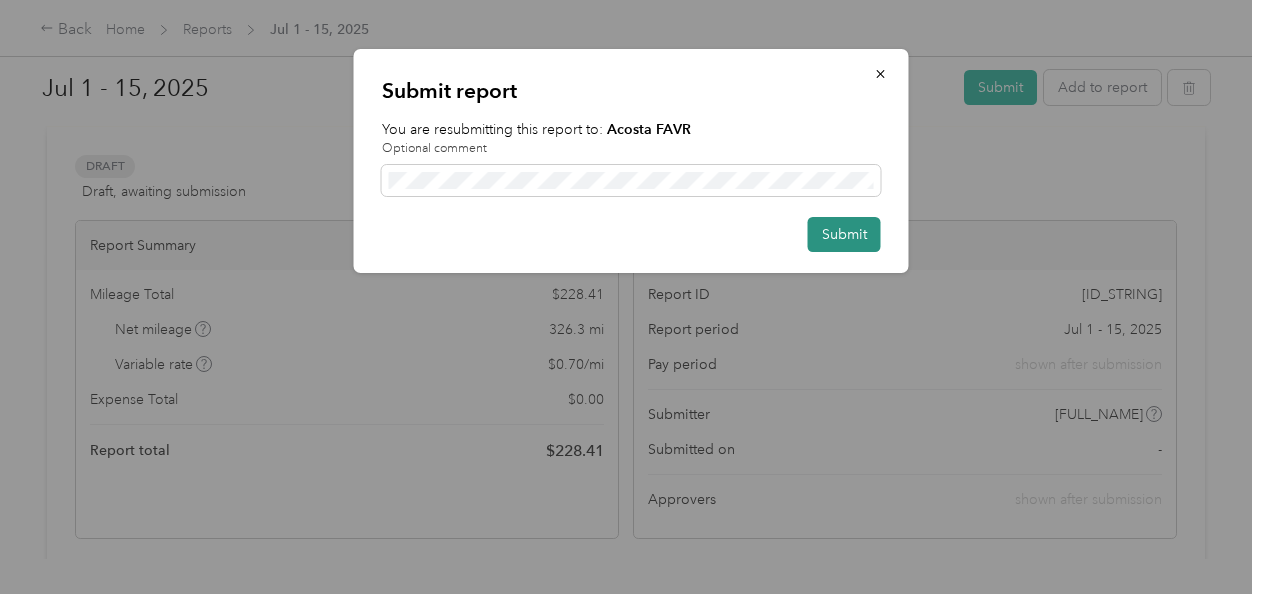 click on "Submit" at bounding box center [844, 234] 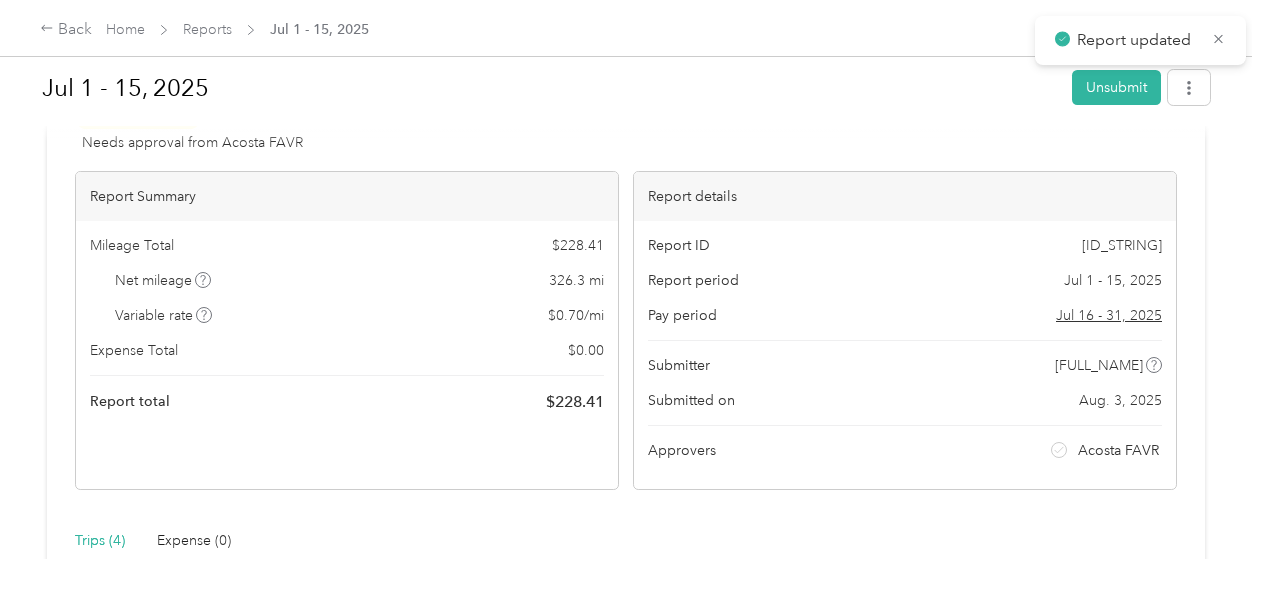 scroll, scrollTop: 103, scrollLeft: 0, axis: vertical 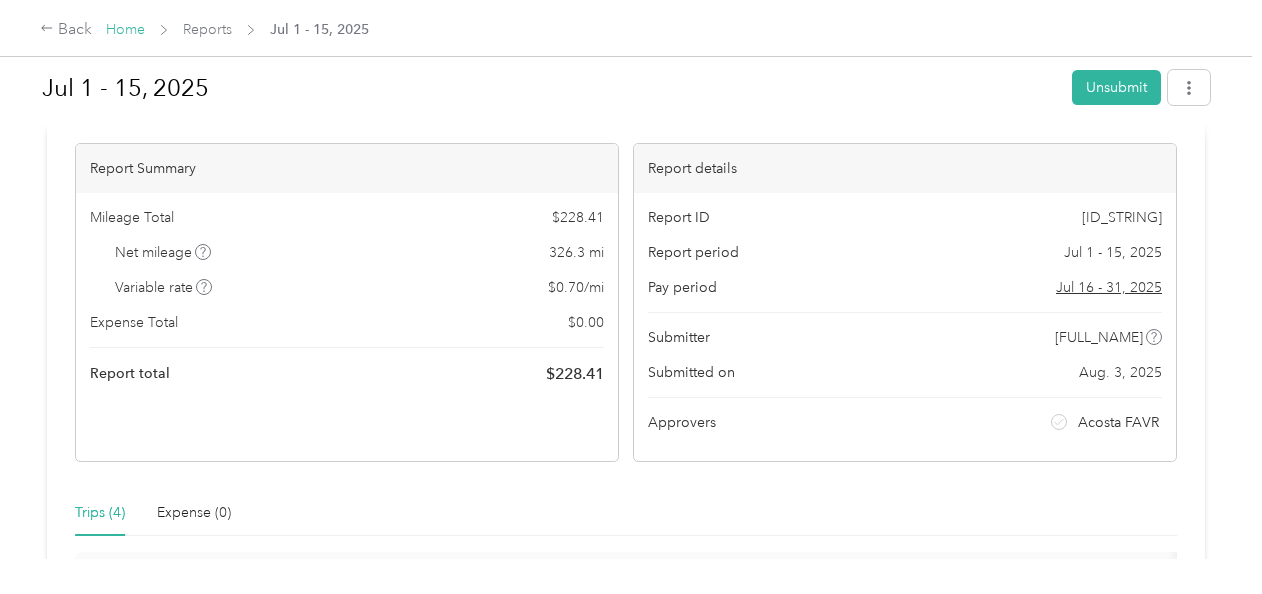 click on "Home" at bounding box center [125, 29] 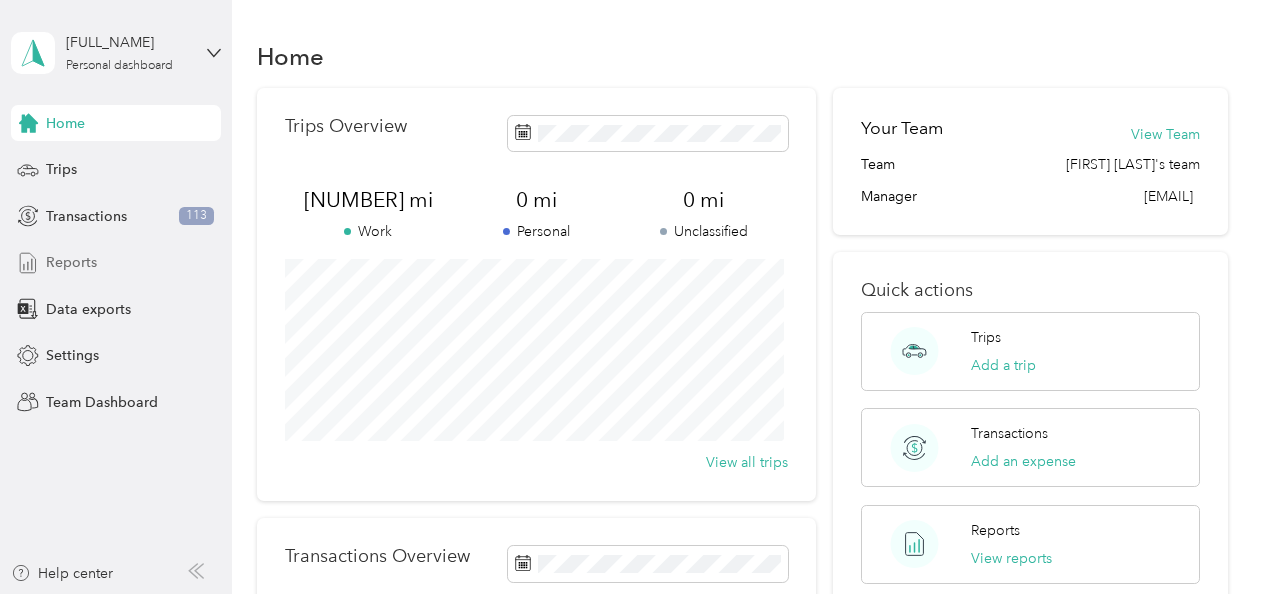 click on "Reports" at bounding box center (71, 262) 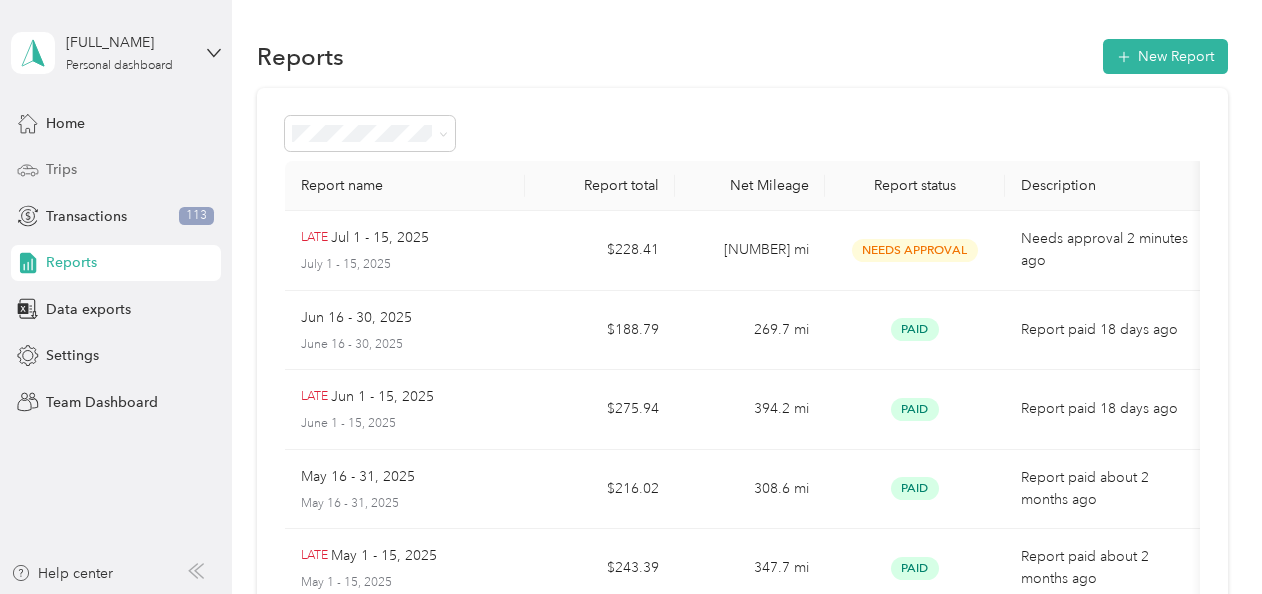 click on "Trips" at bounding box center [61, 169] 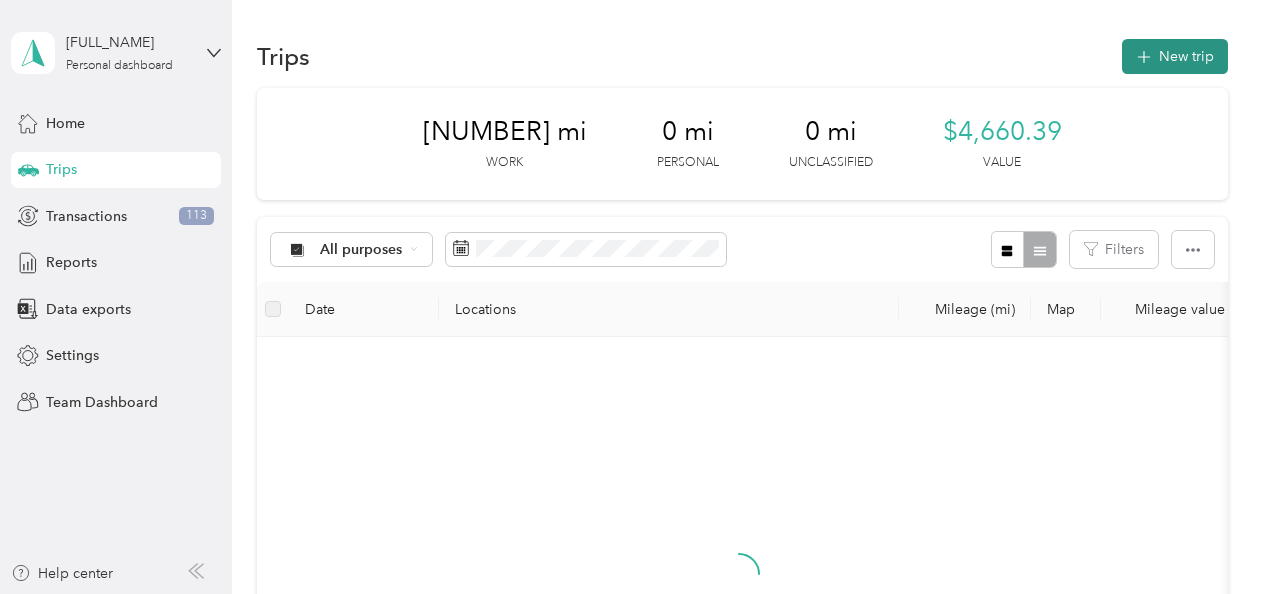 click on "New trip" at bounding box center (1175, 56) 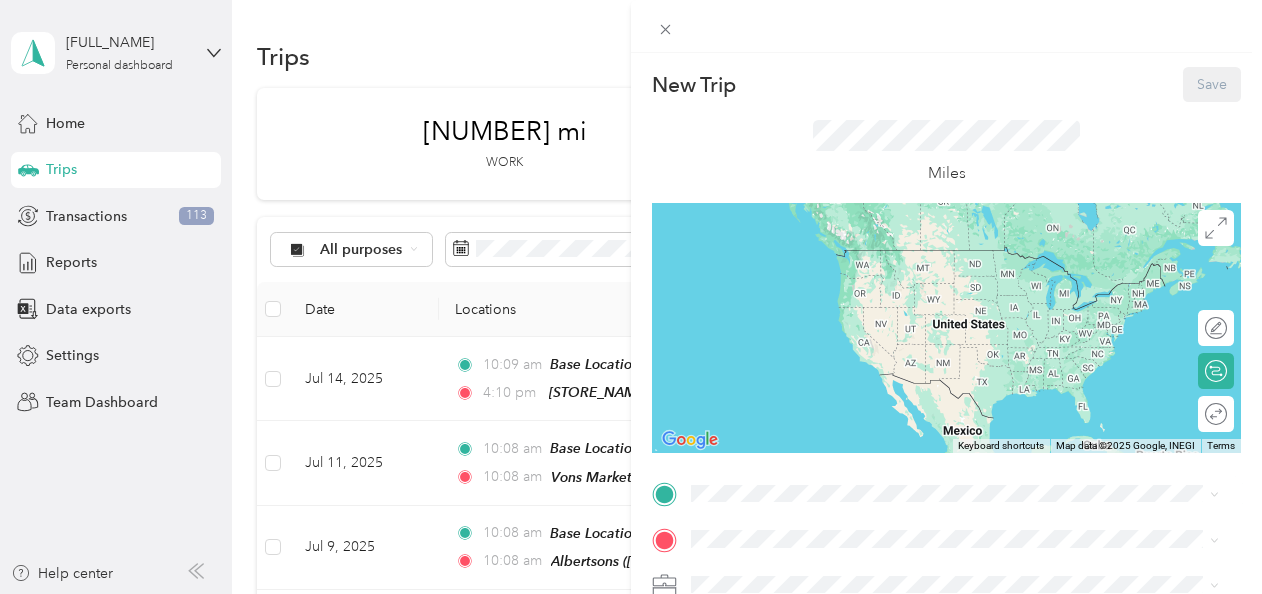 click on "[PLACE_NAME] [NUMBER] [STREET], [POSTAL_CODE], [CITY], [STATE], [COUNTRY]" at bounding box center (942, 269) 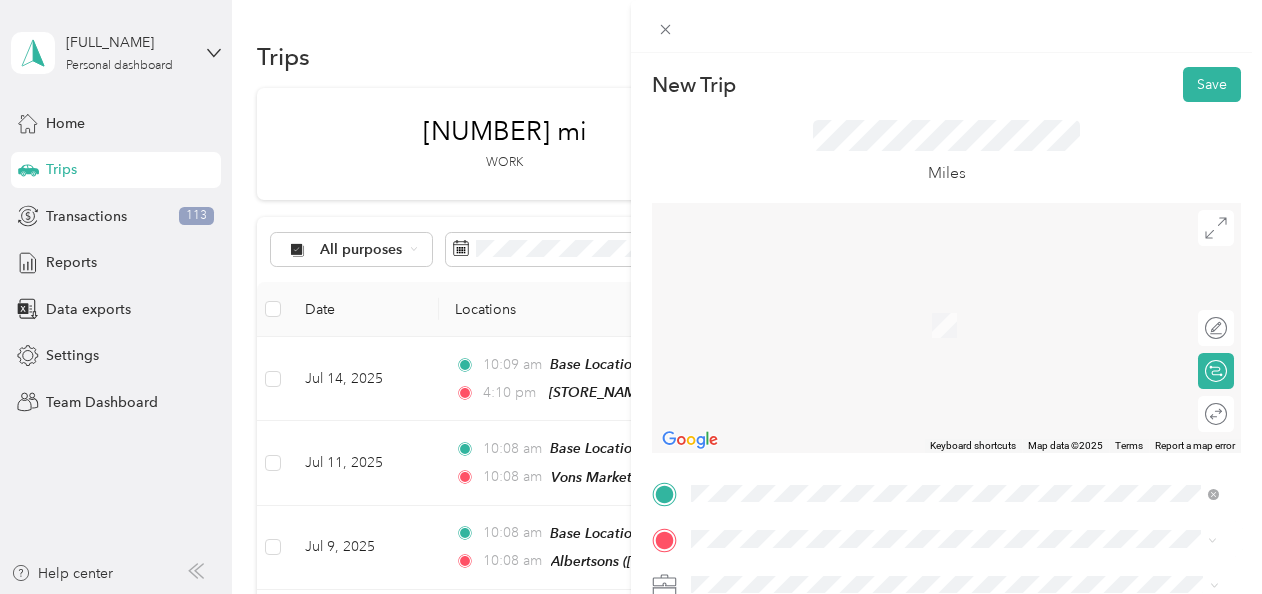 click on "TEAM [STORE_NAME] [NUMBER] [STREET], [NUMBER], [CITY], [STATE], [COUNTRY]" at bounding box center [921, 395] 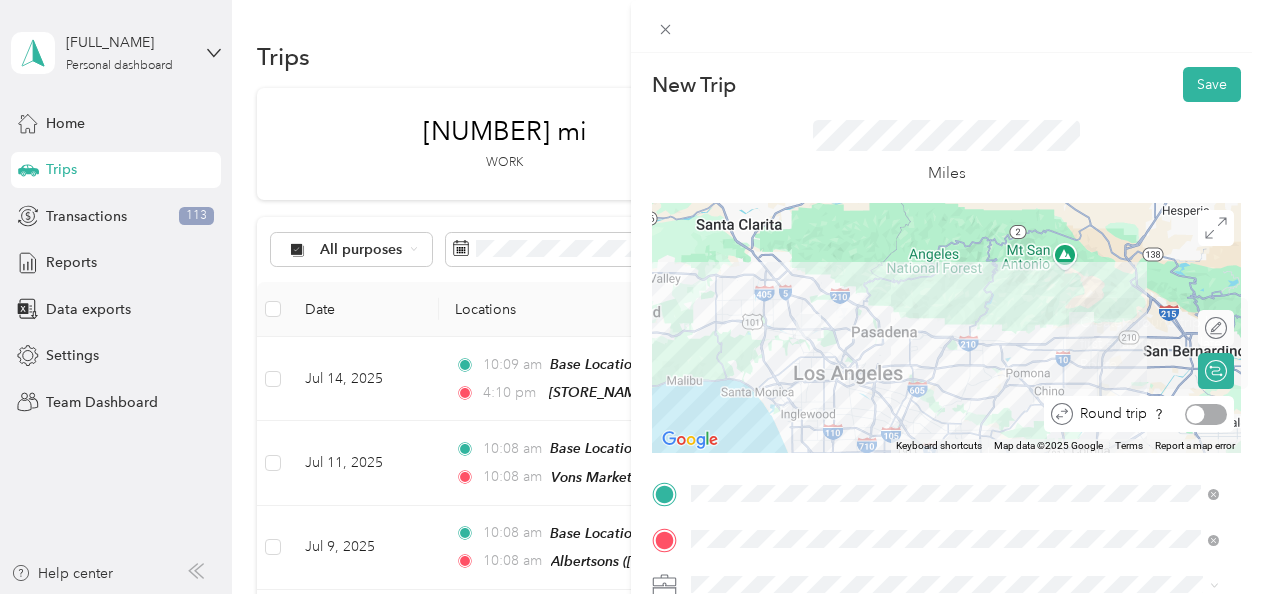 click at bounding box center [1206, 414] 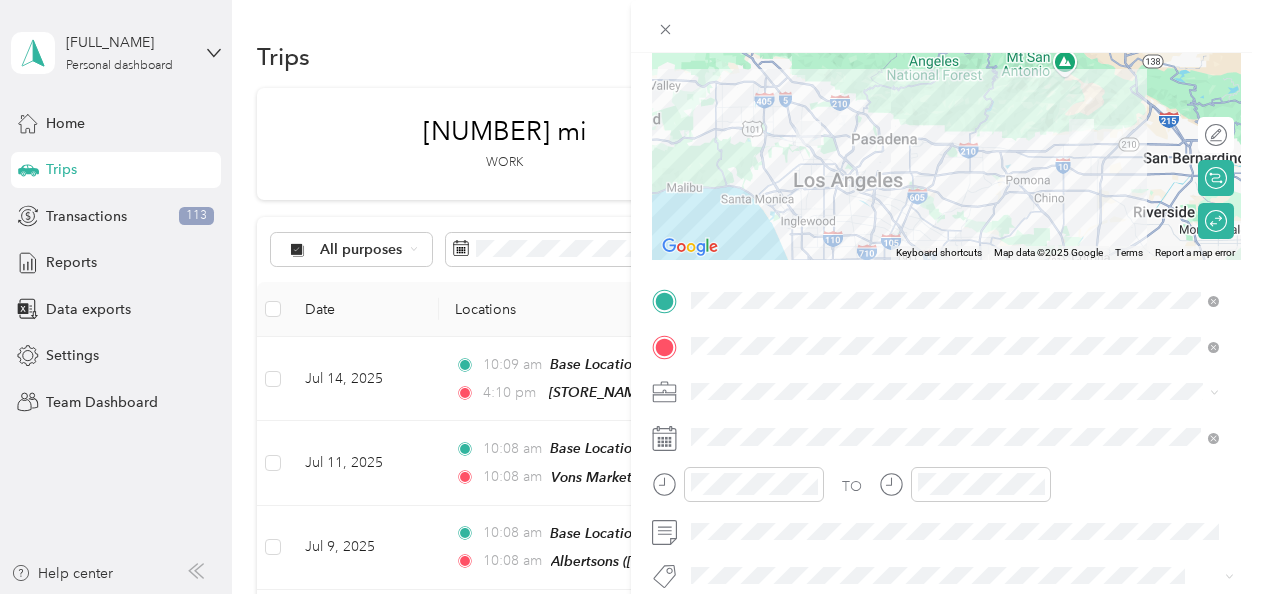 scroll, scrollTop: 196, scrollLeft: 0, axis: vertical 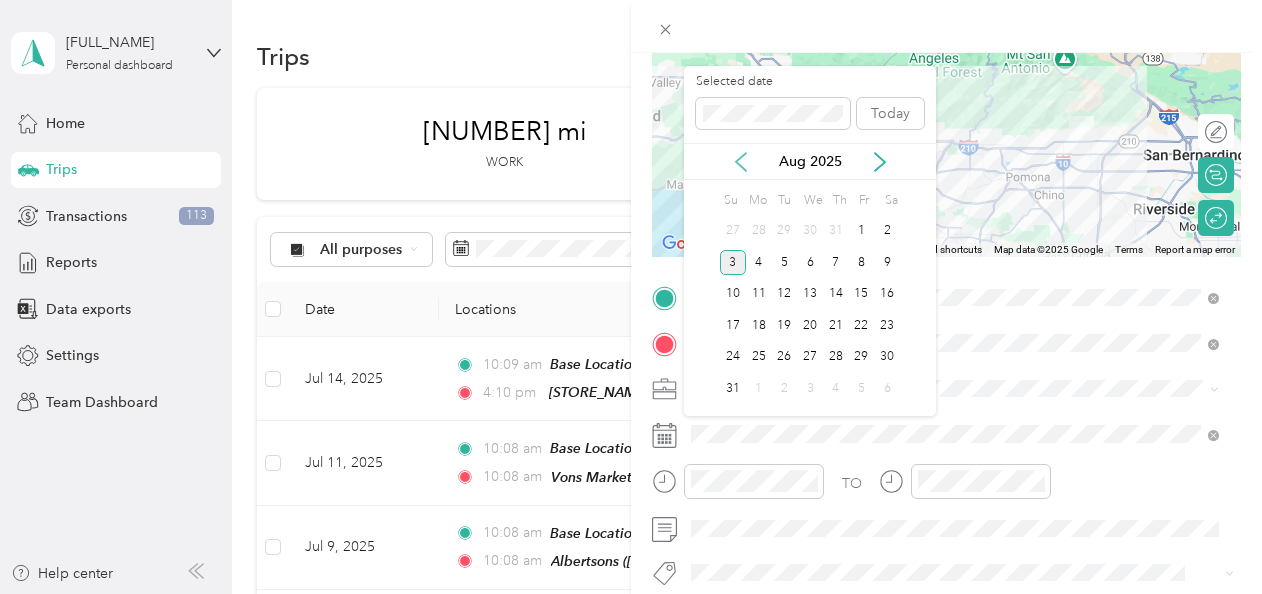click 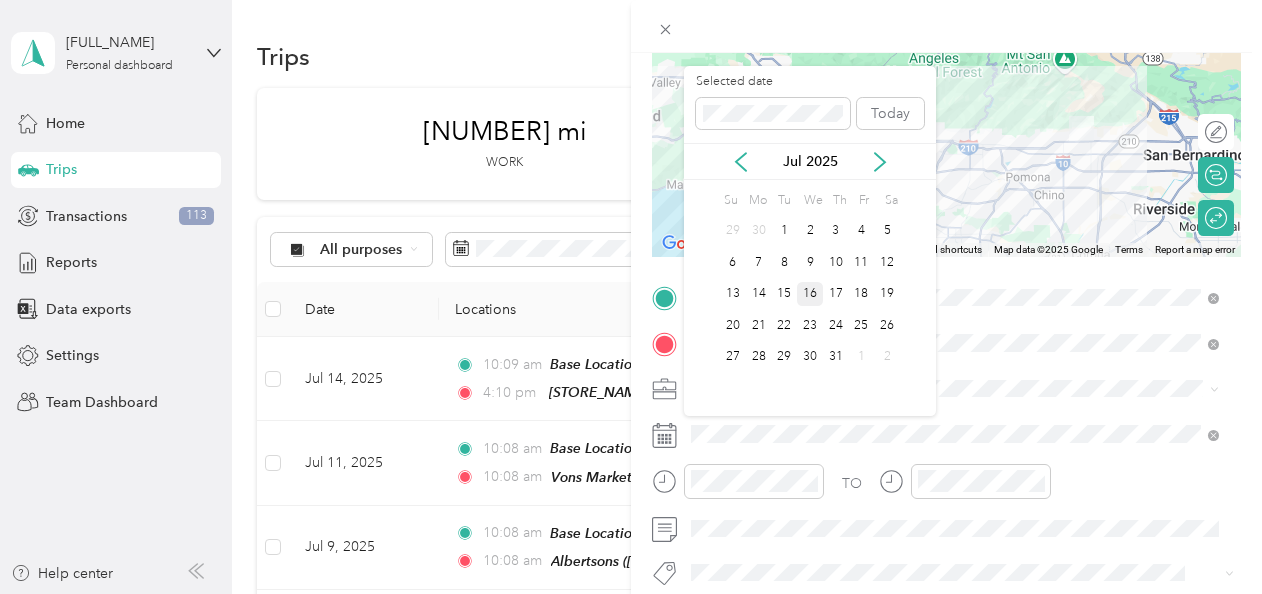 click on "16" at bounding box center [810, 294] 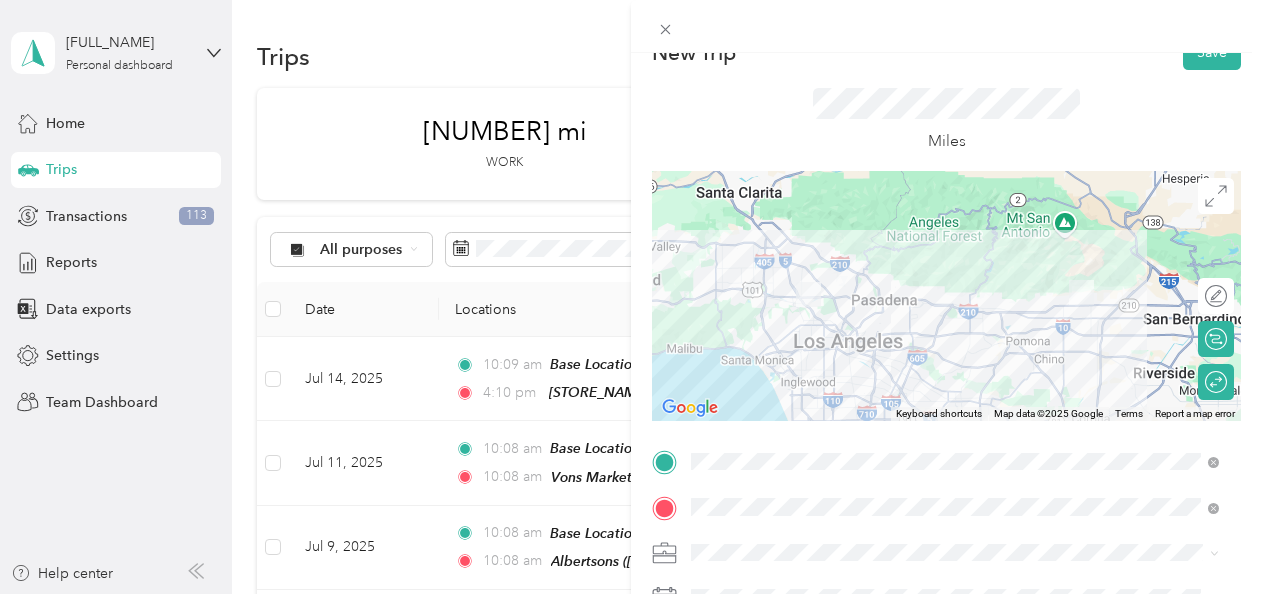 scroll, scrollTop: 0, scrollLeft: 0, axis: both 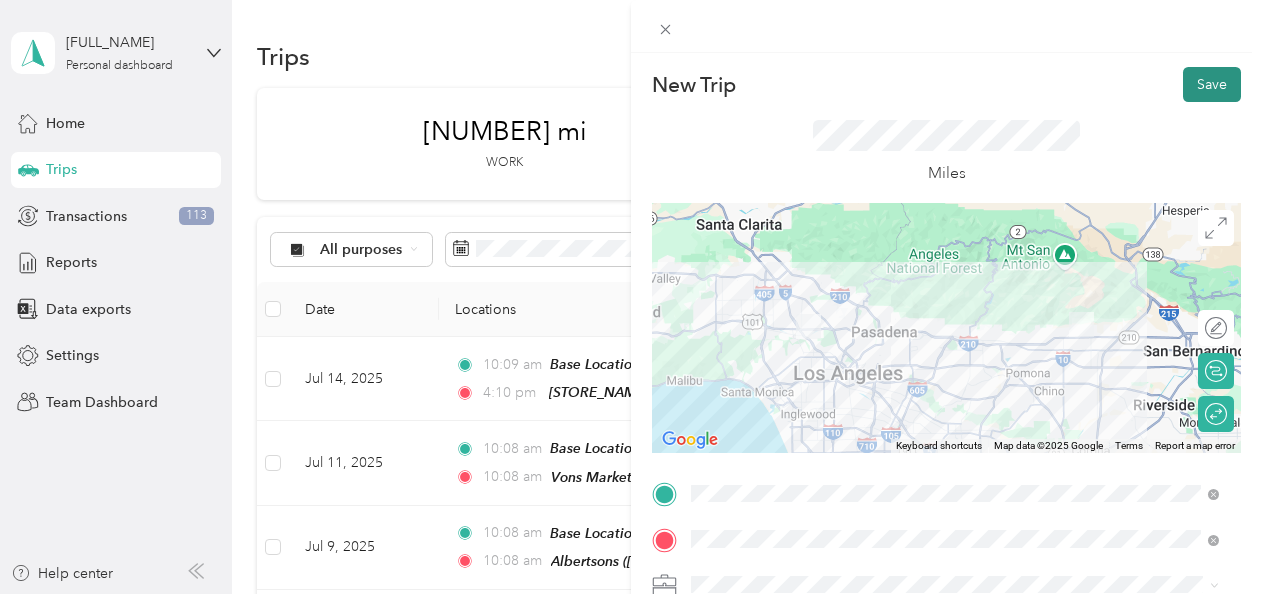 click on "Save" at bounding box center [1212, 84] 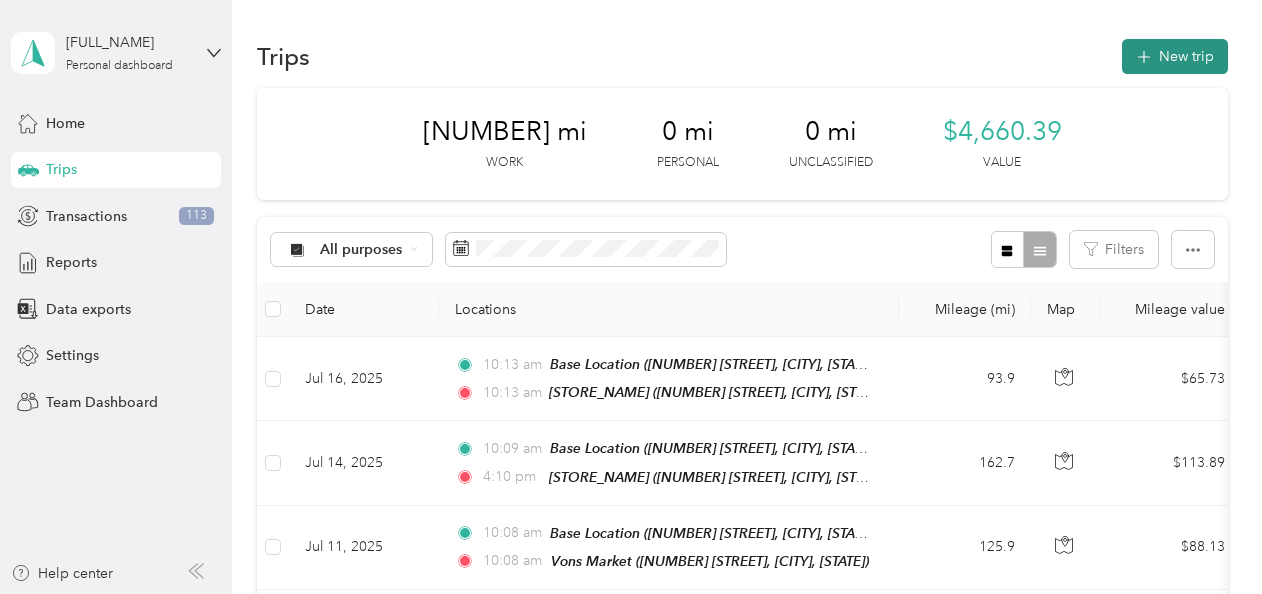 click on "New trip" at bounding box center [1175, 56] 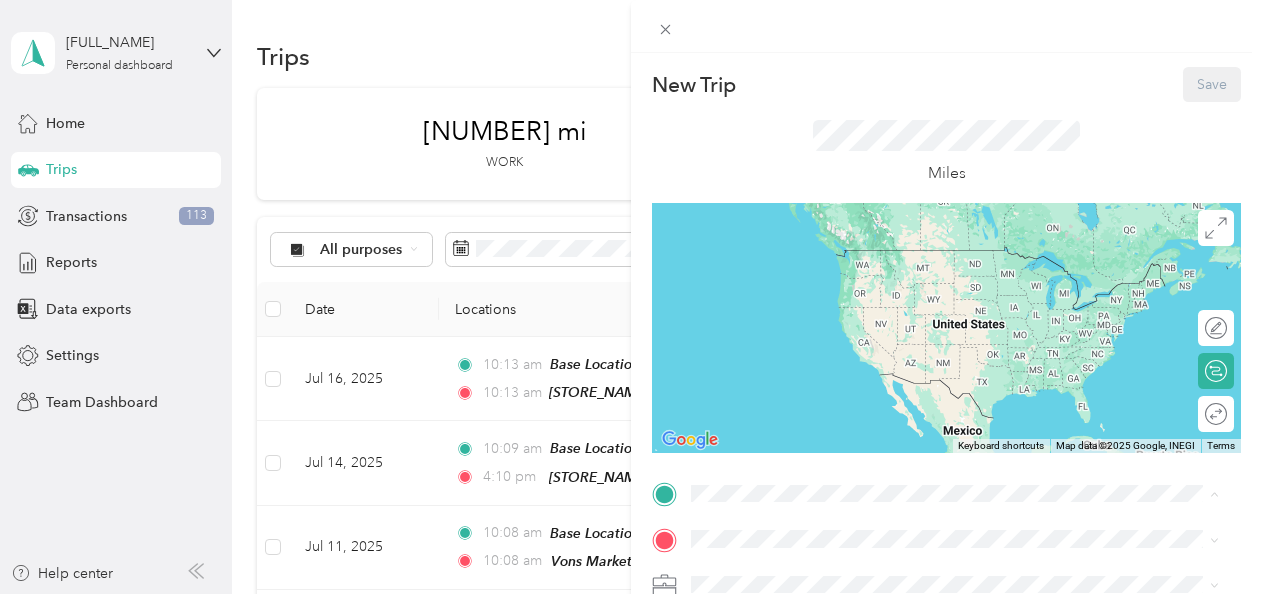 click on "[NUMBER] [STREET], [POSTAL_CODE], [CITY], [STATE], [COUNTRY]" at bounding box center [942, 279] 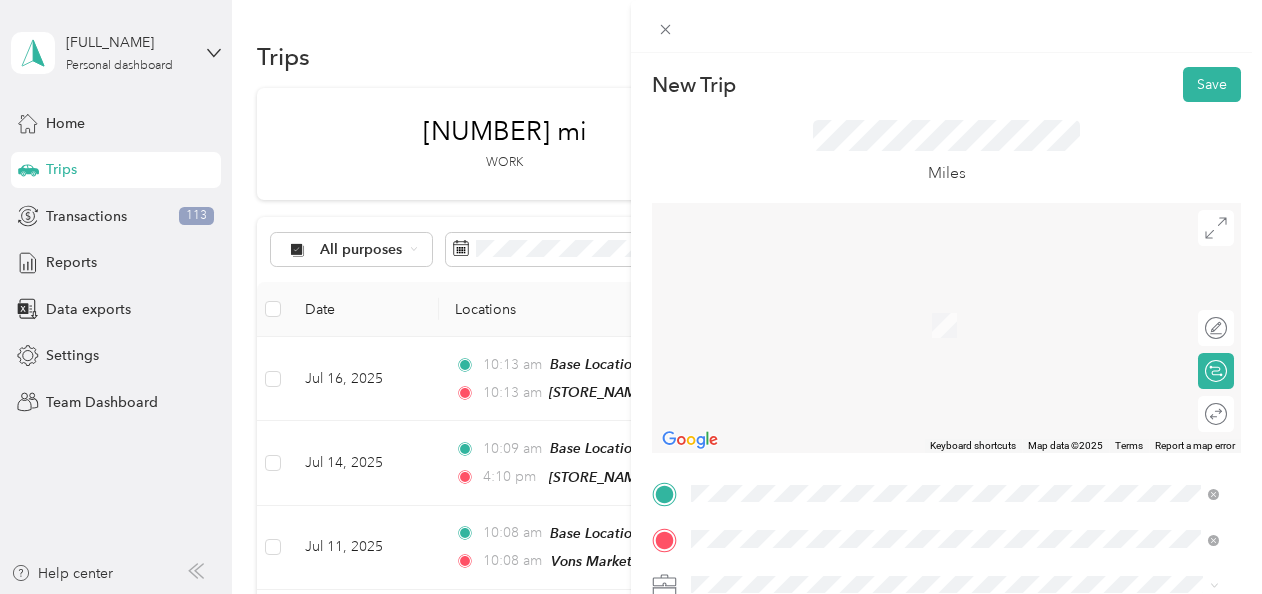 click on "TEAM Albertsons Sav On [NUMBER] [STREET], [POSTAL_CODE][PHONE], [CITY], [STATE], USA" at bounding box center [921, 318] 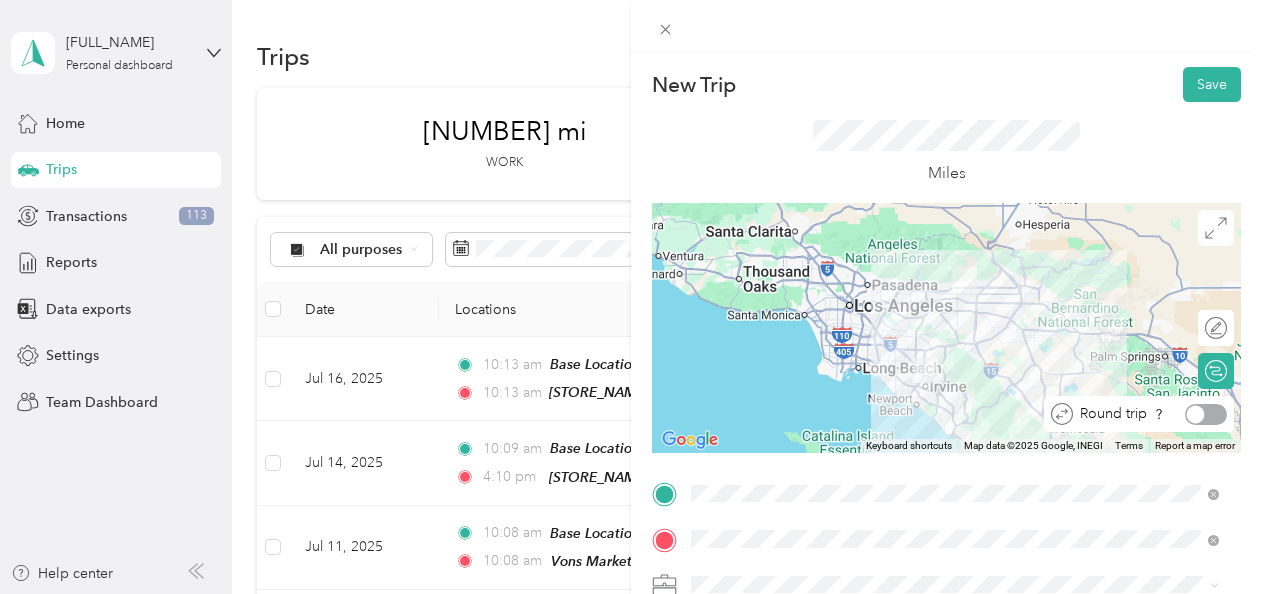 click at bounding box center [1206, 414] 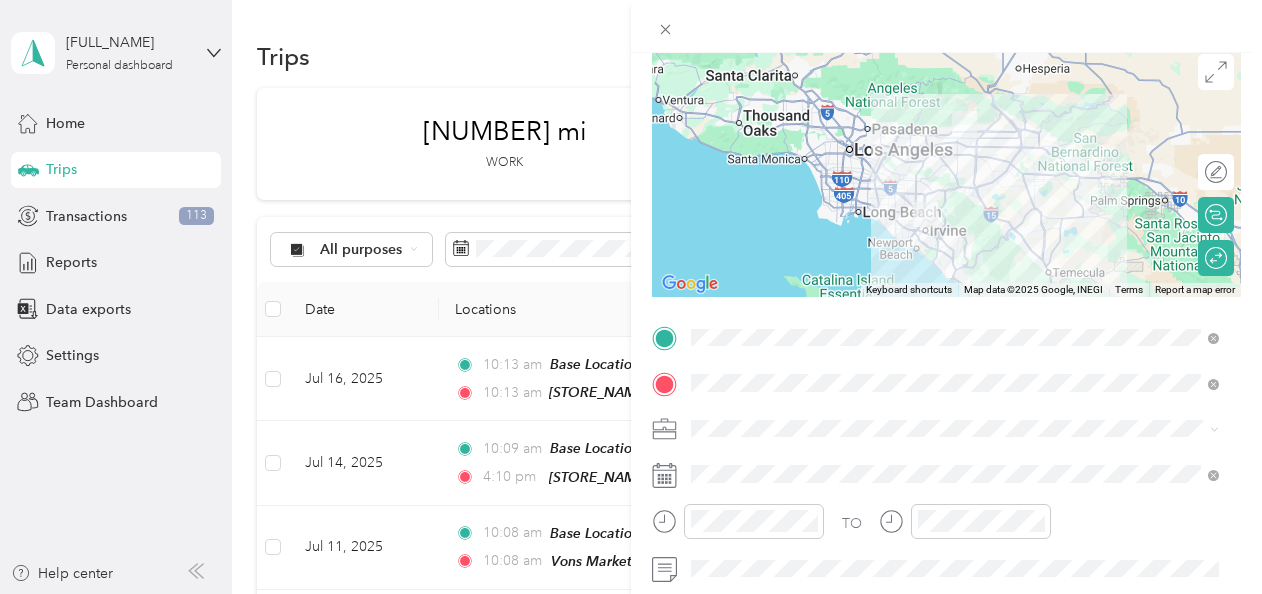scroll, scrollTop: 160, scrollLeft: 0, axis: vertical 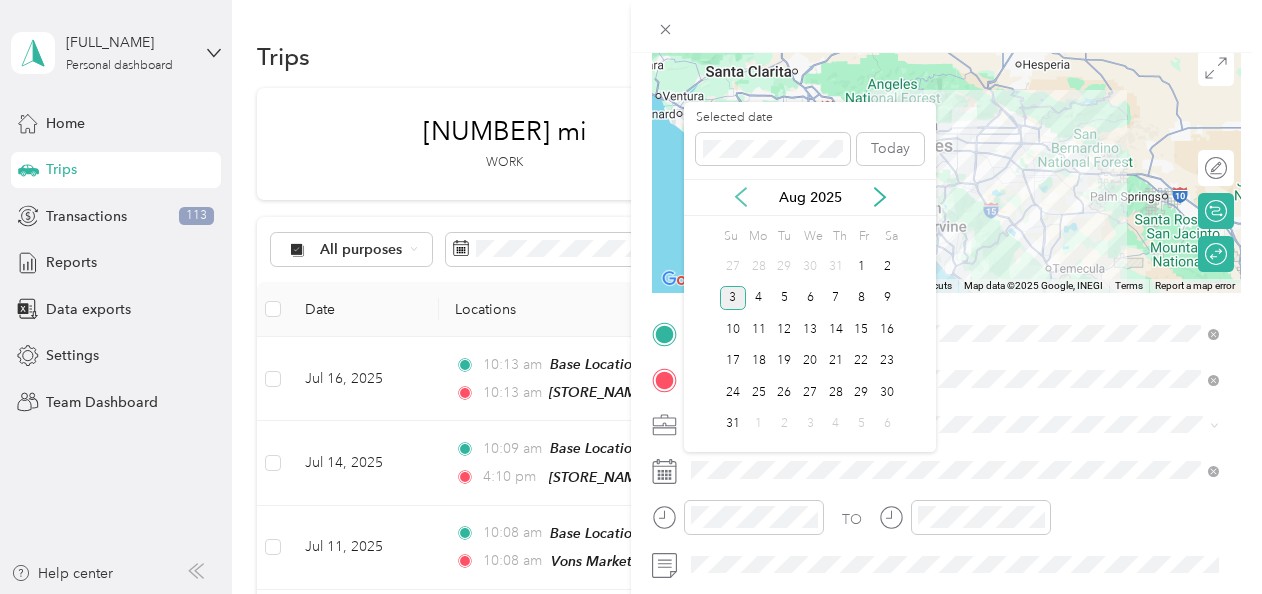 click 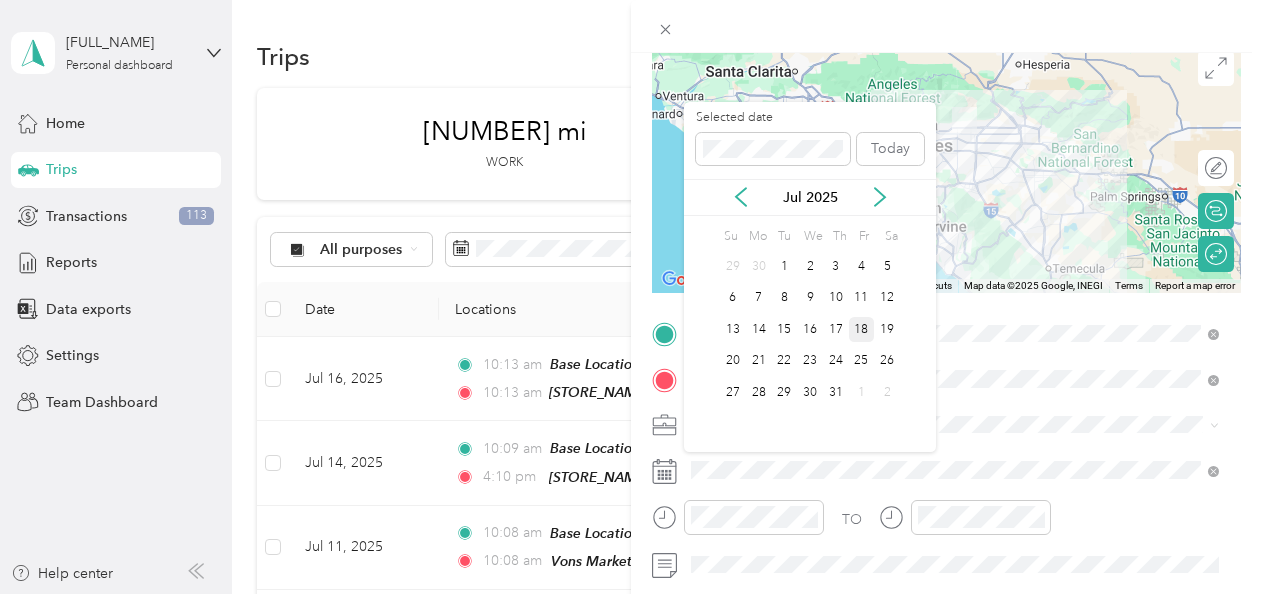 click on "18" at bounding box center (862, 329) 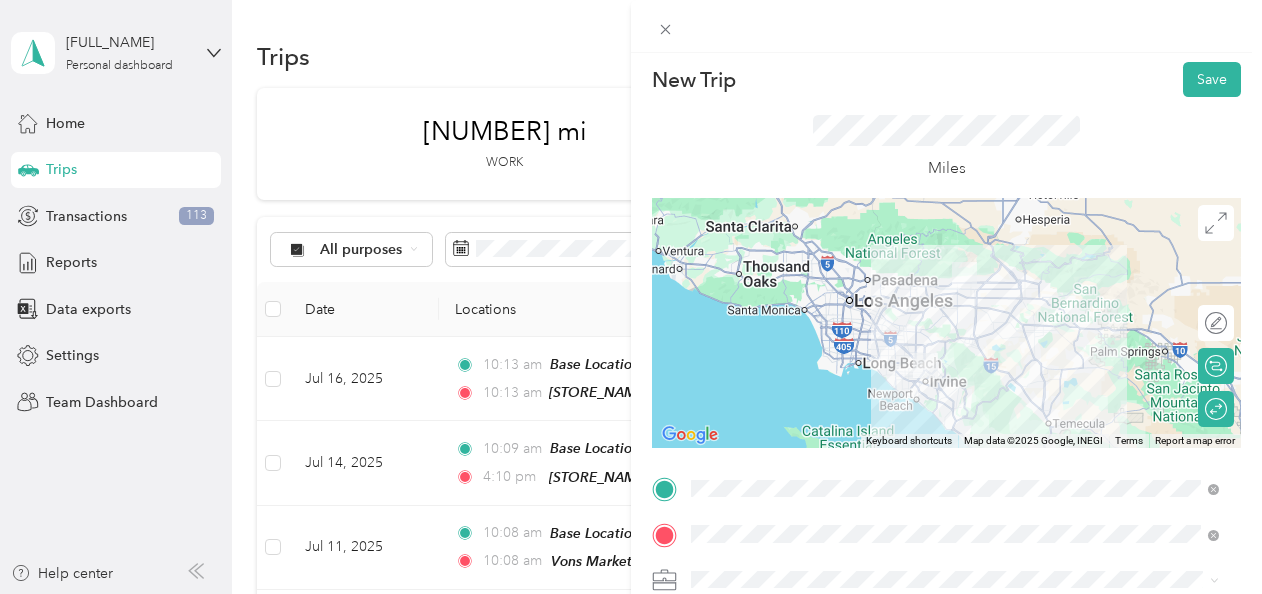 scroll, scrollTop: 0, scrollLeft: 0, axis: both 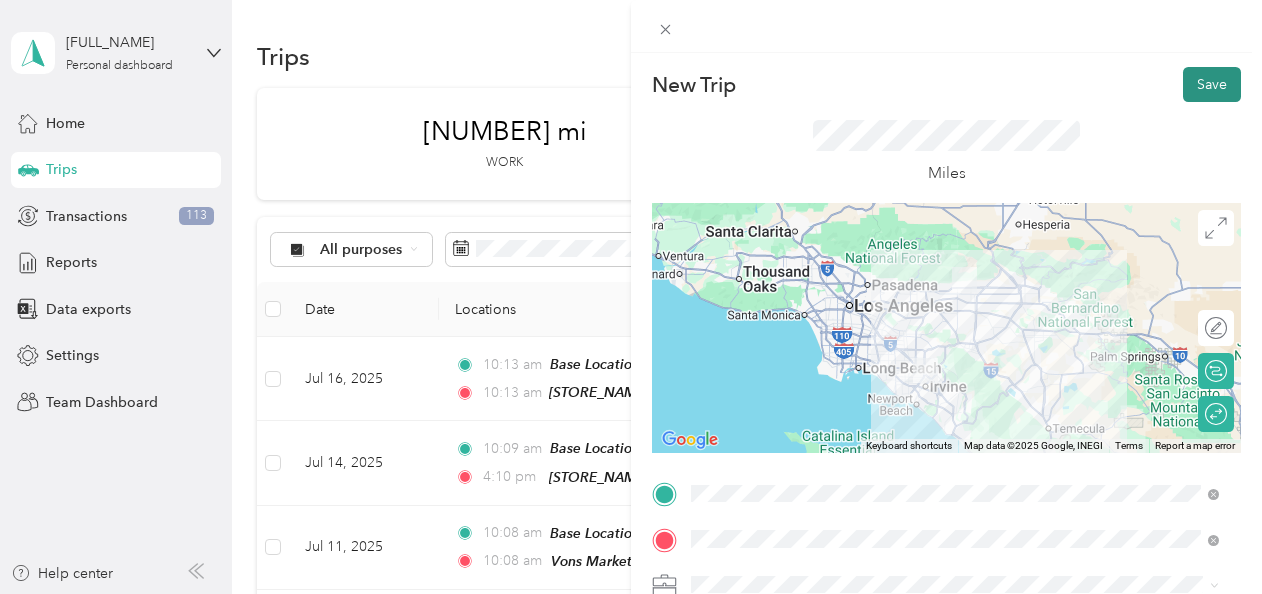 click on "Save" at bounding box center [1212, 84] 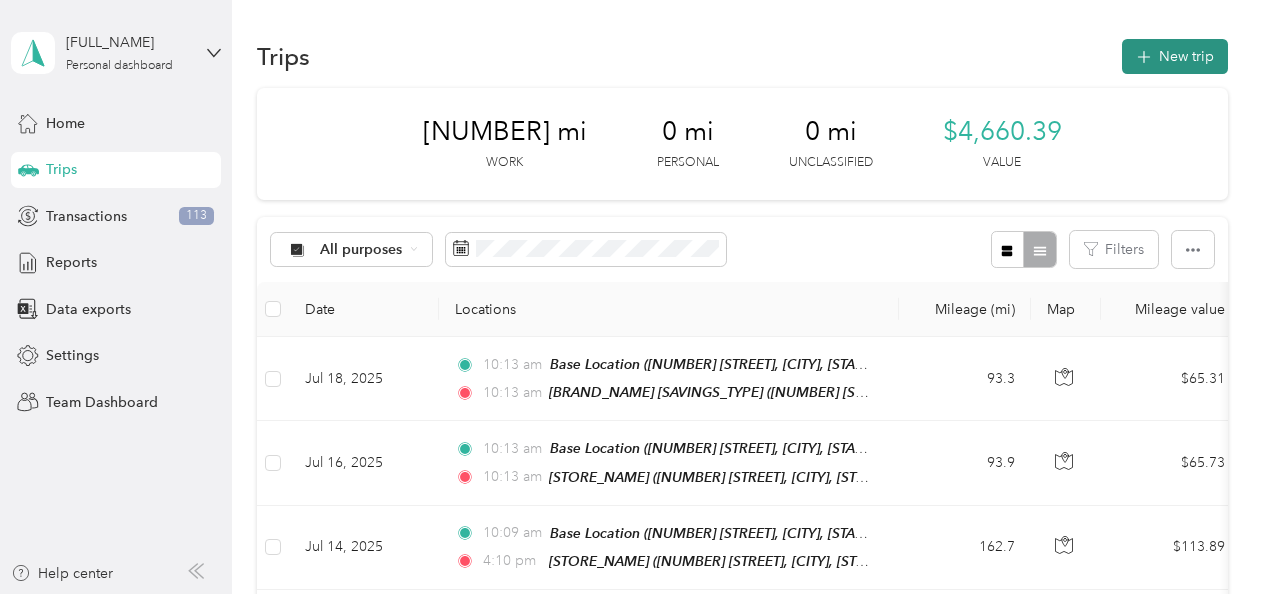 click on "New trip" at bounding box center (1175, 56) 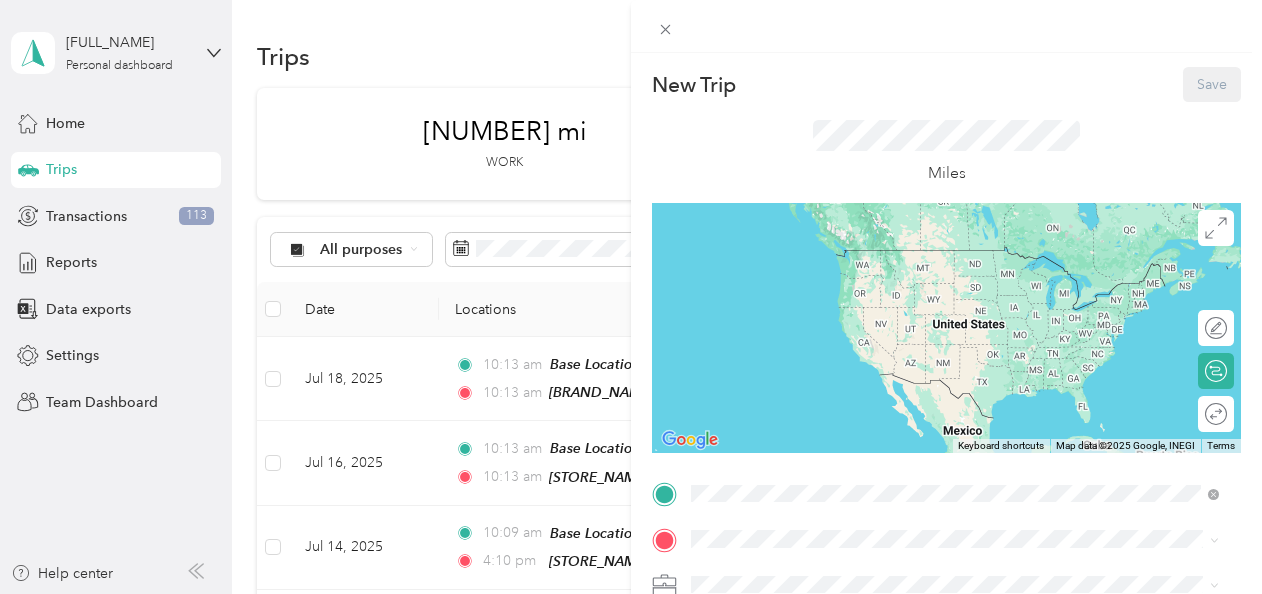 click on "[NUMBER] [STREET], [POSTAL_CODE], [CITY], [STATE], [COUNTRY]" at bounding box center [942, 279] 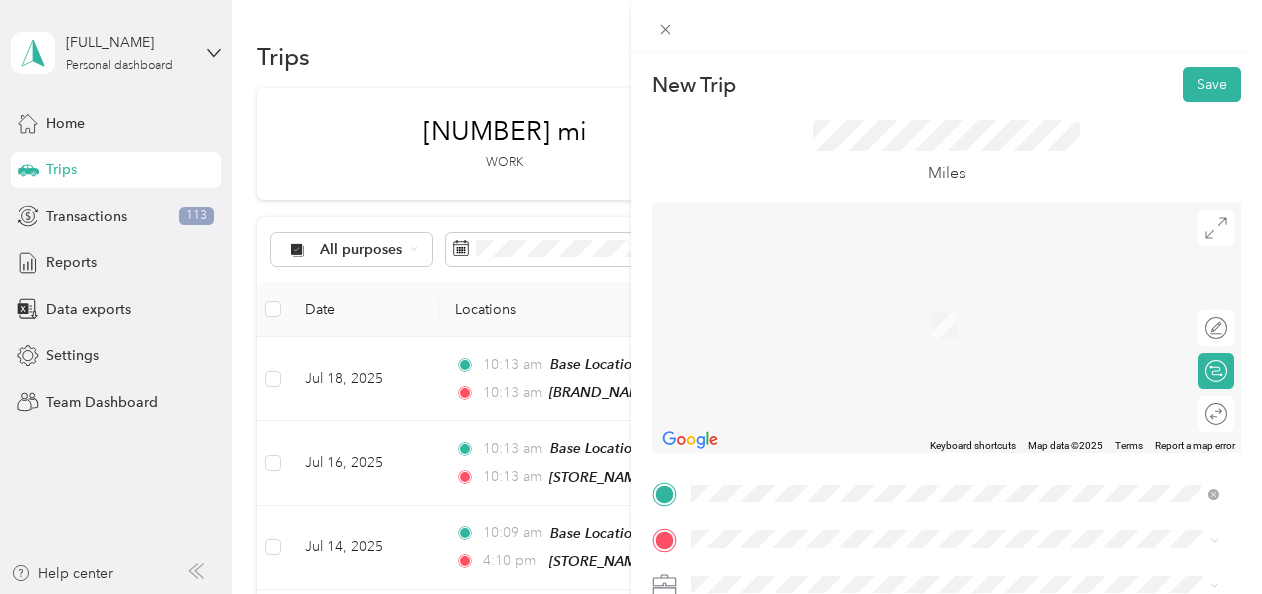 click on "TEAM [BRAND_NAME] [NUMBER] [STREET], [NUMBER], [CITY], [STATE], [COUNTRY]" at bounding box center [921, 386] 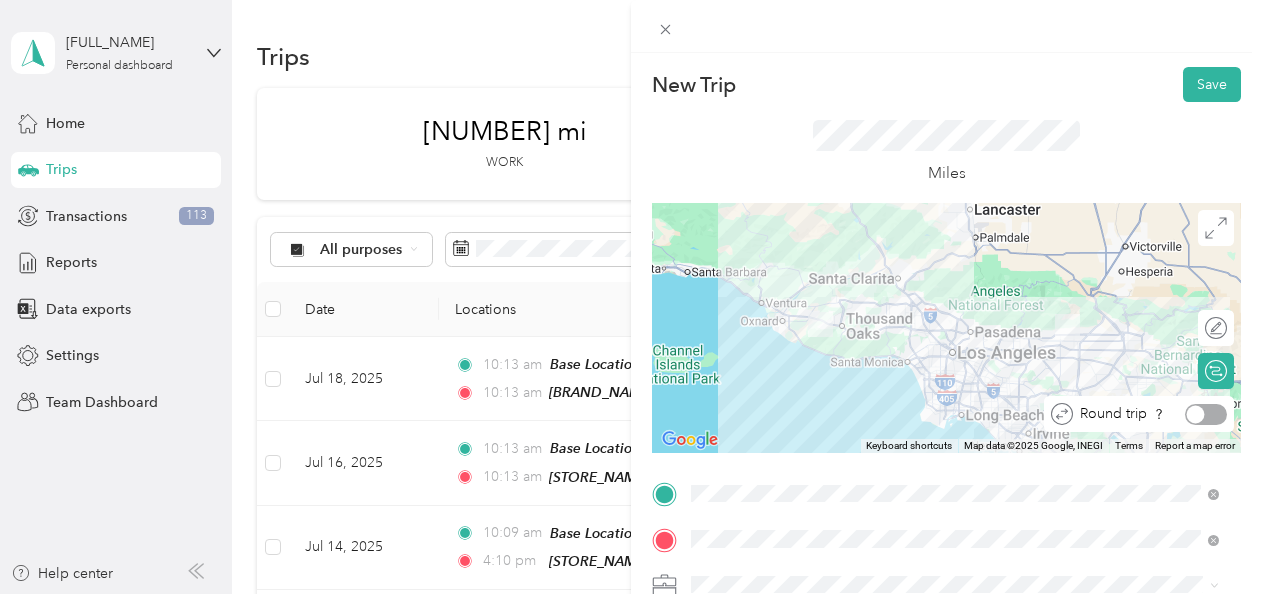 click at bounding box center (1206, 414) 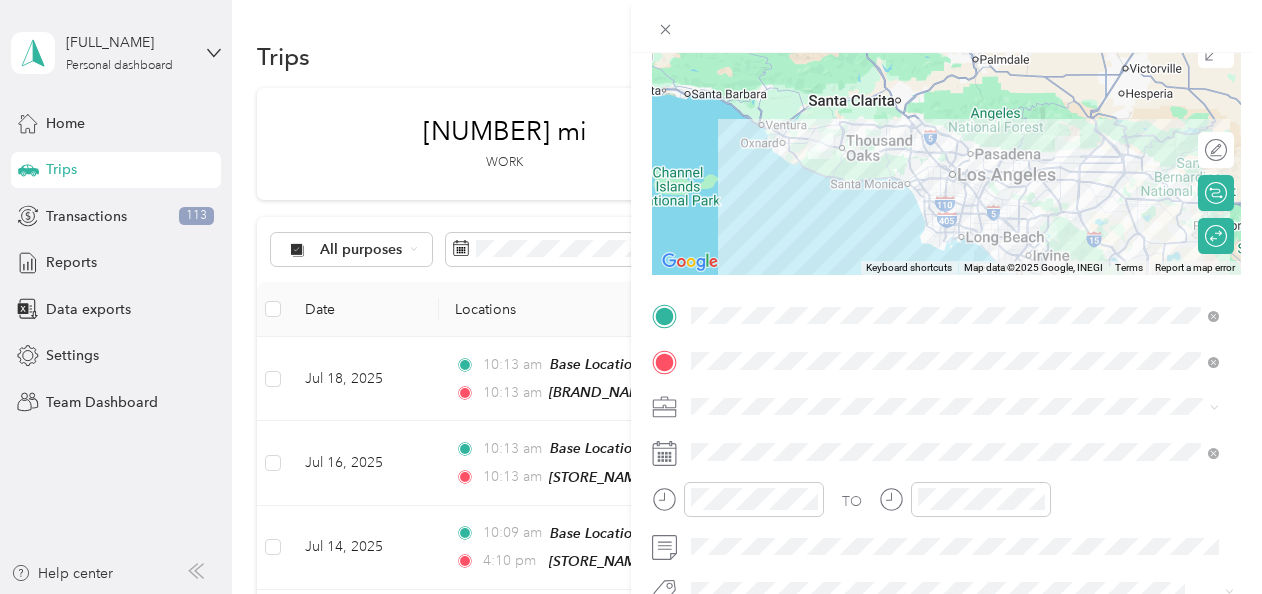 scroll, scrollTop: 186, scrollLeft: 0, axis: vertical 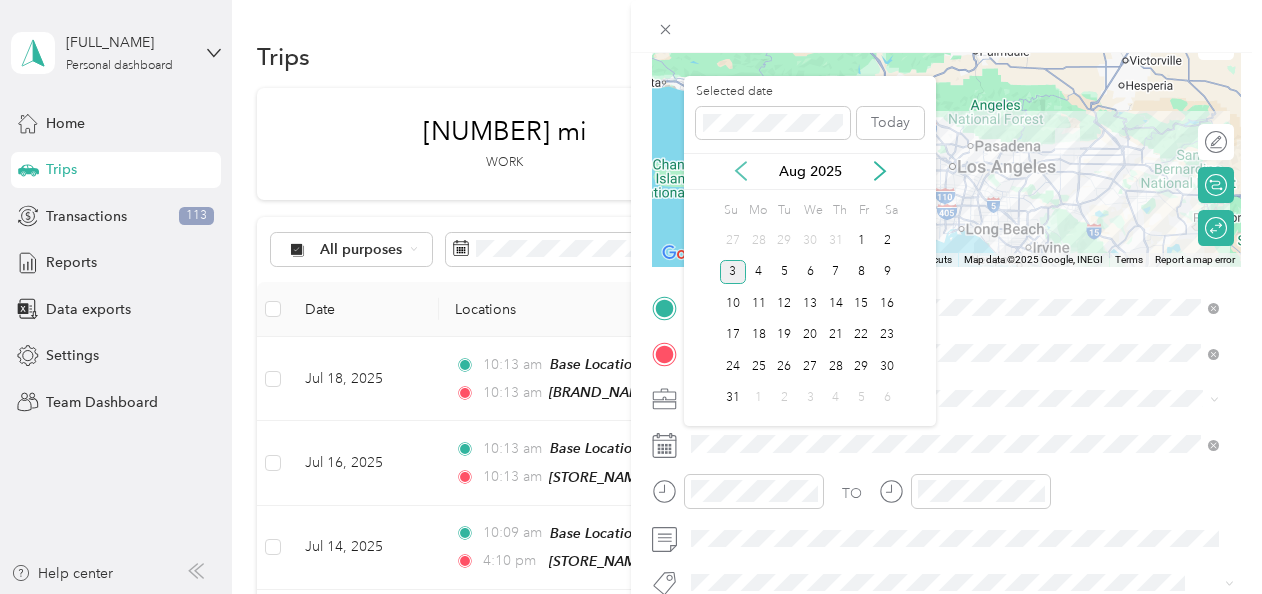 click 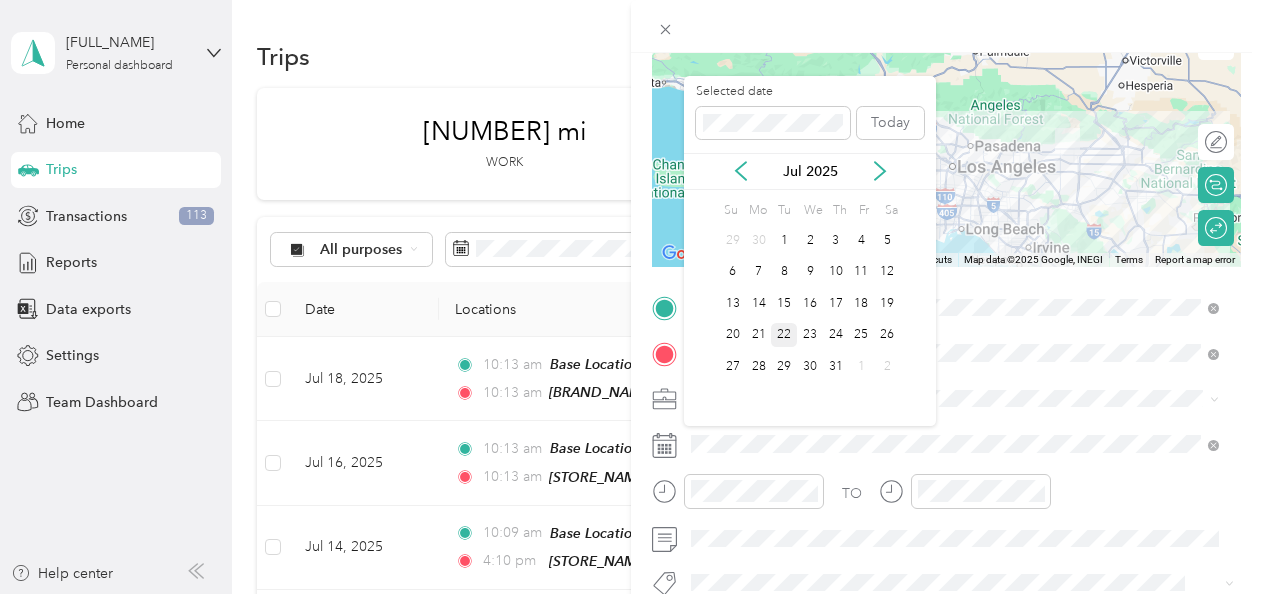 click on "22" at bounding box center [784, 335] 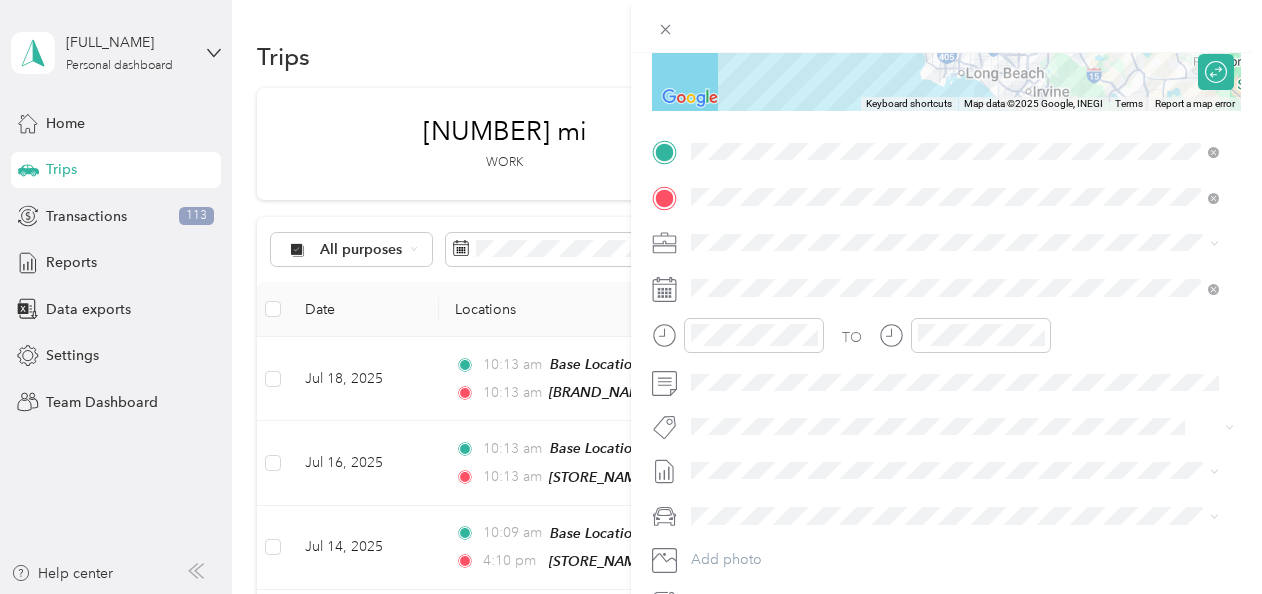 scroll, scrollTop: 344, scrollLeft: 0, axis: vertical 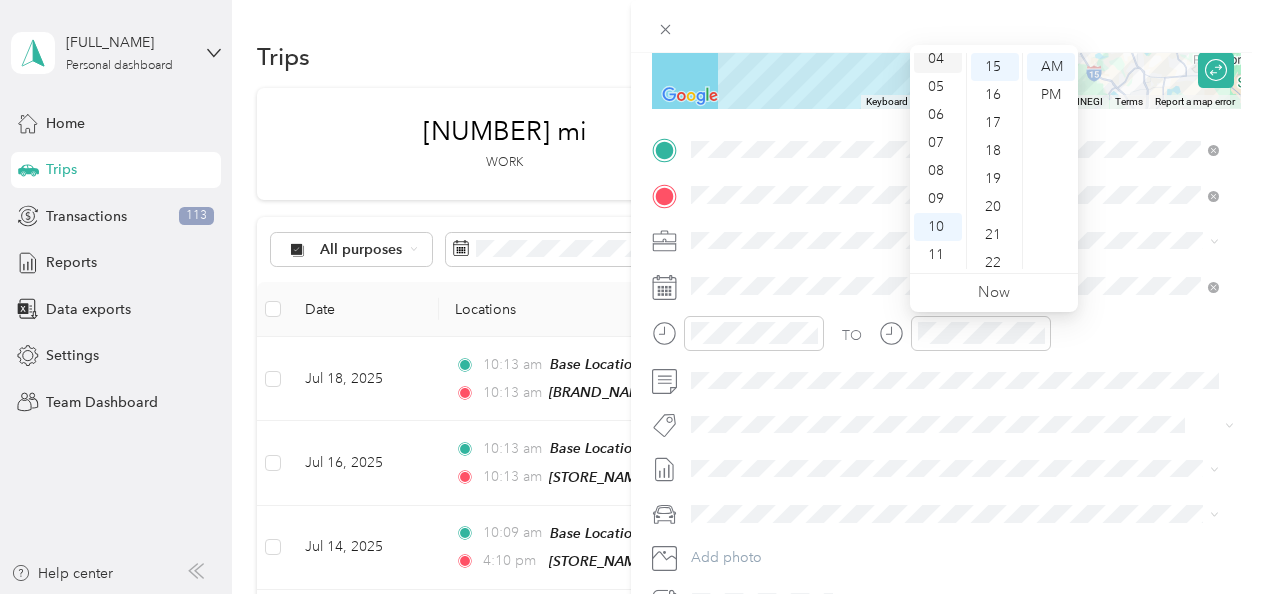 click on "04" at bounding box center [938, 59] 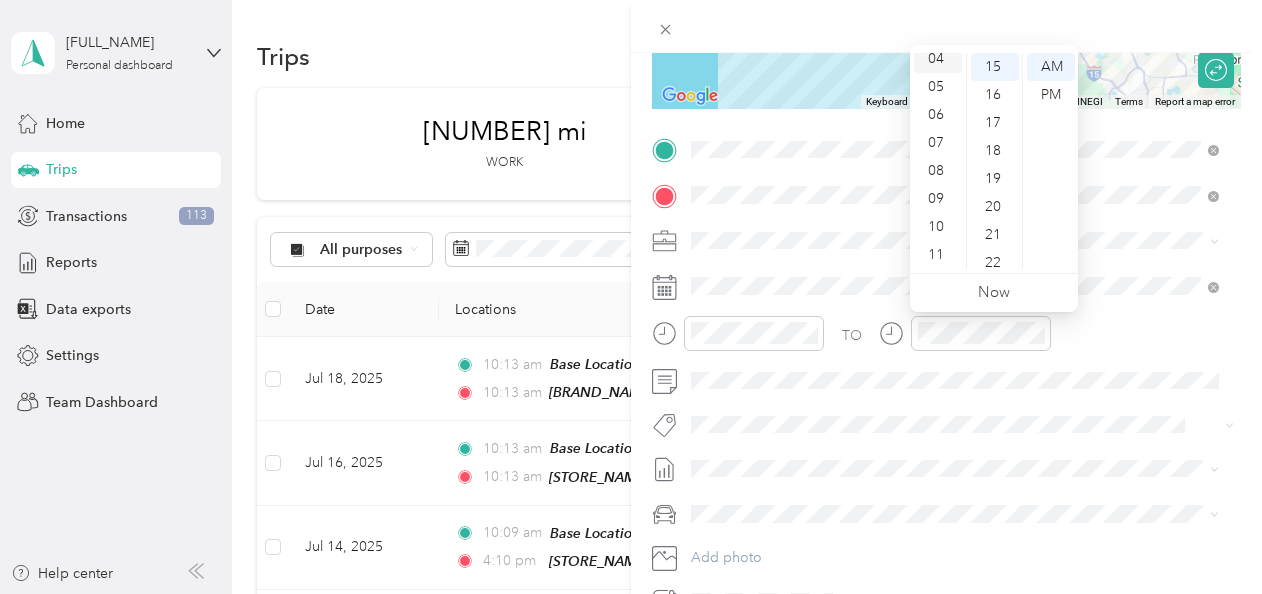 scroll, scrollTop: 112, scrollLeft: 0, axis: vertical 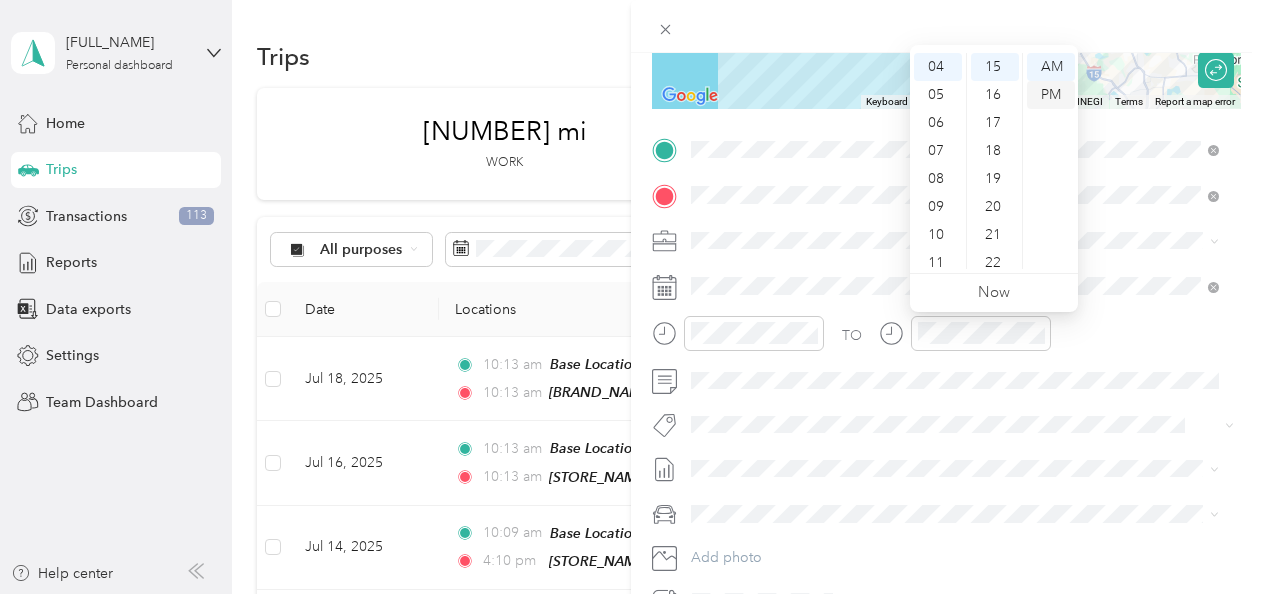 click on "PM" at bounding box center [1051, 95] 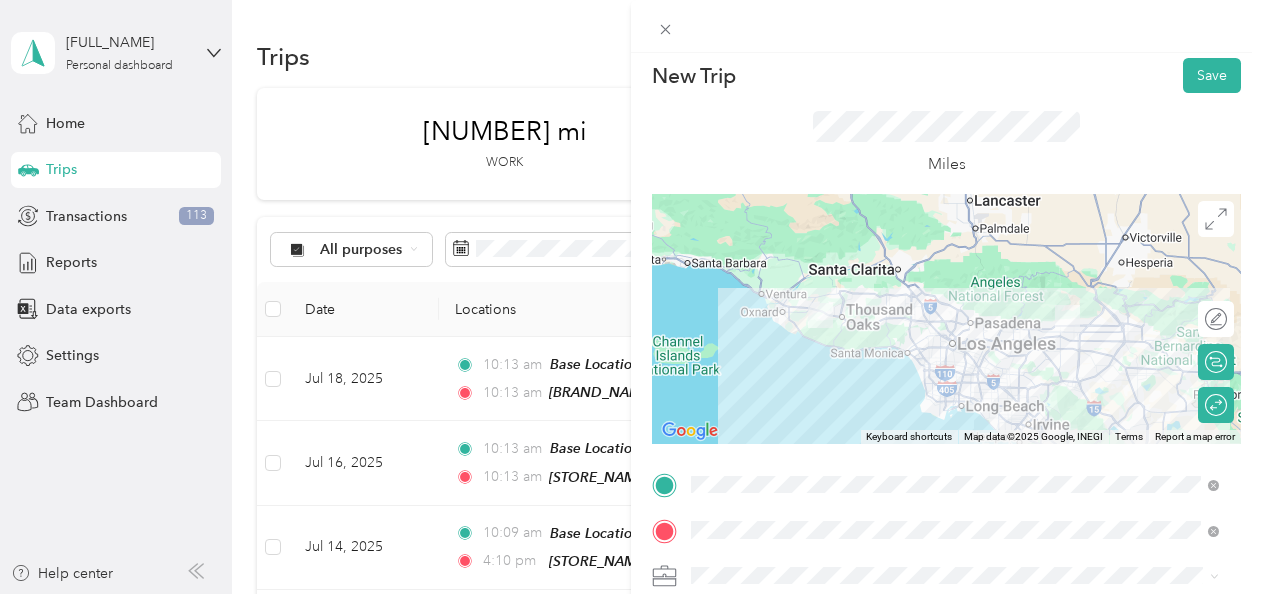 scroll, scrollTop: 0, scrollLeft: 0, axis: both 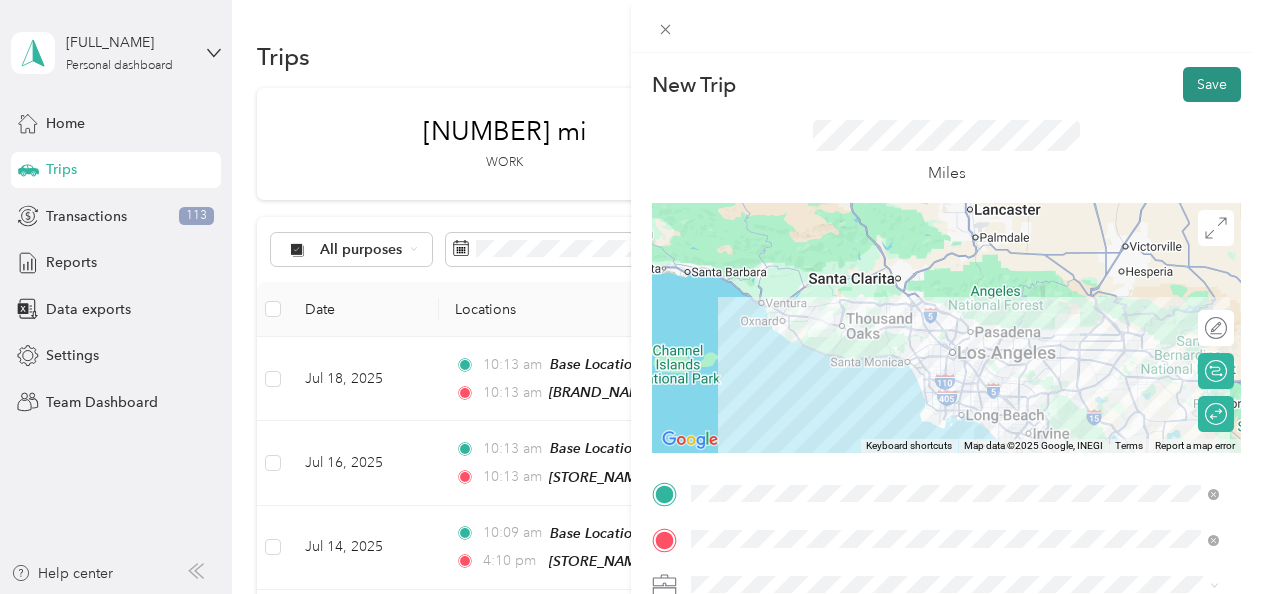 click on "Save" at bounding box center [1212, 84] 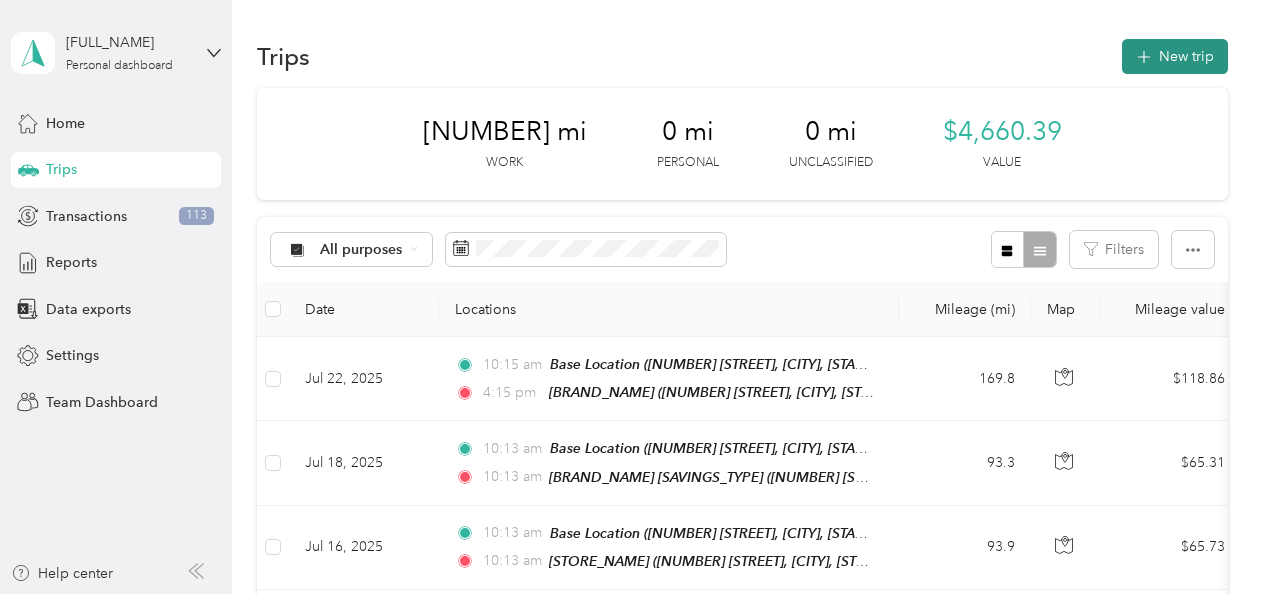 click on "New trip" at bounding box center [1175, 56] 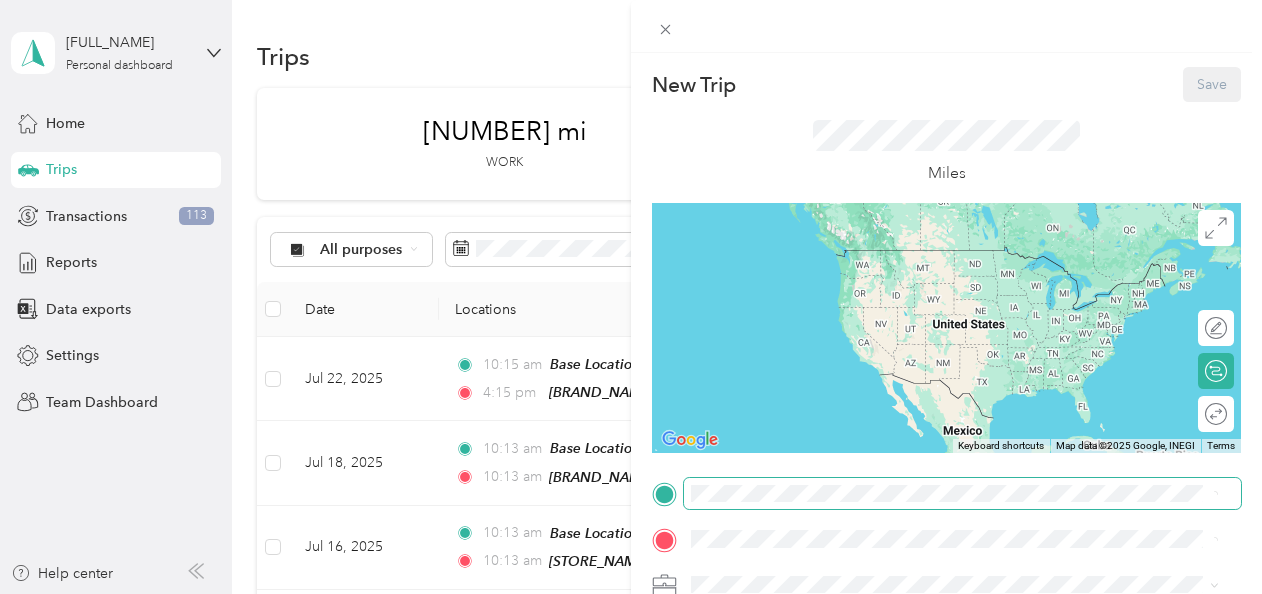 click on "New Trip Save This trip cannot be edited because it is either under review, approved, or paid. Contact your Team Manager to edit it. Miles ← Move left → Move right ↑ Move up ↓ Move down + Zoom in - Zoom out Home Jump left by 75% End Jump right by 75% Page Up Jump up by 75% Page Down Jump down by 75% Keyboard shortcuts Map Data Map data ©2025 Google, INEGI Map data ©2025 Google, INEGI 1000 km  Click to toggle between metric and imperial units Terms Report a map error Edit route Calculate route Round trip TO Add photo" at bounding box center [626, 594] 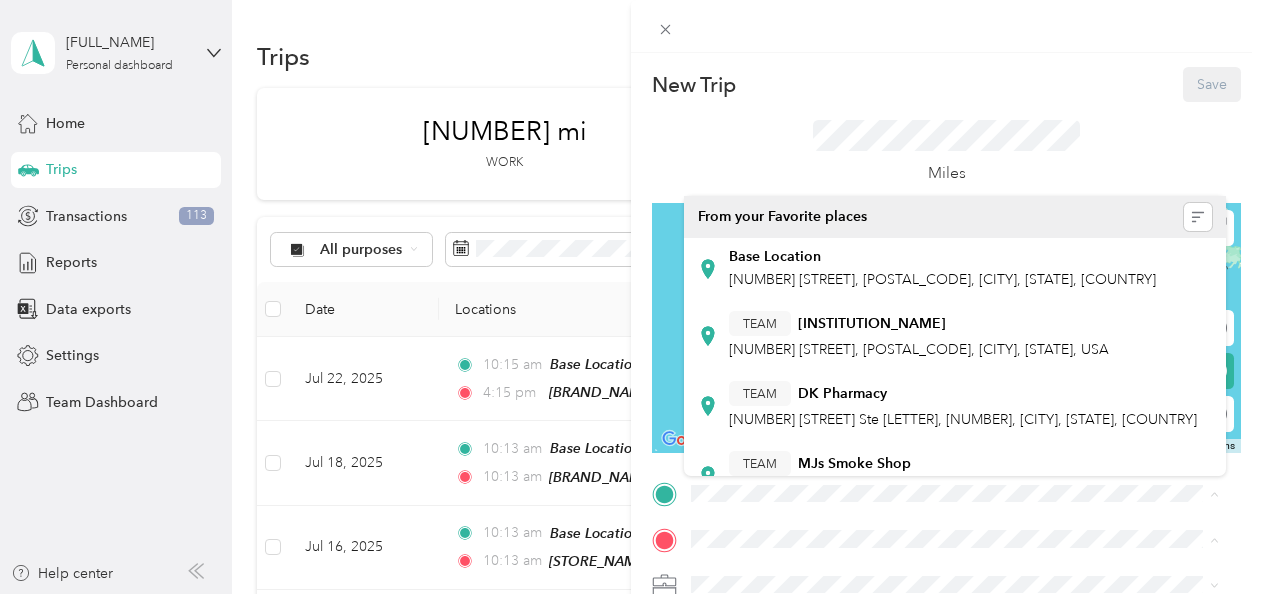 click on "Miles" at bounding box center (946, 152) 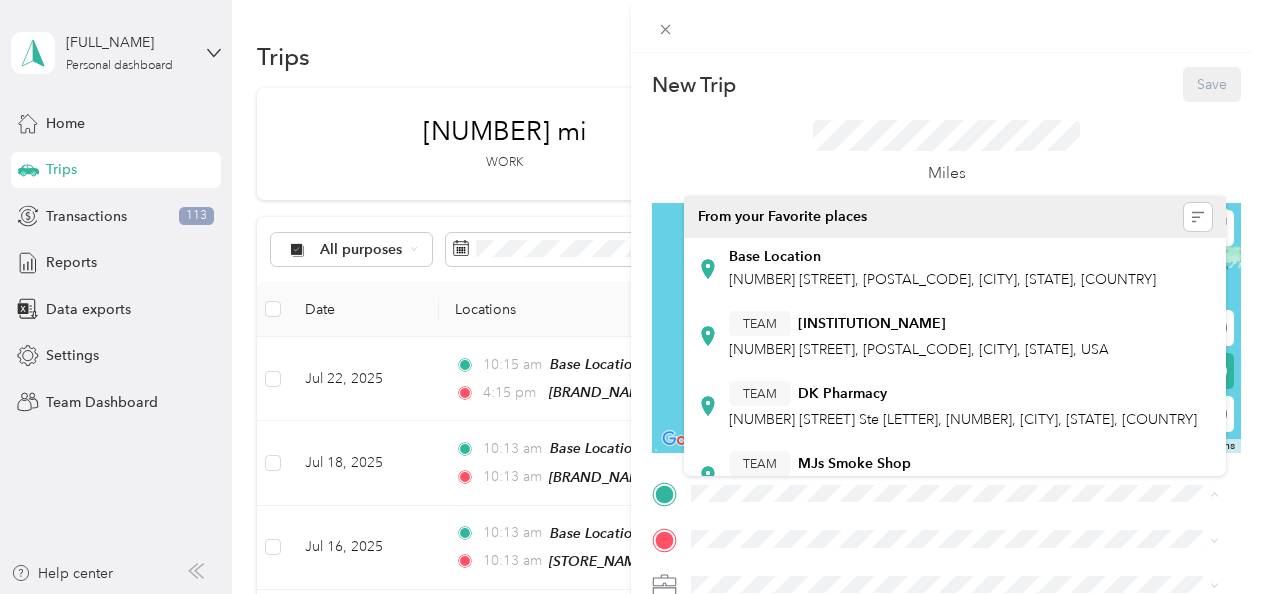 click on "Miles" at bounding box center (946, 152) 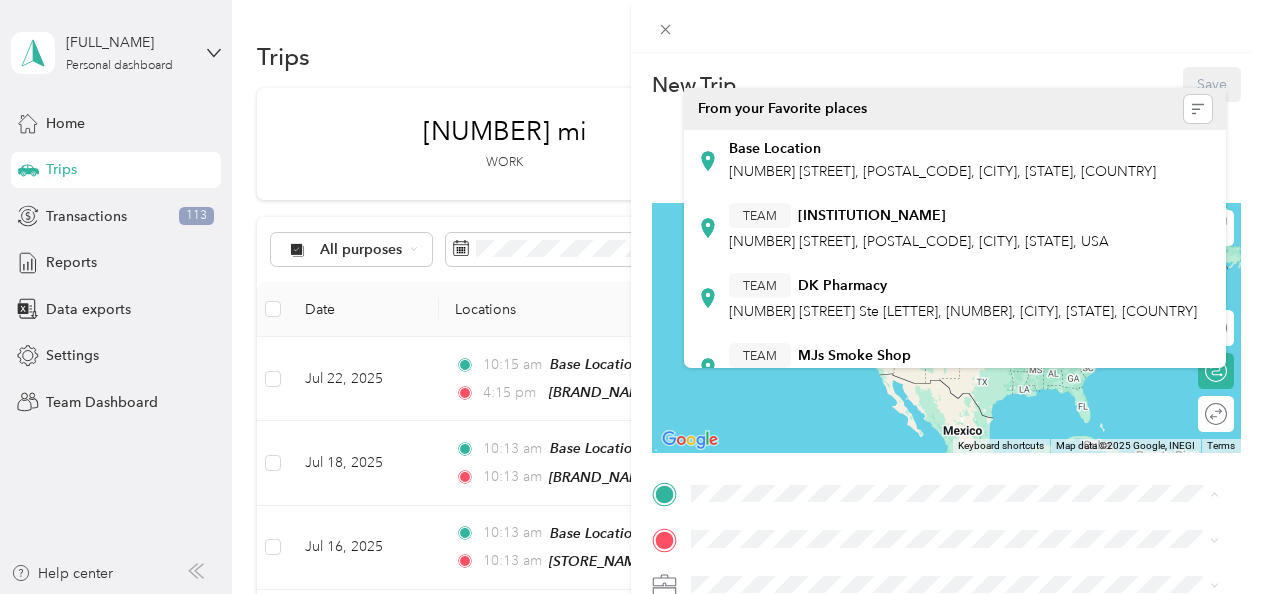 scroll, scrollTop: 206, scrollLeft: 0, axis: vertical 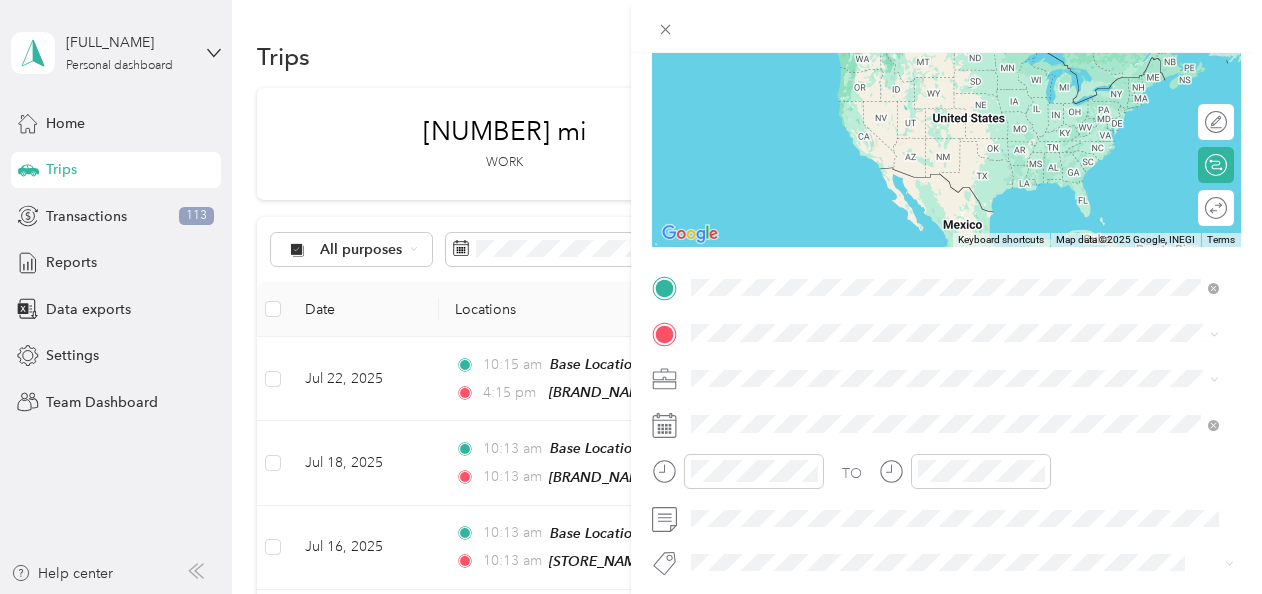click on "[PLACE_NAME] [NUMBER] [STREET], [POSTAL_CODE], [CITY], [STATE], [COUNTRY]" at bounding box center (942, 379) 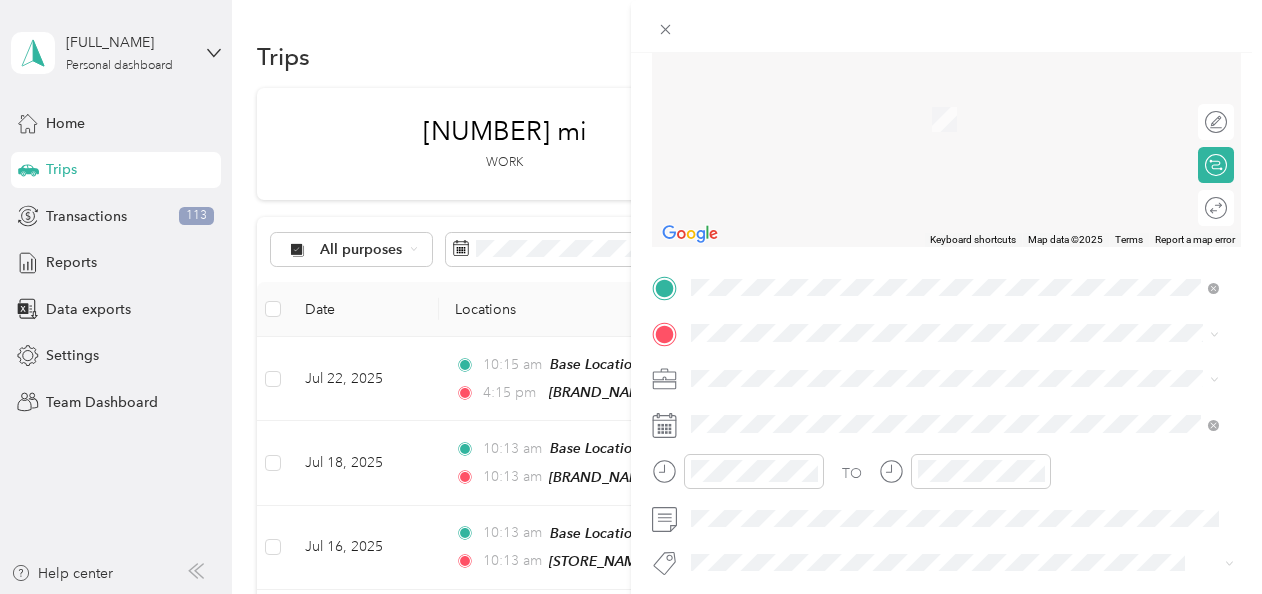 click on "New Trip Save This trip cannot be edited because it is either under review, approved, or paid. Contact your Team Manager to edit it. Miles ← Move left → Move right ↑ Move up ↓ Move down + Zoom in - Zoom out Home Jump left by 75% End Jump right by 75% Page Up Jump up by 75% Page Down Jump down by 75% Keyboard shortcuts Map Data Map data ©2025 Map data ©2025 2 m  Click to toggle between metric and imperial units Terms Report a map error Edit route Calculate route Round trip TO Add photo" at bounding box center [631, 297] 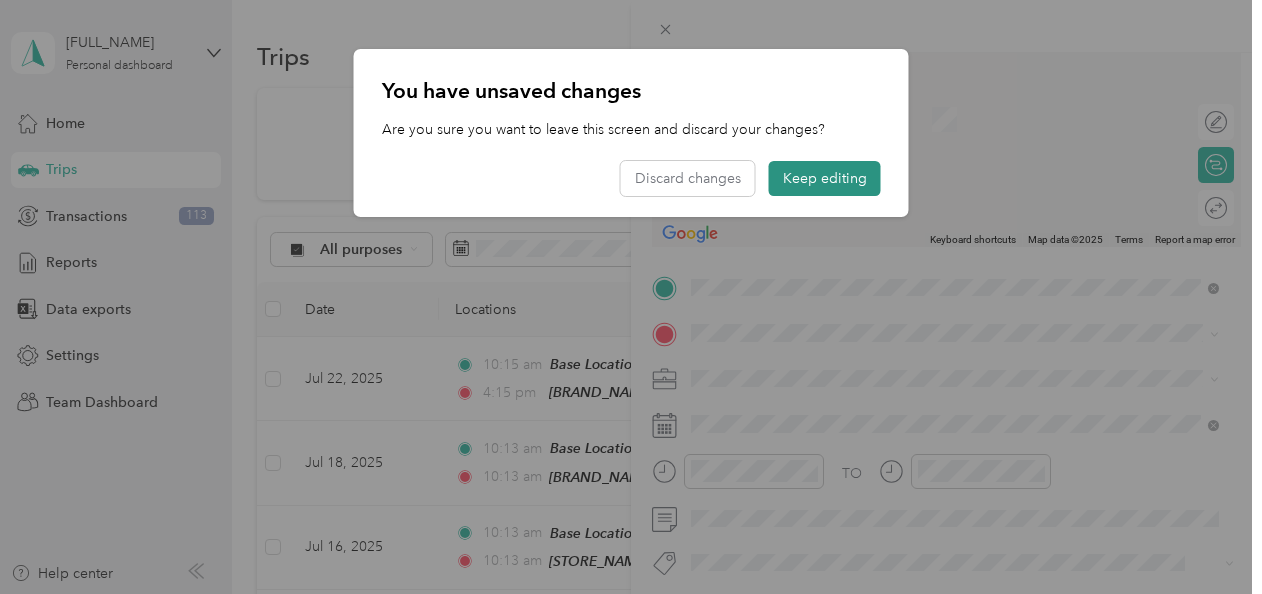 click on "Keep editing" at bounding box center [825, 178] 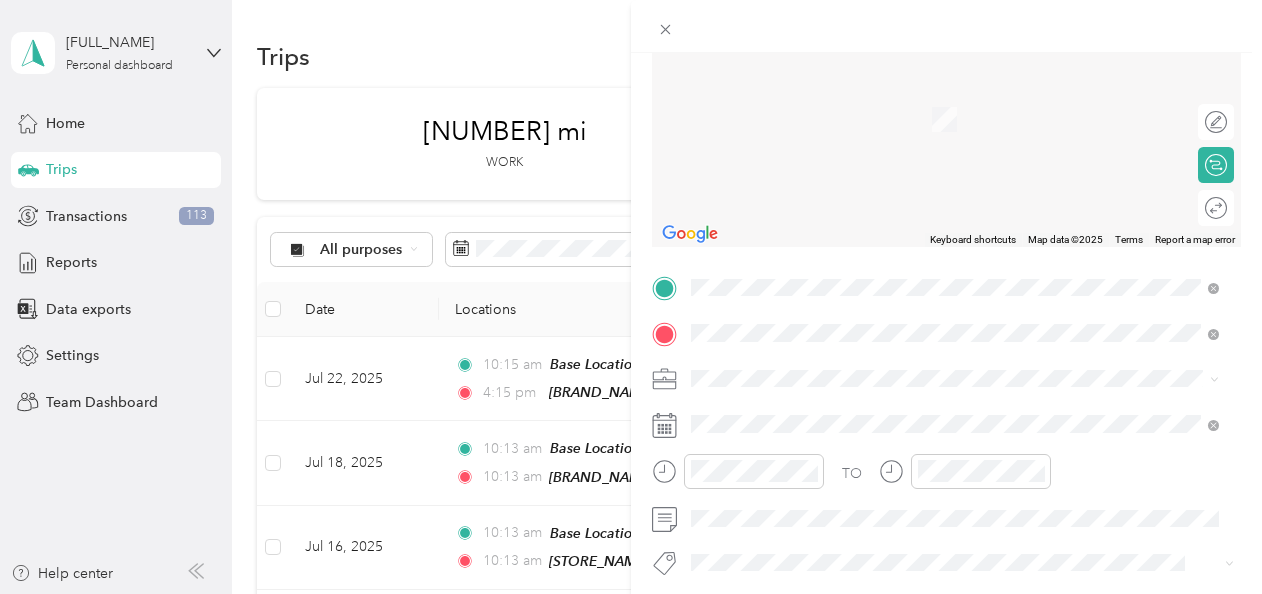 click on "TEAM Albertsons [NUMBER] [STREET], [POSTAL_CODE][PHONE], [CITY], [STATE], USA" at bounding box center (921, 252) 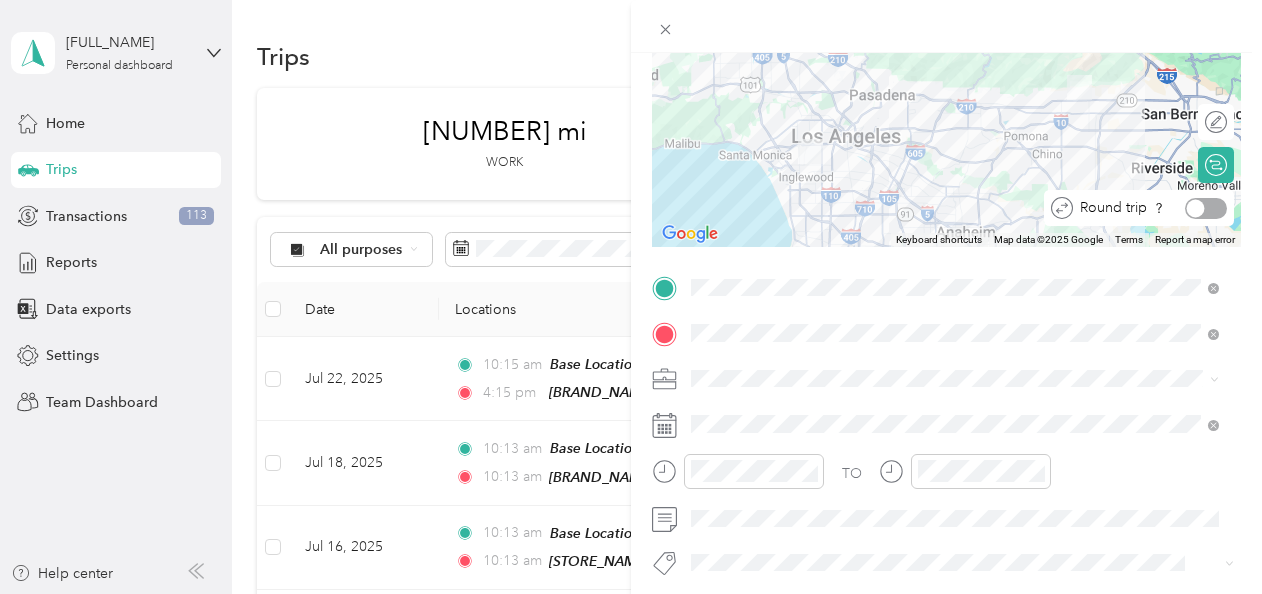click at bounding box center [1206, 208] 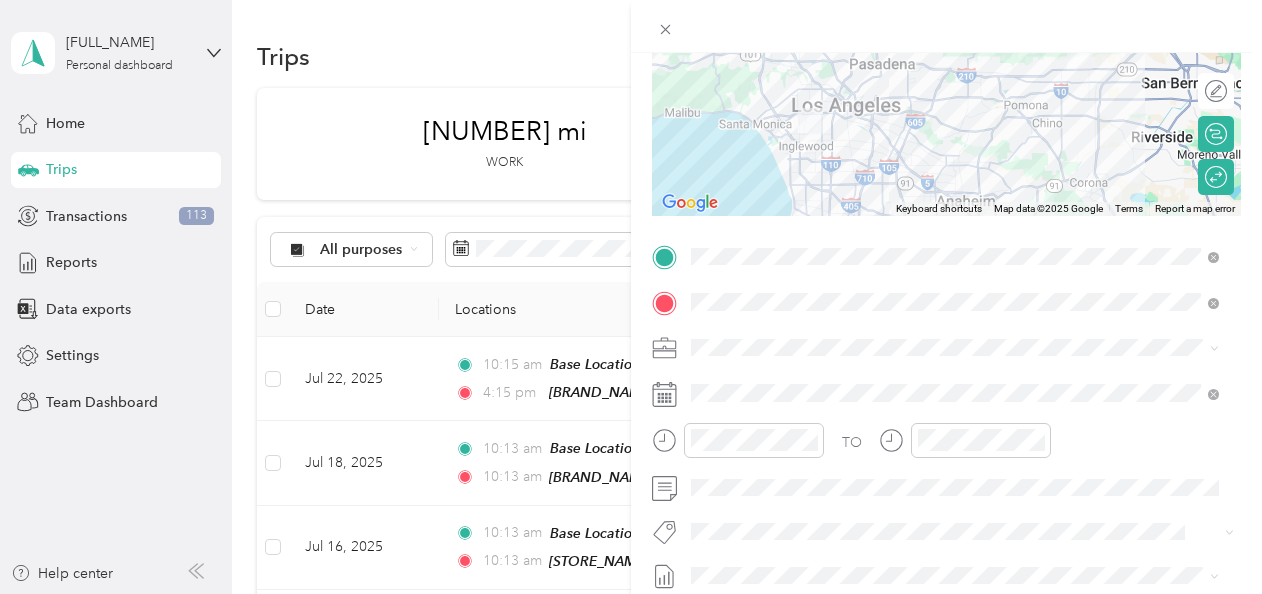 scroll, scrollTop: 249, scrollLeft: 0, axis: vertical 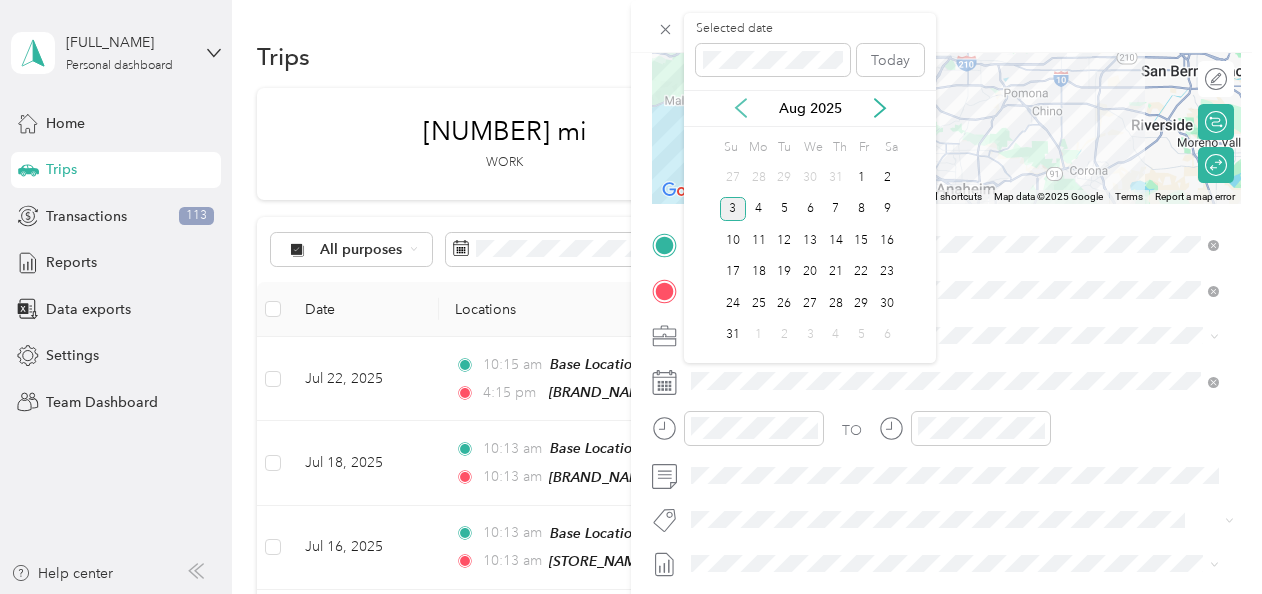 click 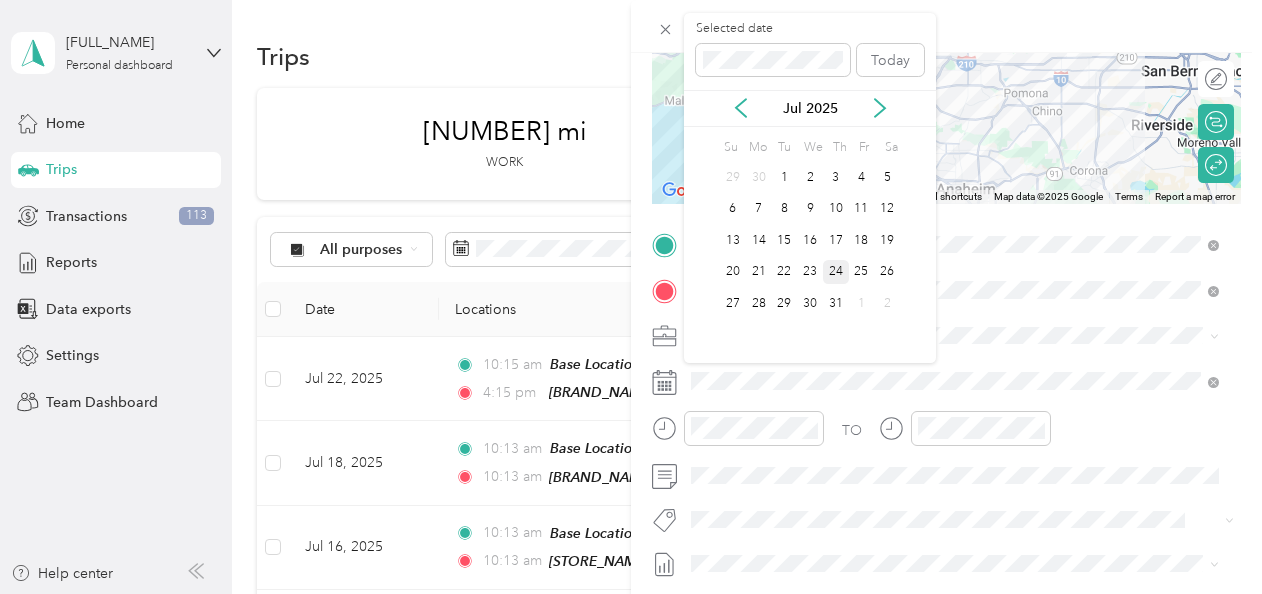 click on "24" at bounding box center (836, 272) 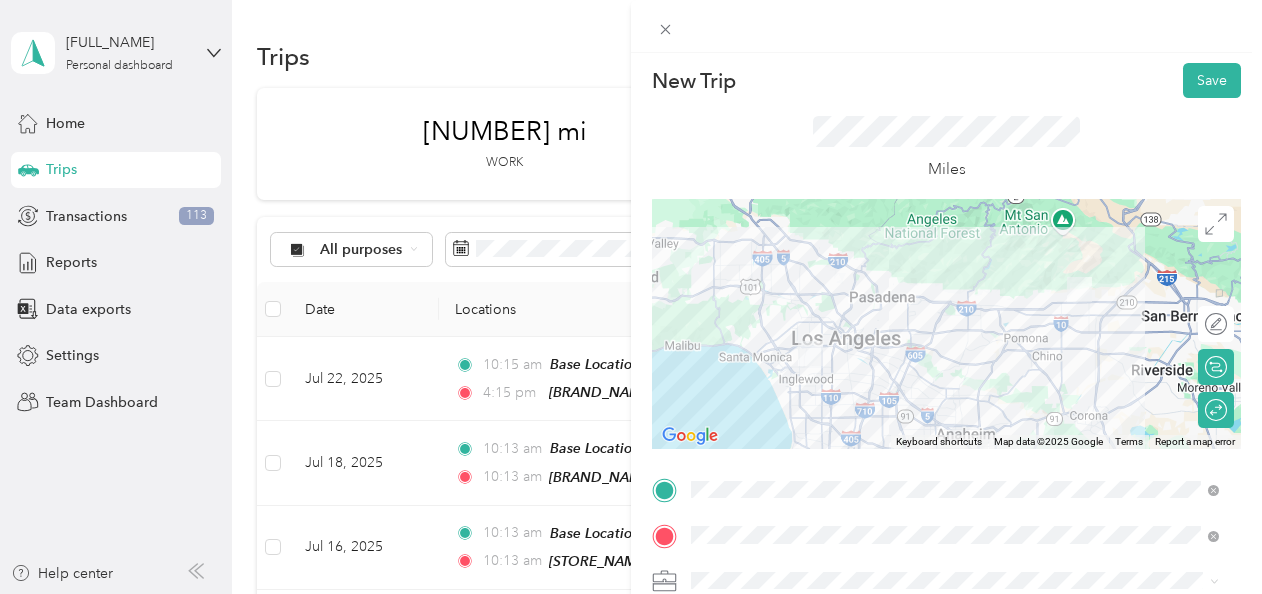 scroll, scrollTop: 0, scrollLeft: 0, axis: both 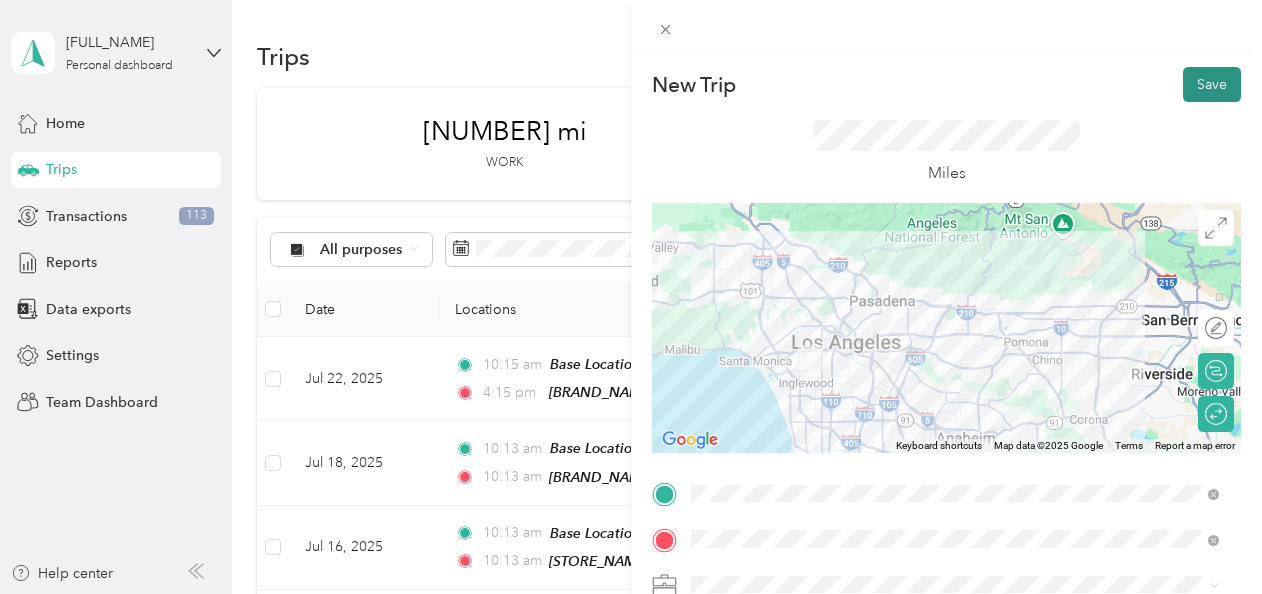 click on "Save" at bounding box center (1212, 84) 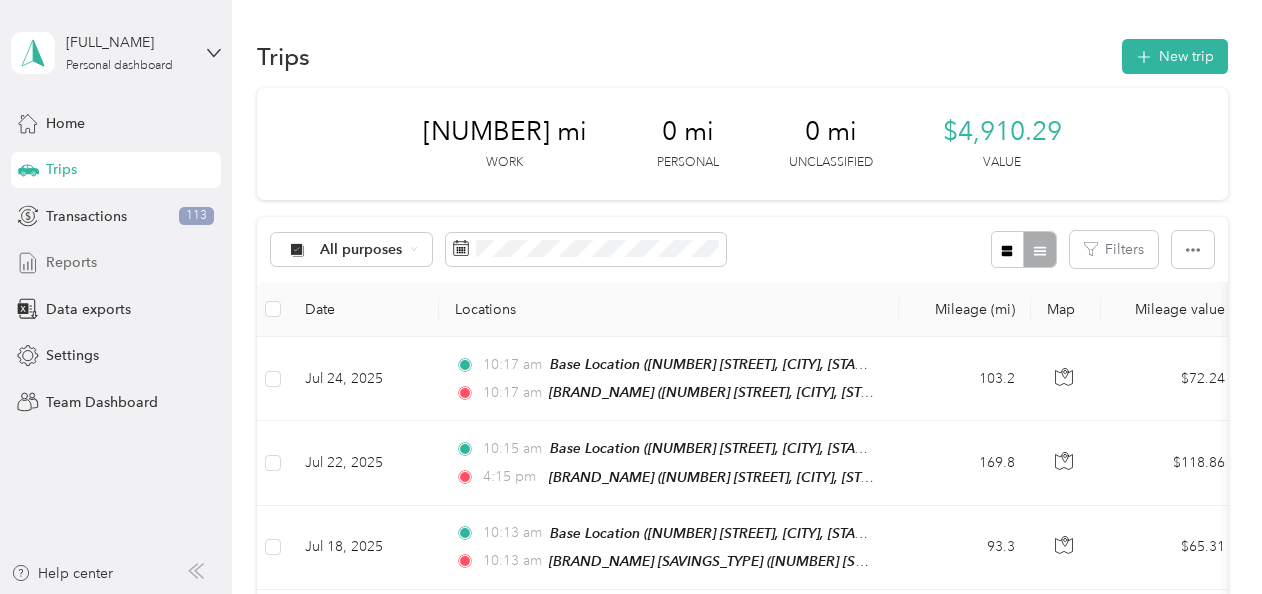 click on "Reports" at bounding box center (71, 262) 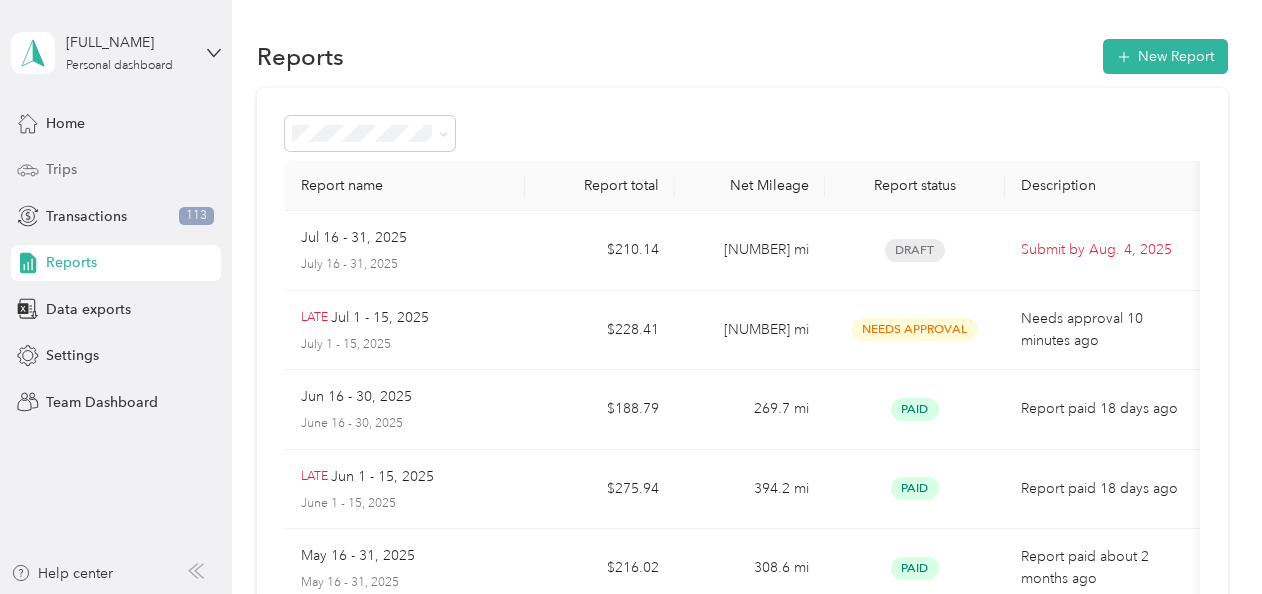 click on "Trips" at bounding box center [61, 169] 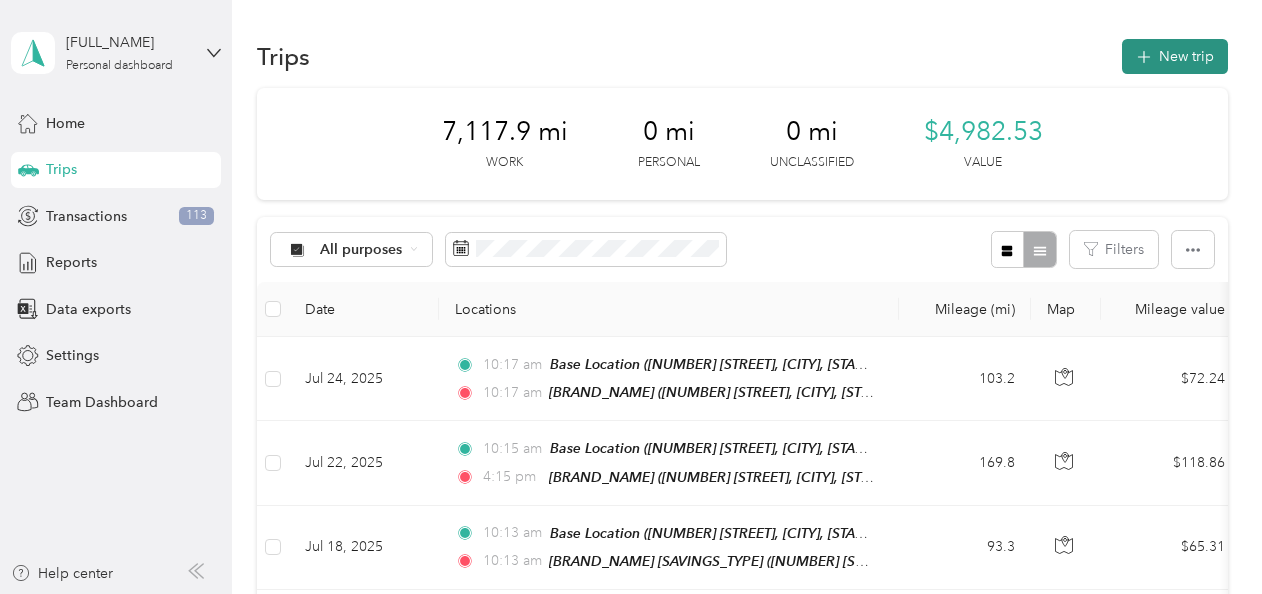 click on "New trip" at bounding box center (1175, 56) 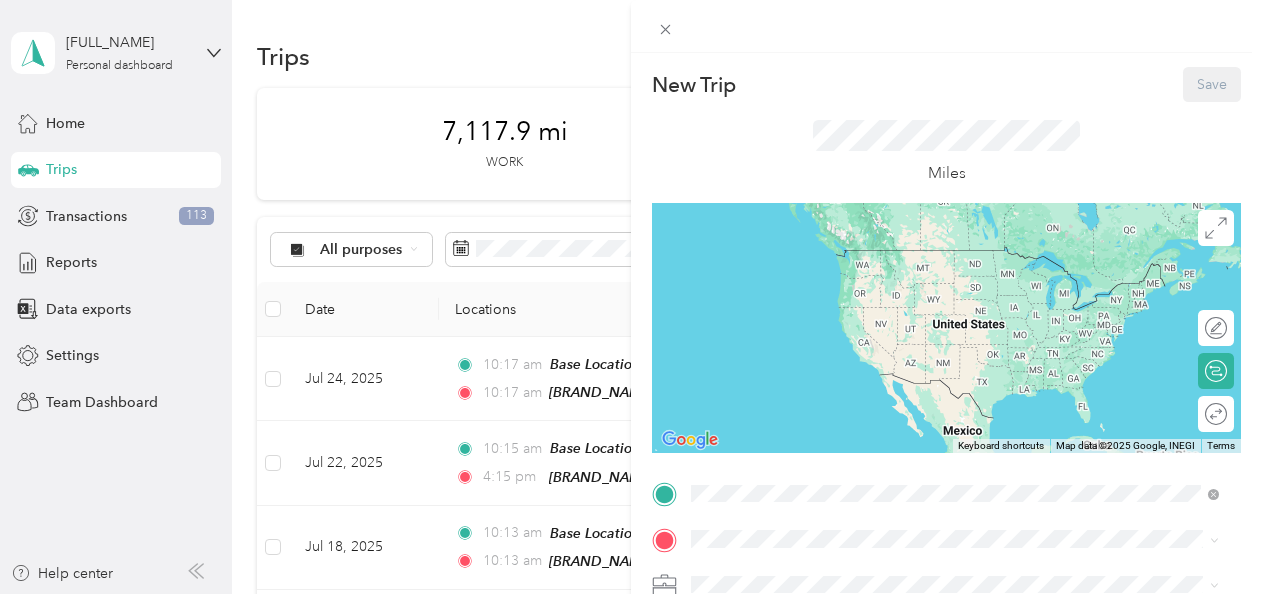 click on "[PLACE_NAME] [NUMBER] [STREET], [POSTAL_CODE], [CITY], [STATE], [COUNTRY]" at bounding box center [942, 269] 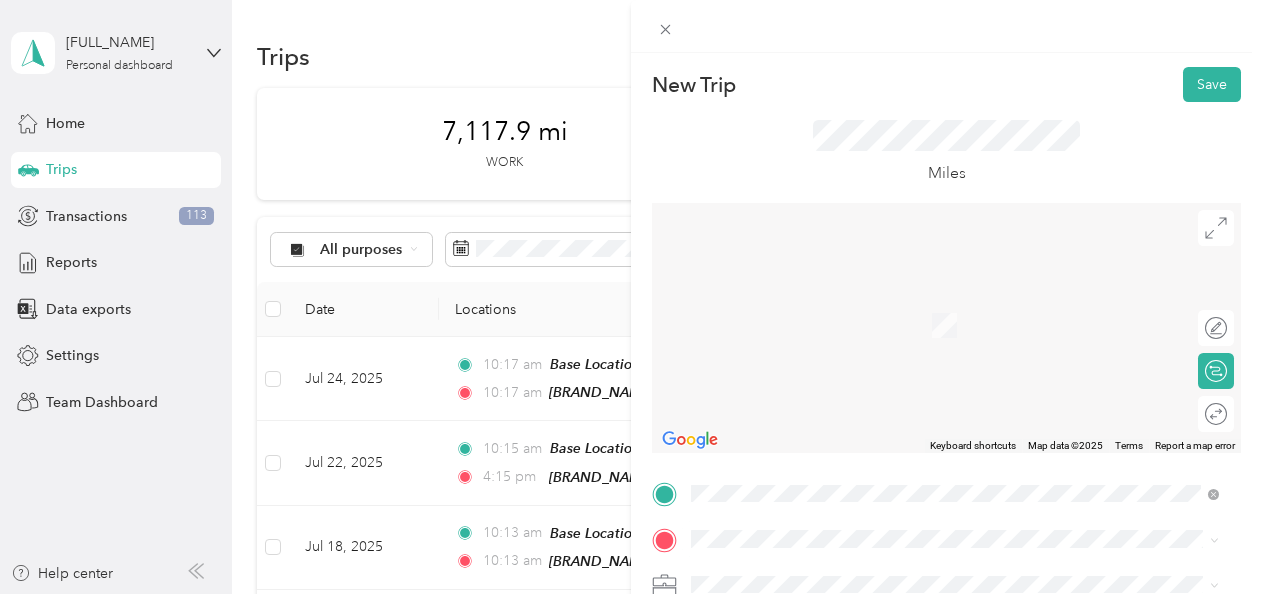click on "[NUMBER] [STREET], [NUMBER], [CITY], [STATE], [COUNTRY]" at bounding box center [921, 400] 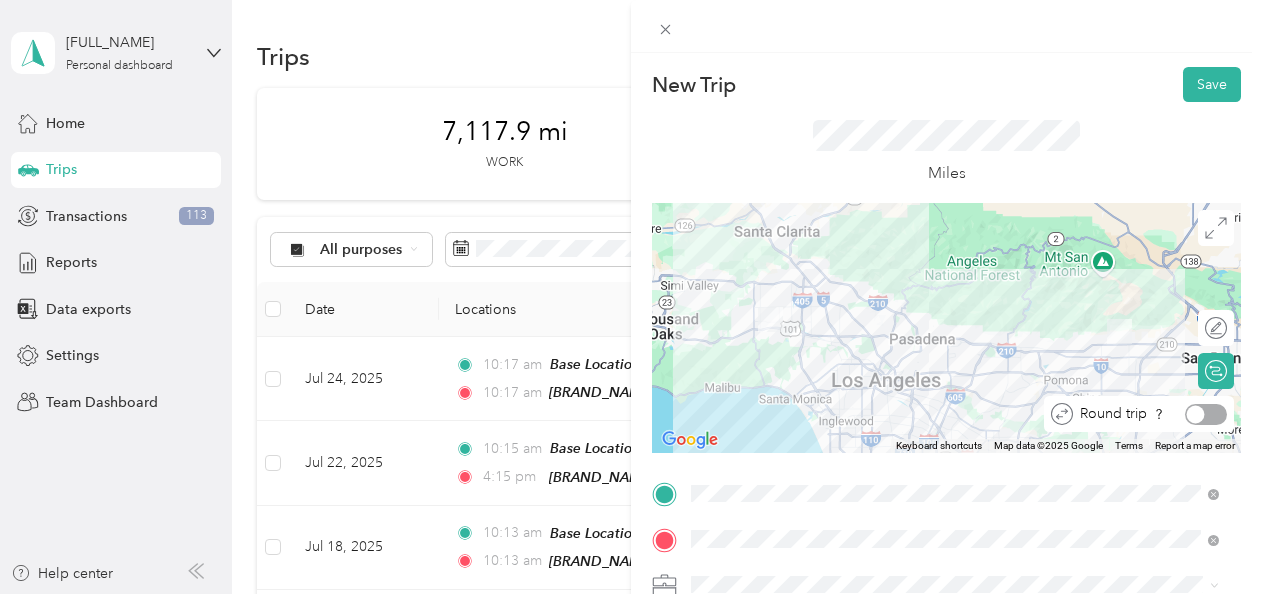 click at bounding box center [1206, 414] 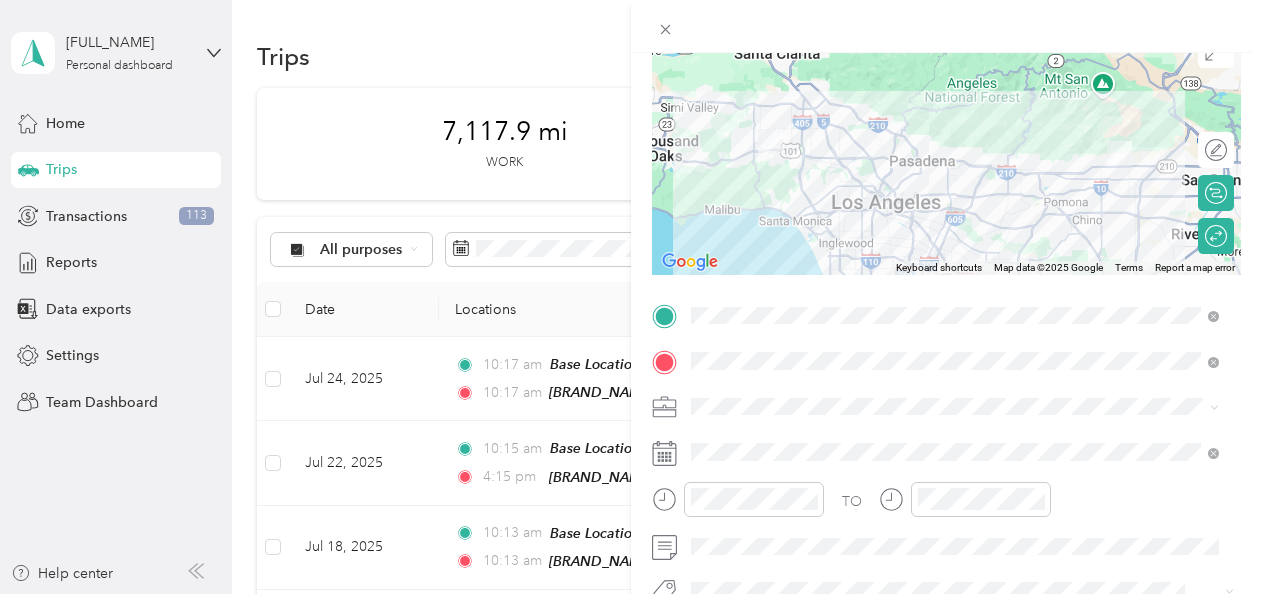 scroll, scrollTop: 184, scrollLeft: 0, axis: vertical 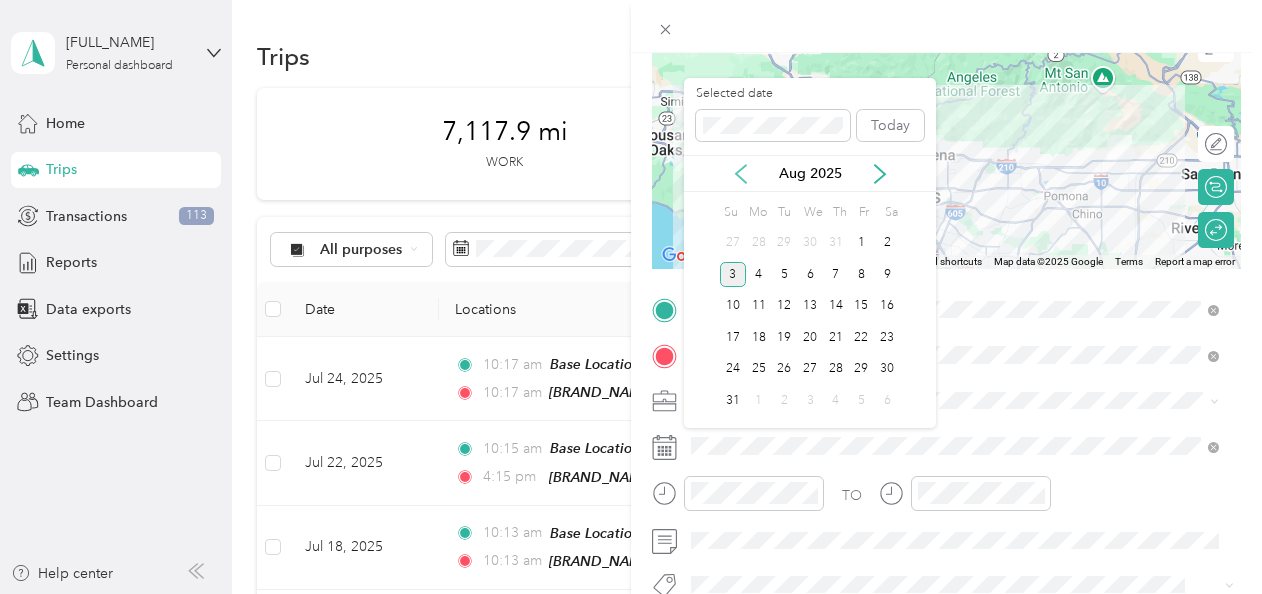 click 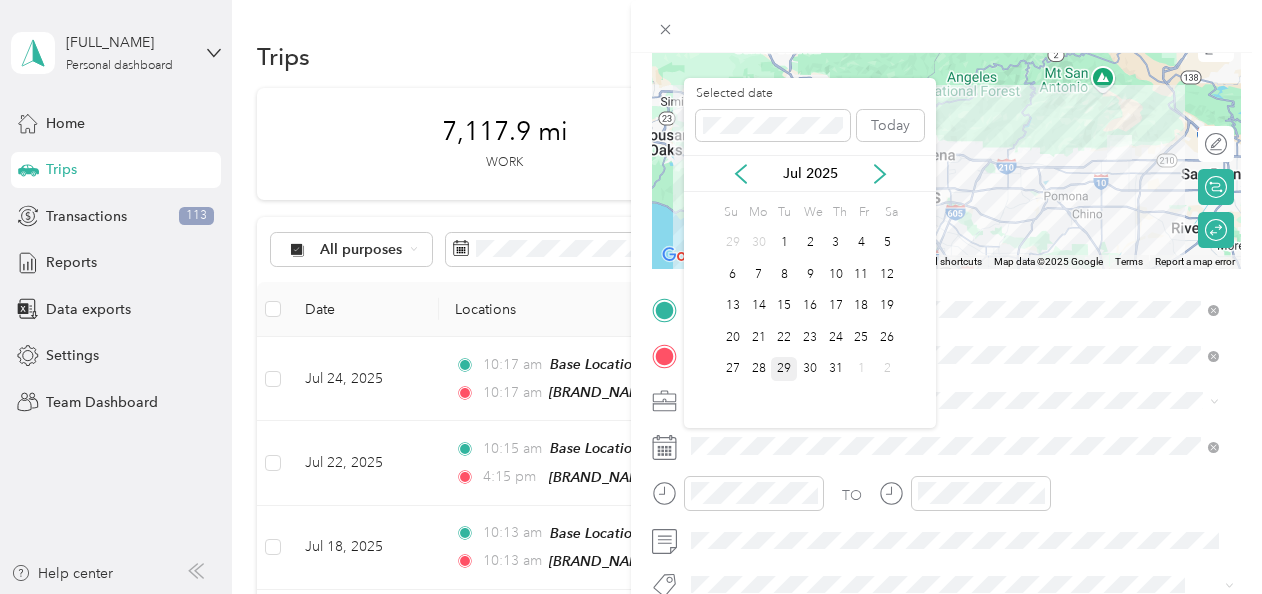click on "29" at bounding box center [784, 369] 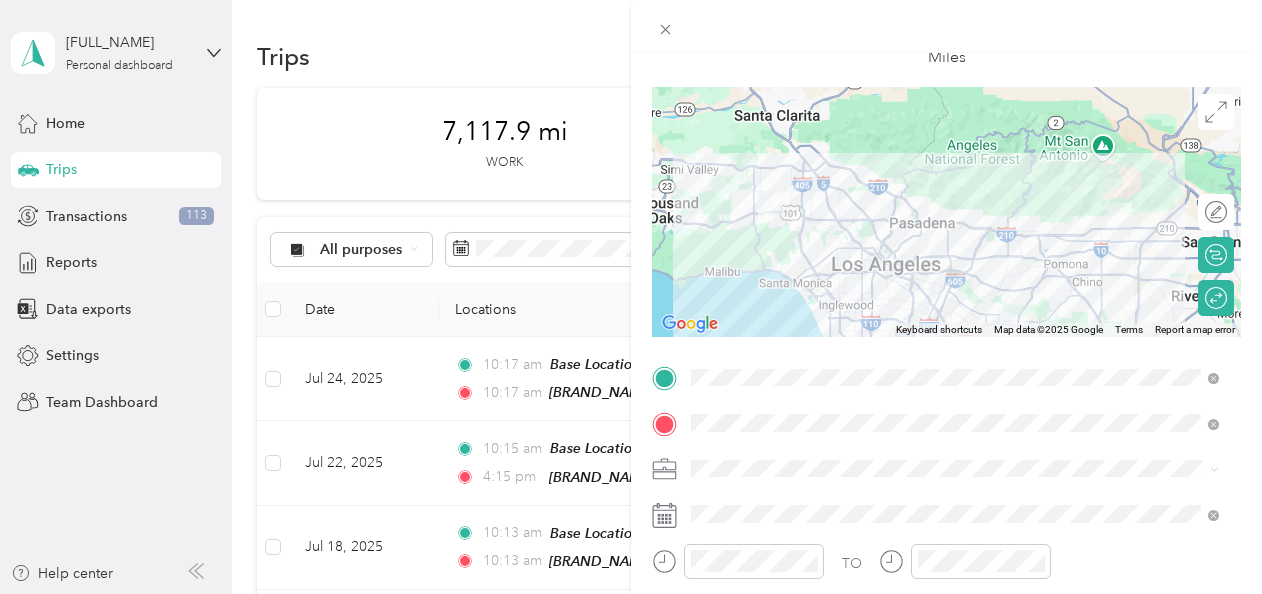 scroll, scrollTop: 0, scrollLeft: 0, axis: both 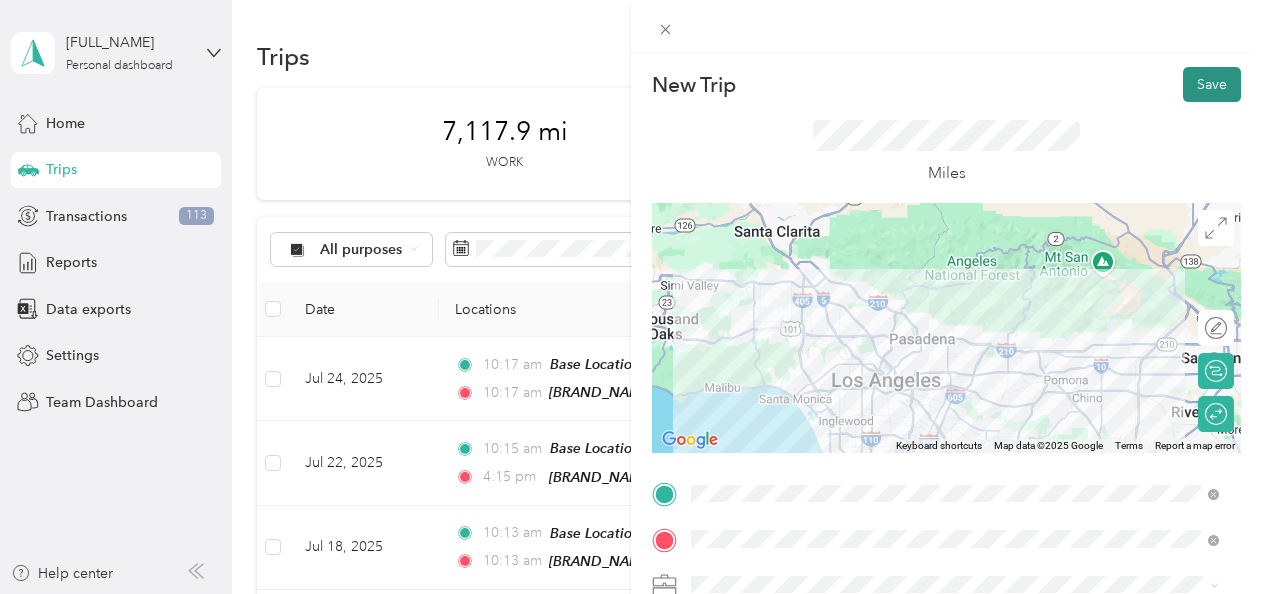 click on "Save" at bounding box center [1212, 84] 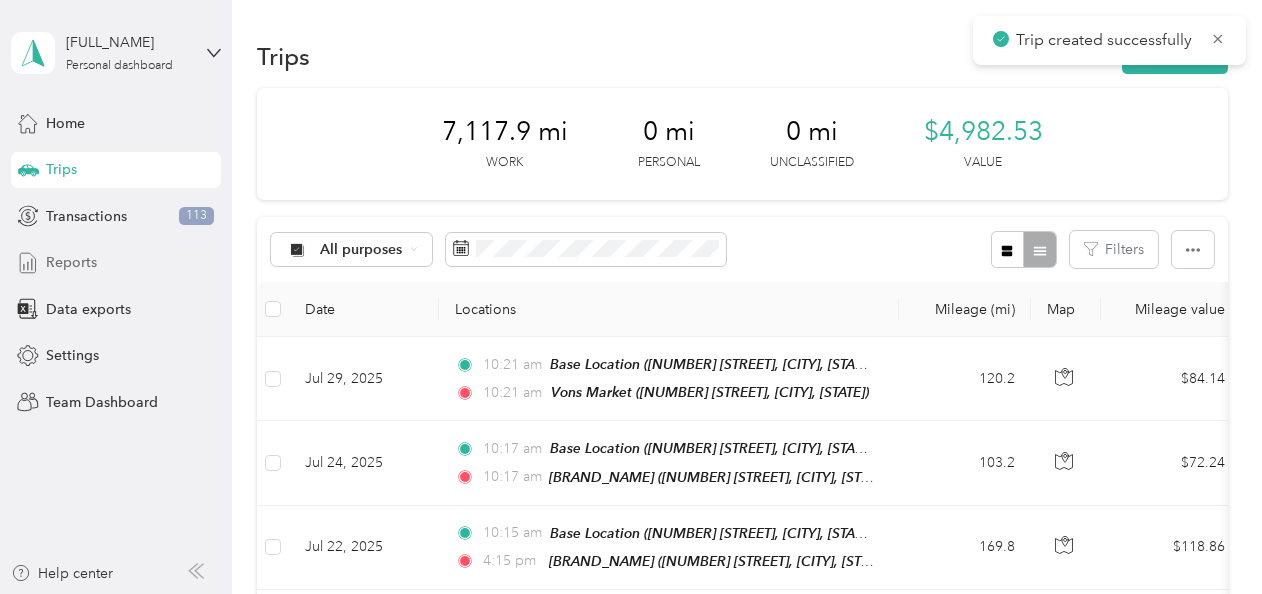 click on "Reports" at bounding box center [71, 262] 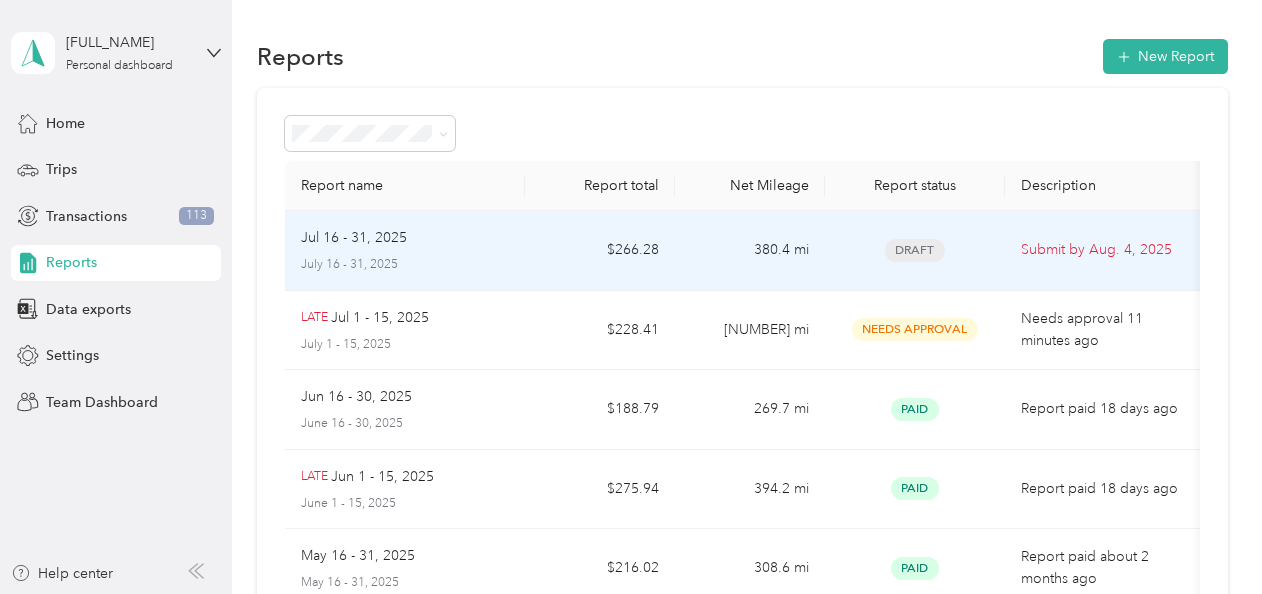 click on "July 16 - 31, 2025" at bounding box center [405, 265] 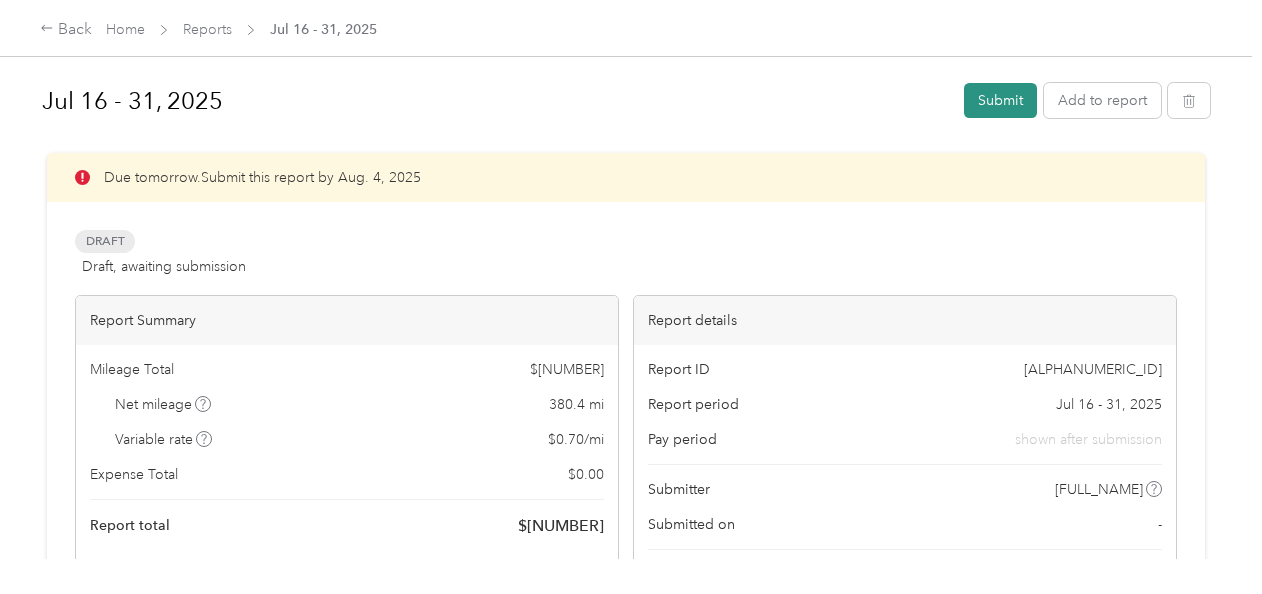 click on "Submit" at bounding box center (1000, 100) 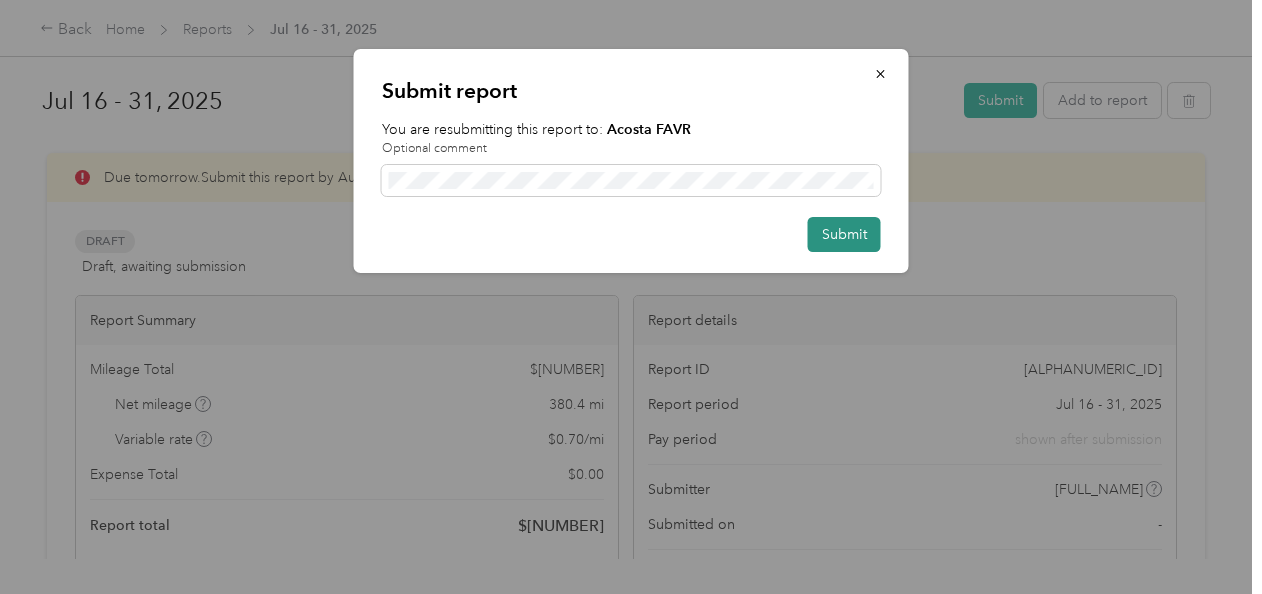 click on "Submit" at bounding box center [844, 234] 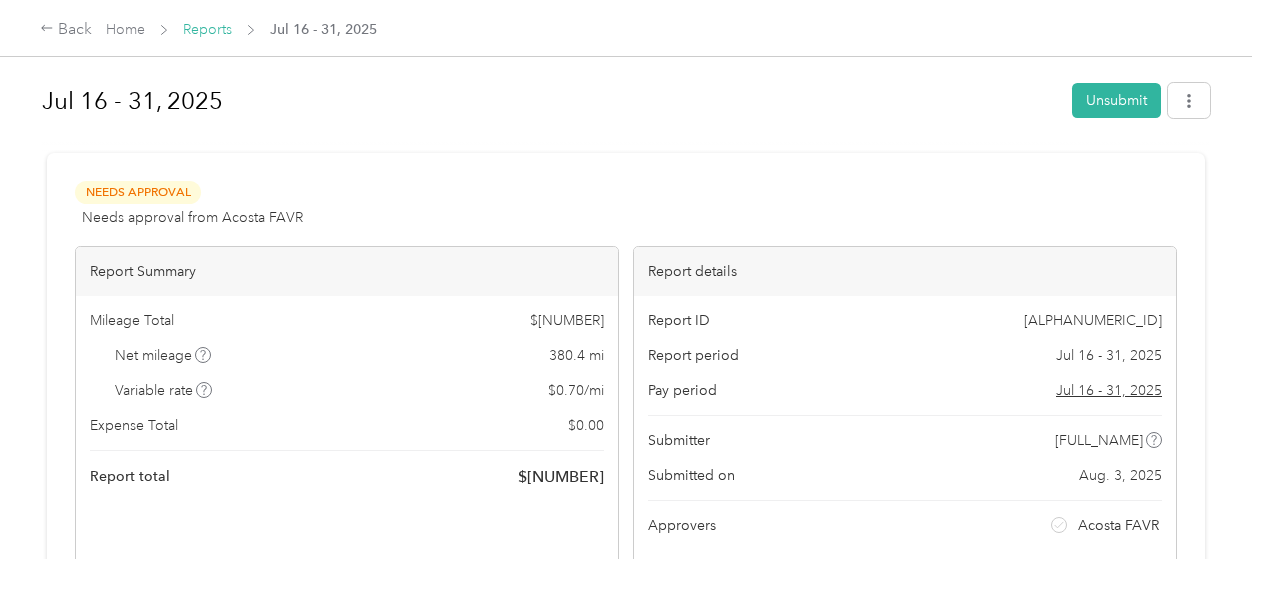 click on "Reports" at bounding box center [207, 29] 